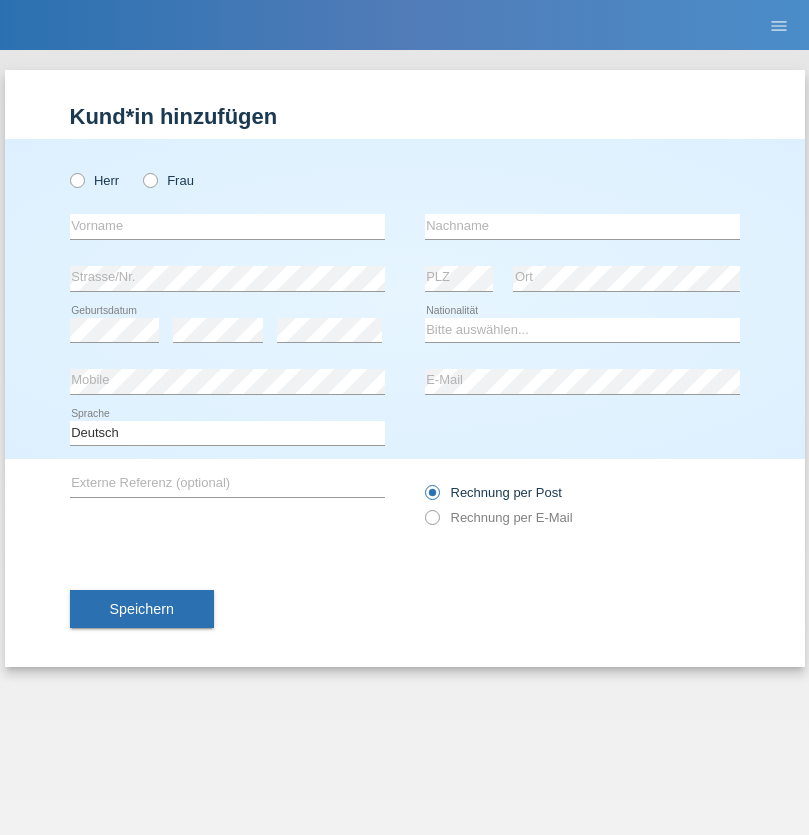 scroll, scrollTop: 0, scrollLeft: 0, axis: both 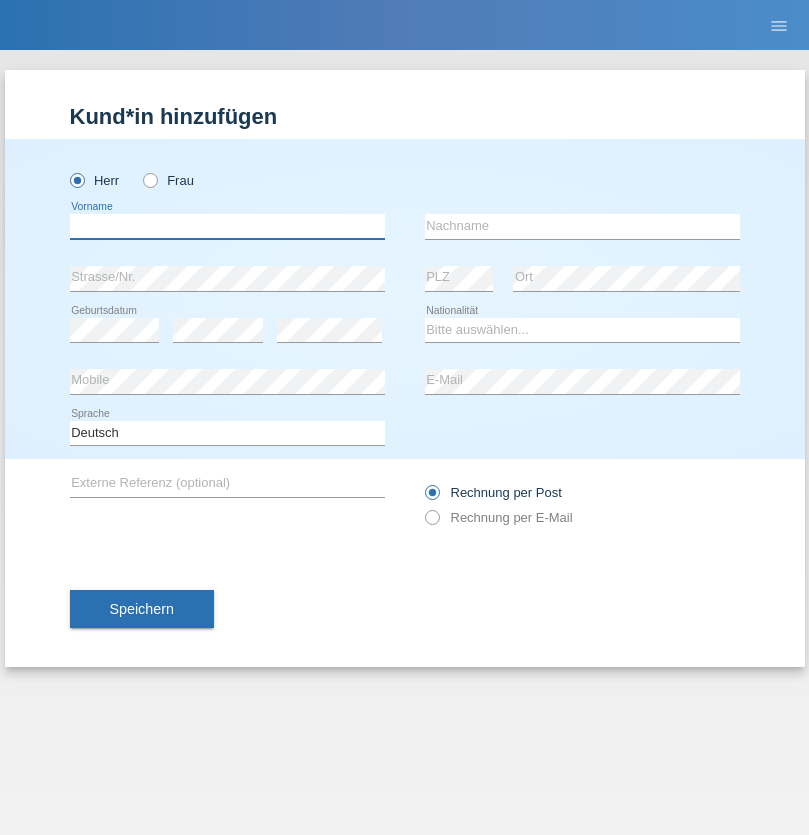 click at bounding box center [227, 226] 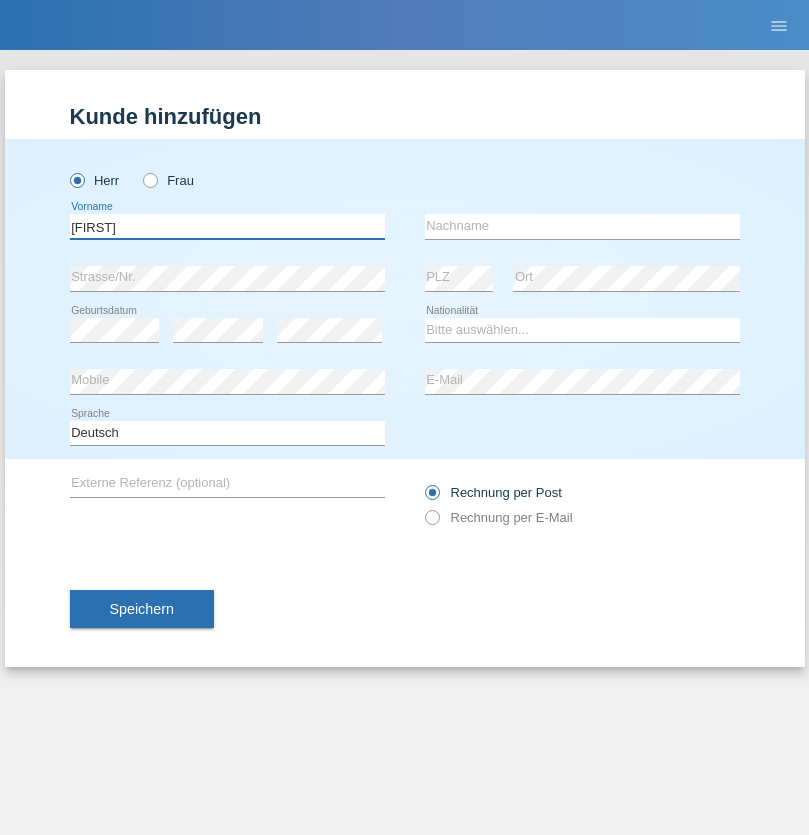 type on "Hugo" 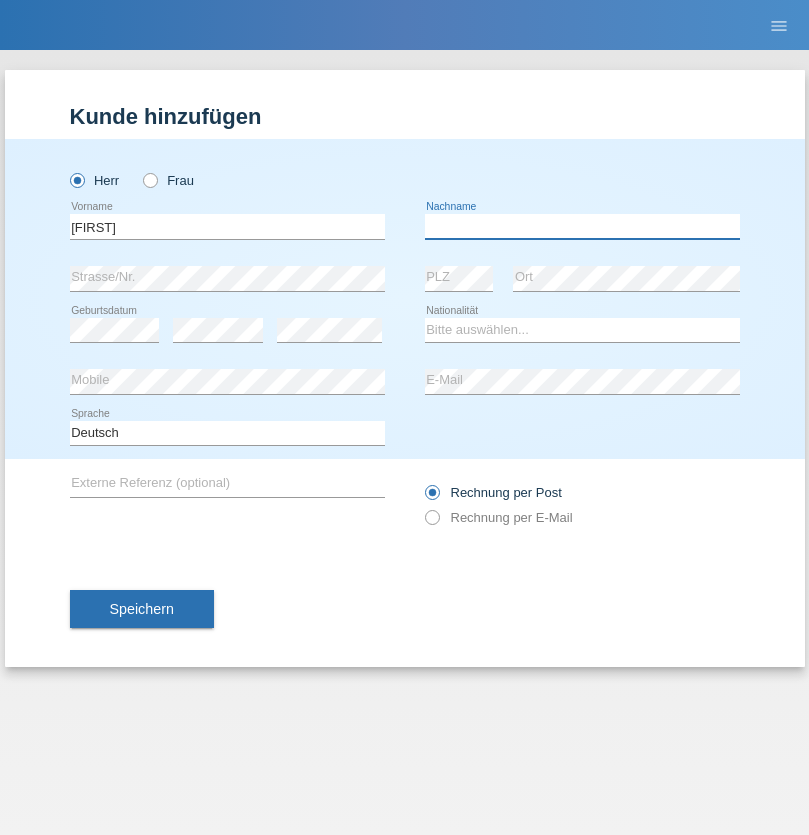 click at bounding box center (582, 226) 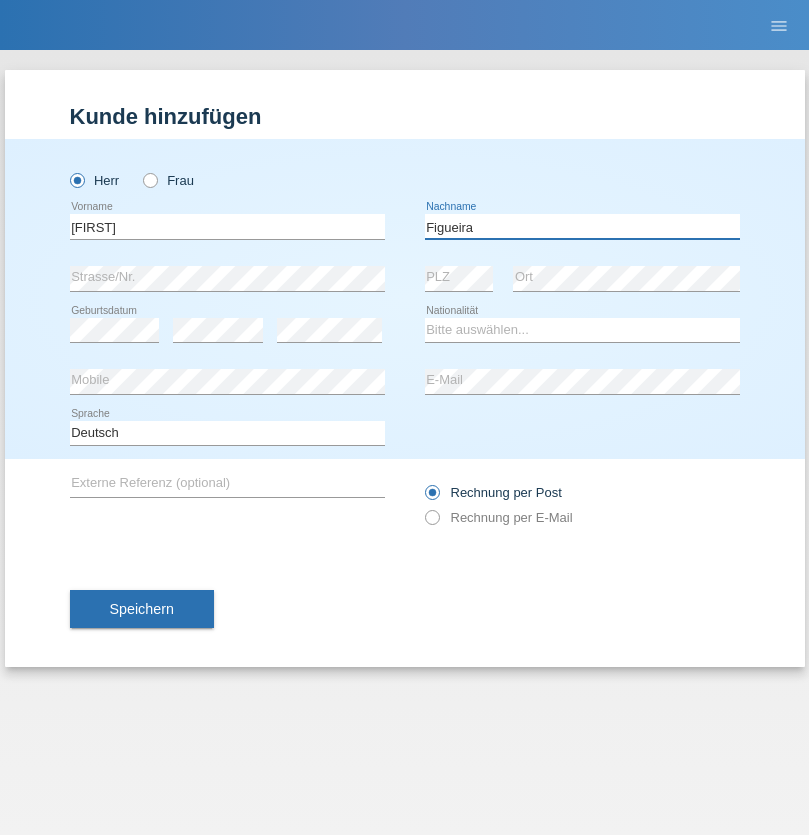 type on "Figueira" 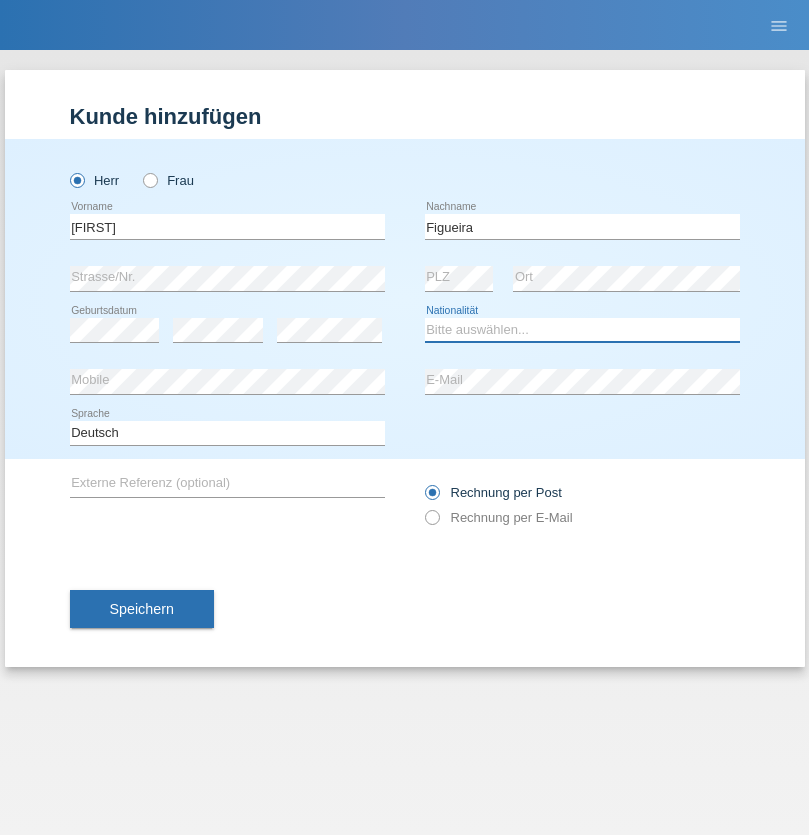 select on "PT" 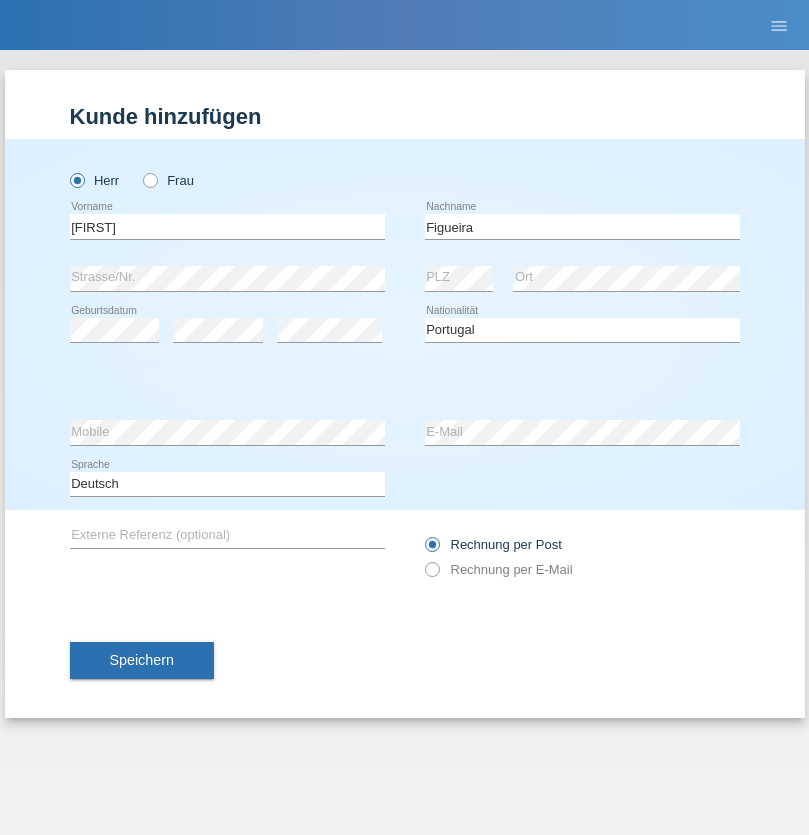 select on "C" 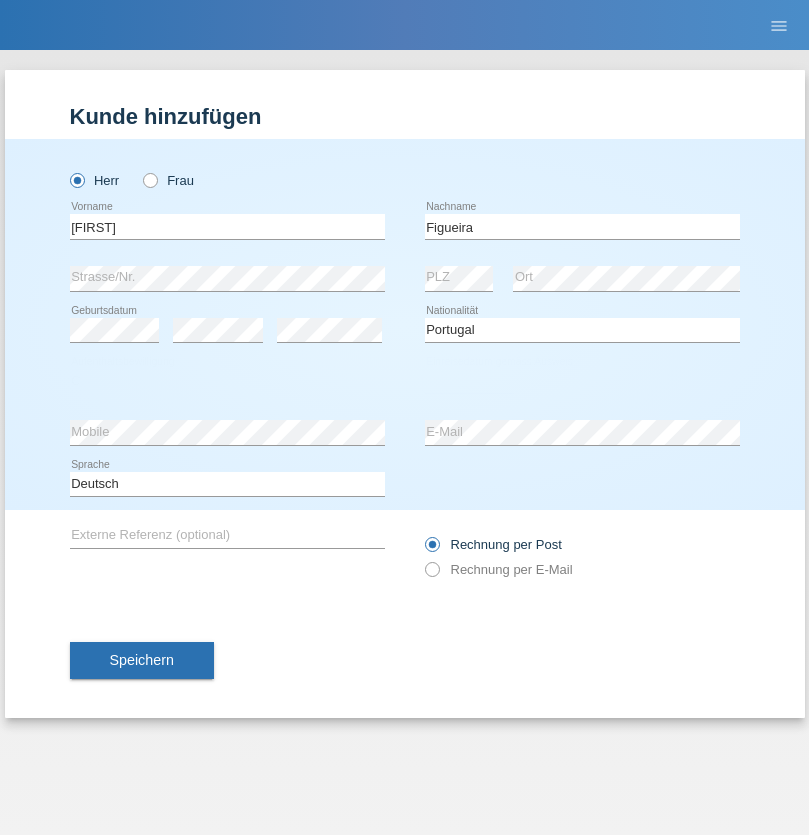 select on "04" 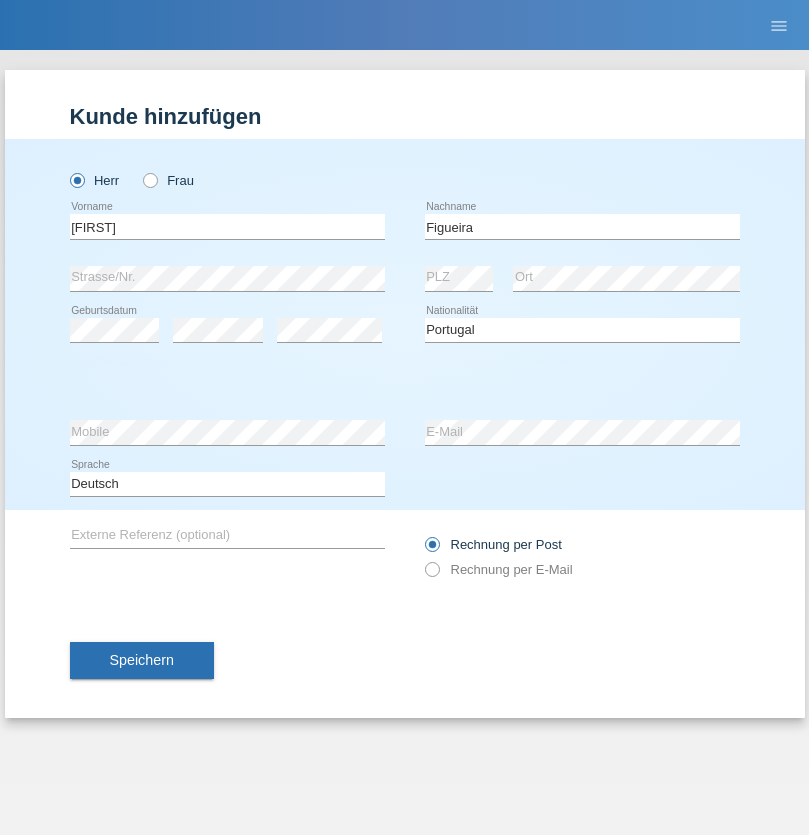 select on "02" 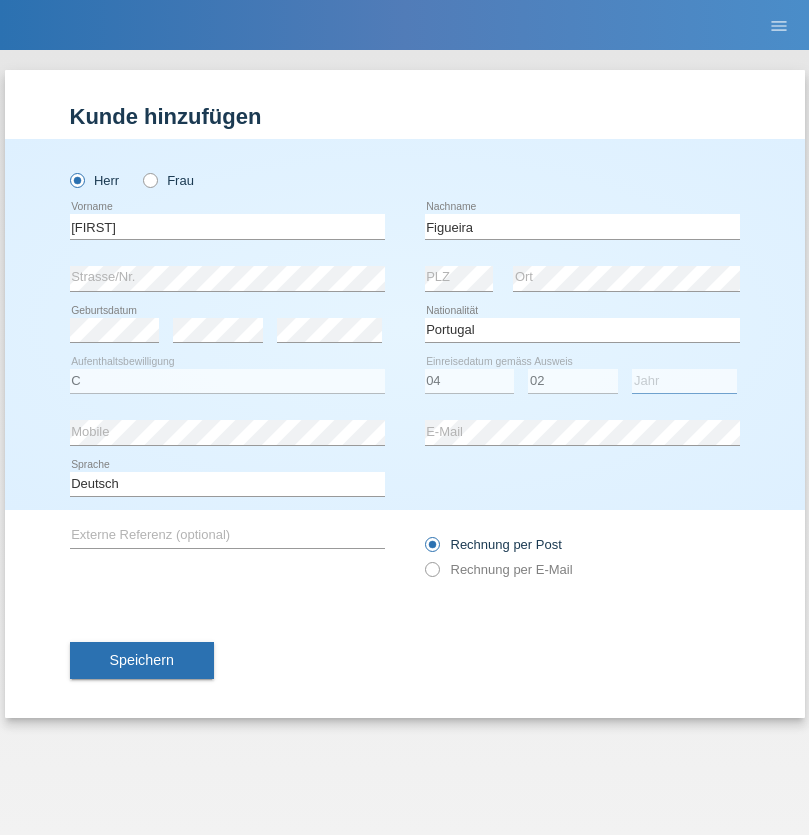 select on "2012" 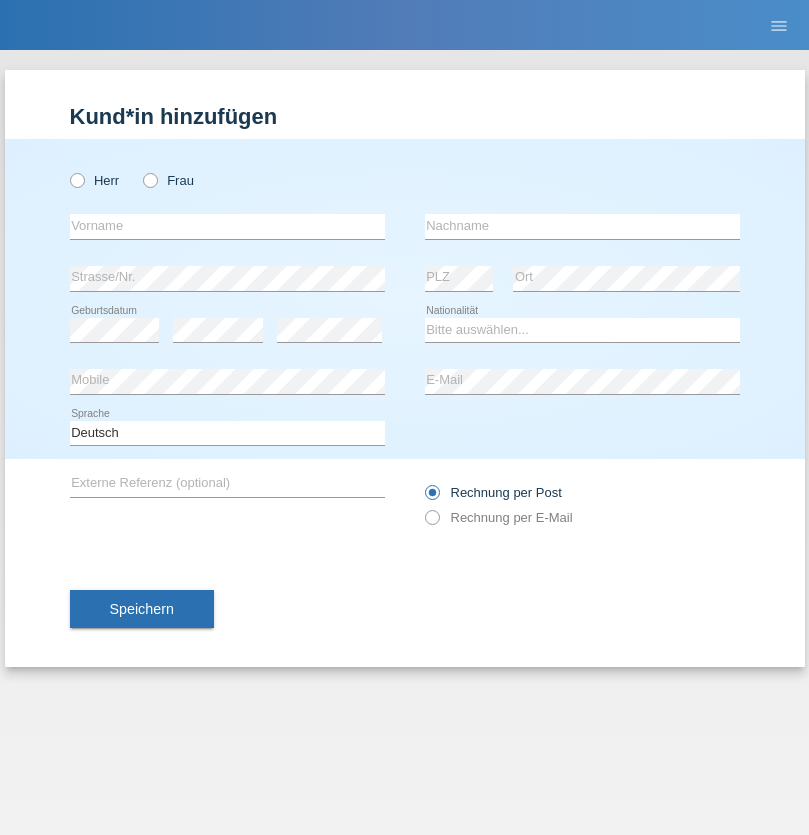 scroll, scrollTop: 0, scrollLeft: 0, axis: both 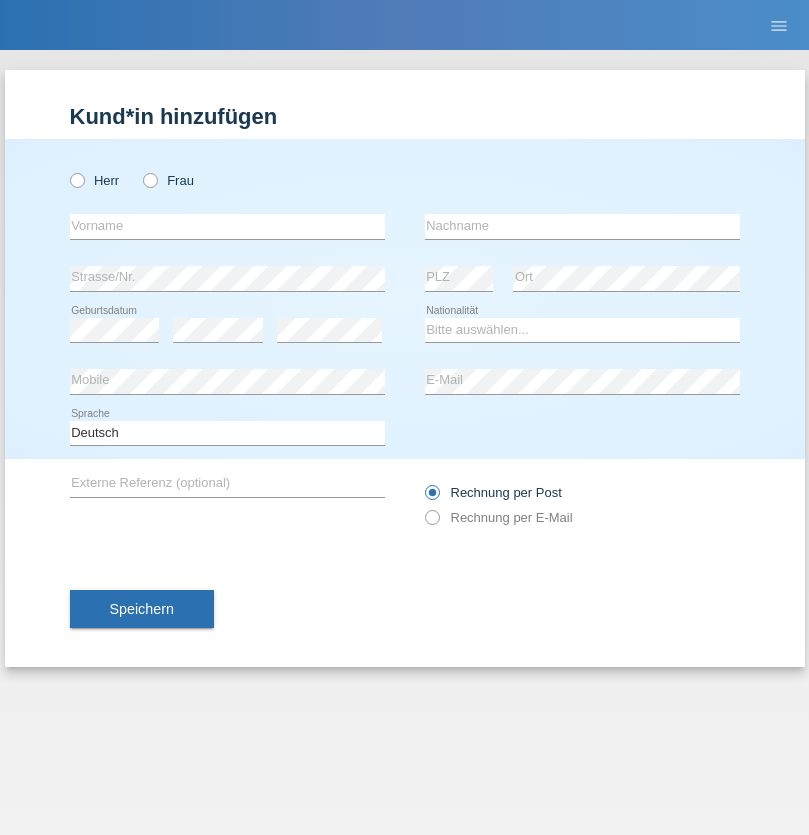 radio on "true" 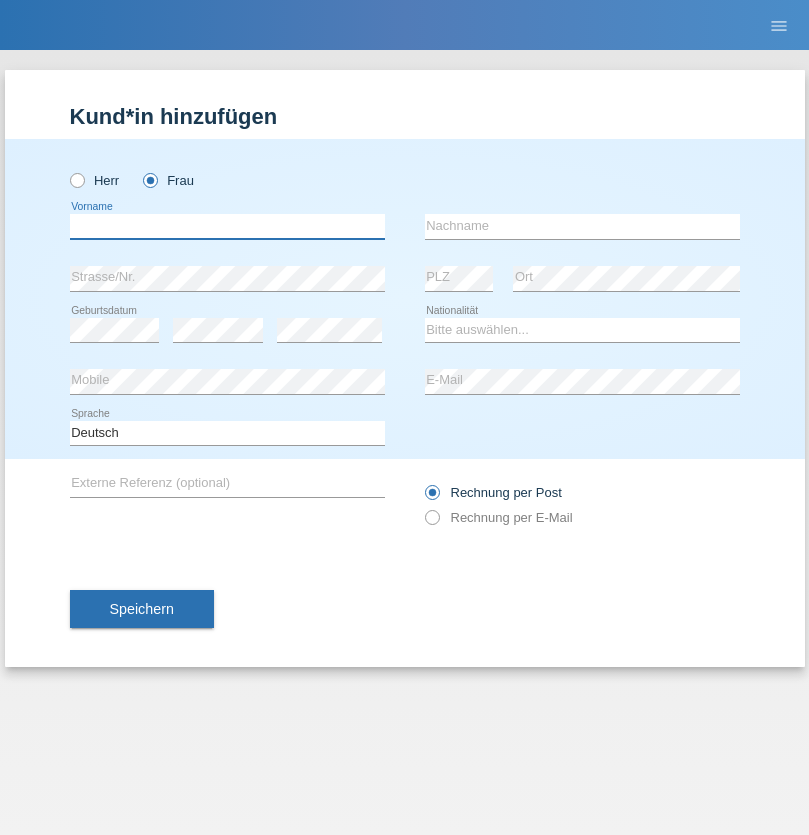 click at bounding box center (227, 226) 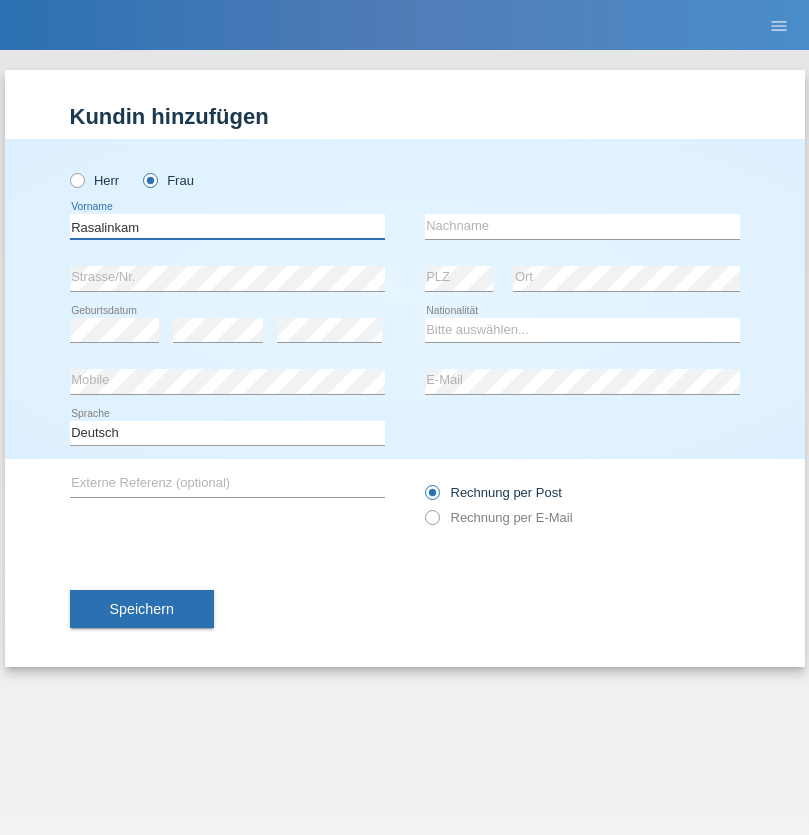 type on "Rasalinkam" 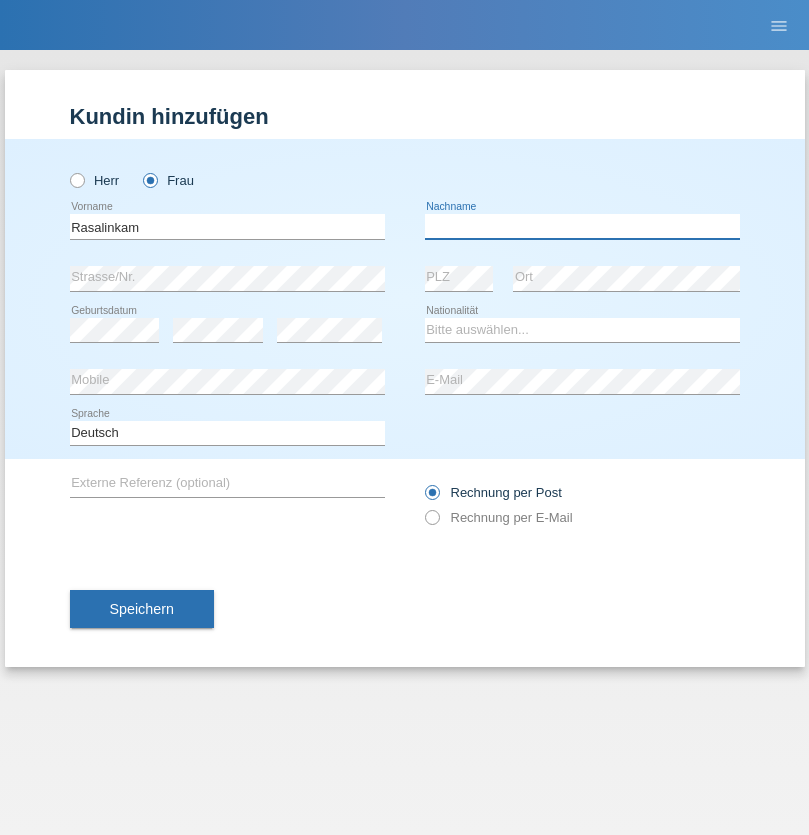 click at bounding box center [582, 226] 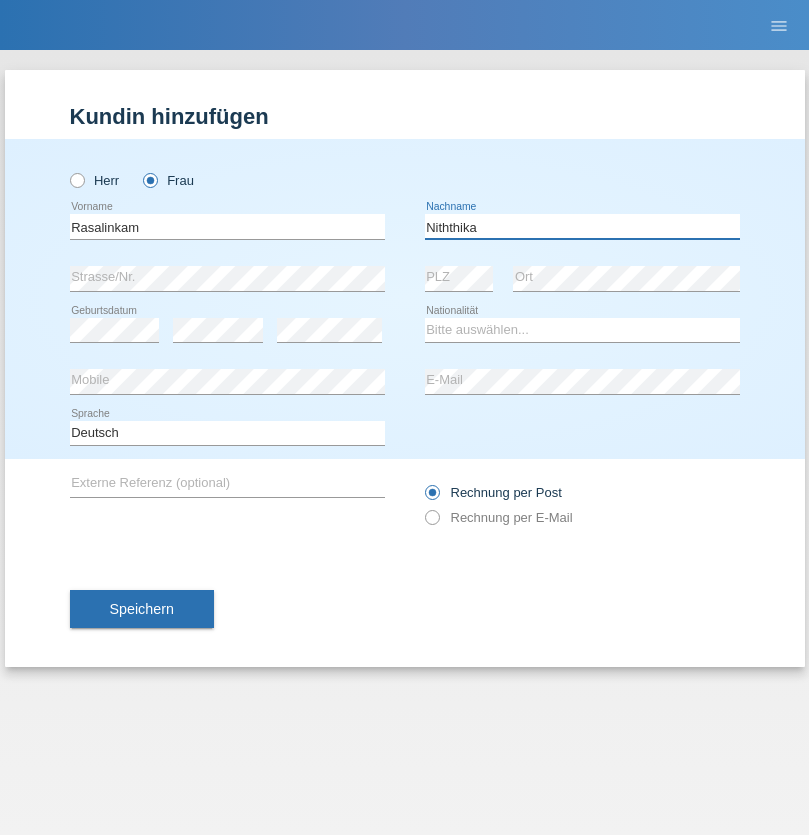 type on "Niththika" 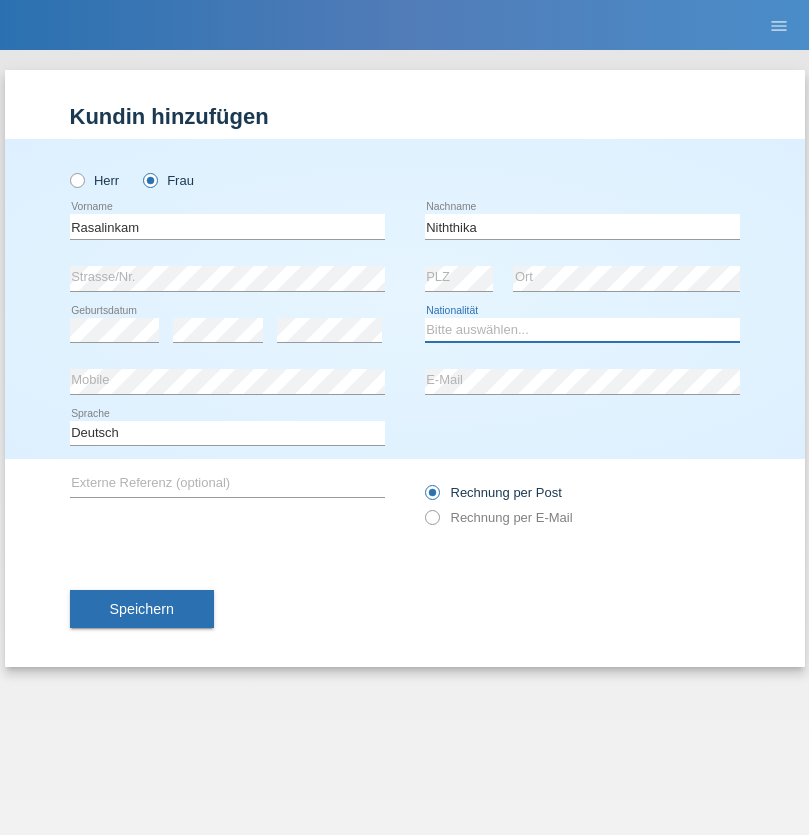 select on "LK" 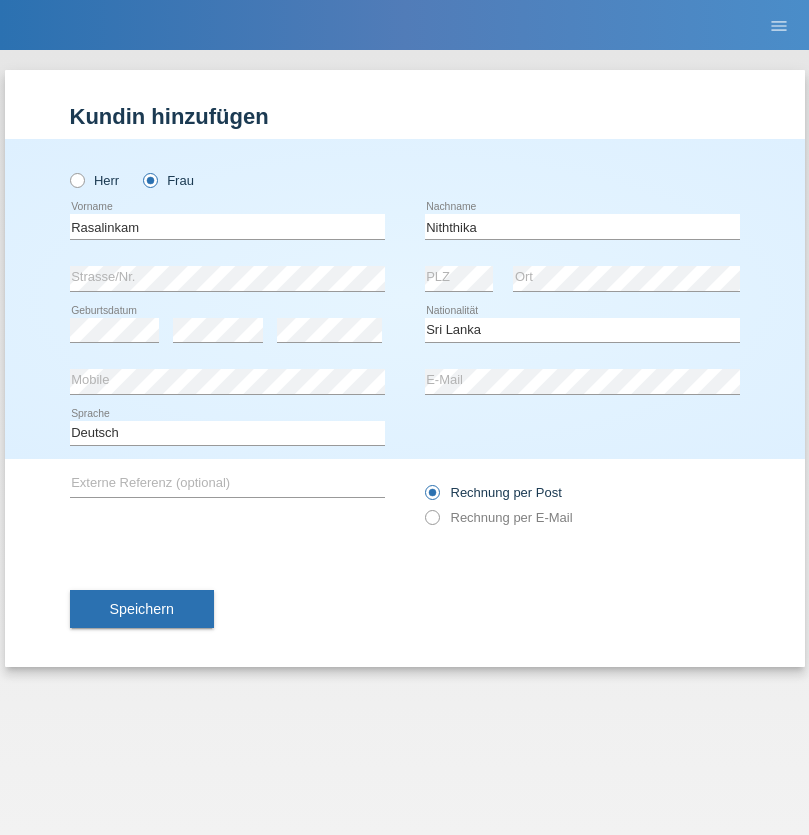 select on "C" 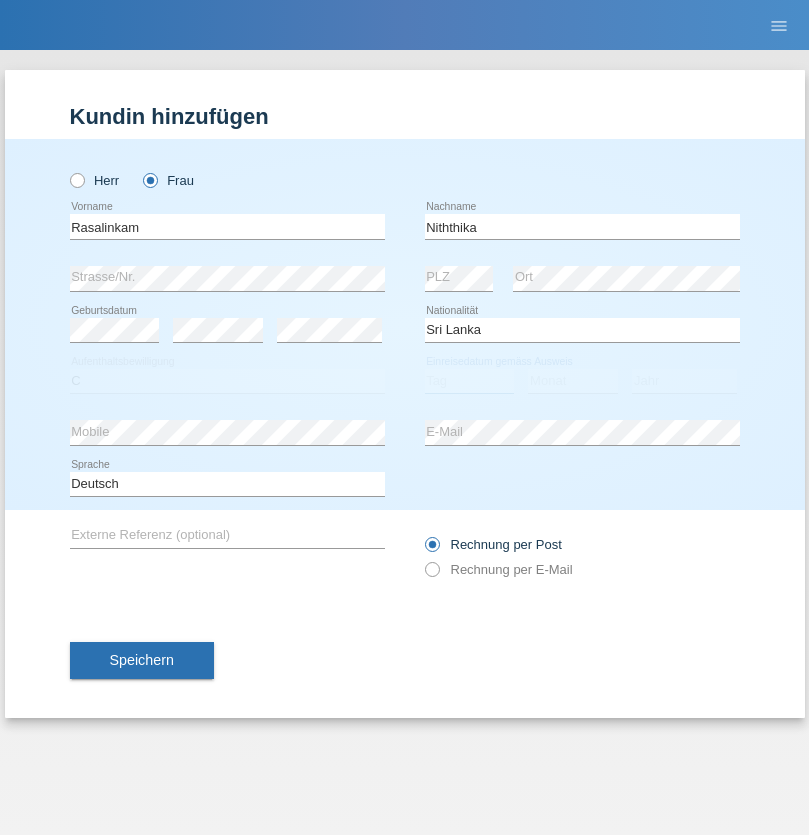 select on "05" 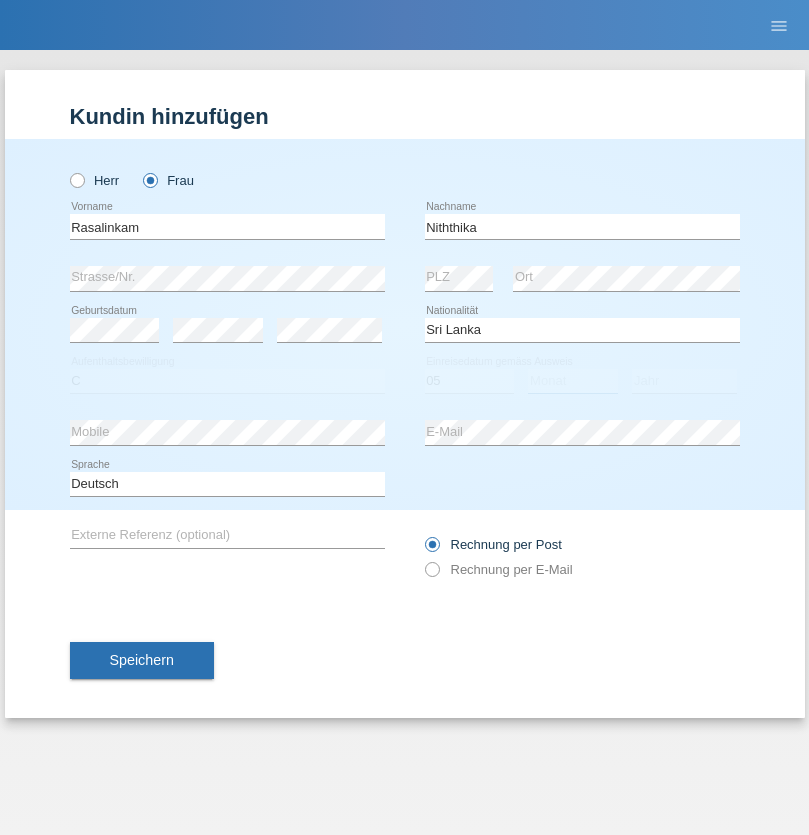 select on "08" 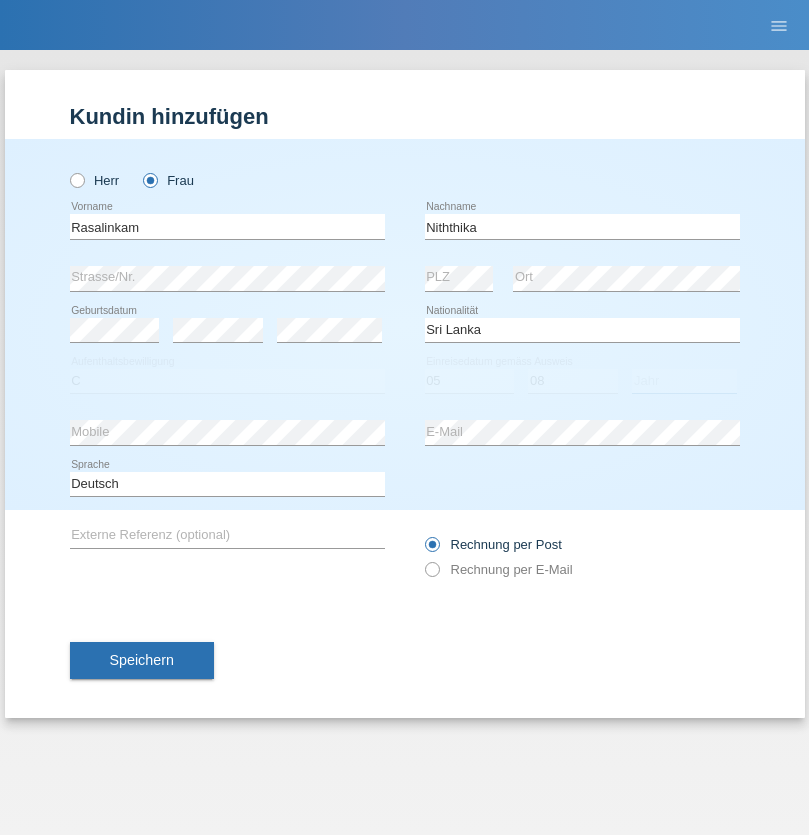 select on "2021" 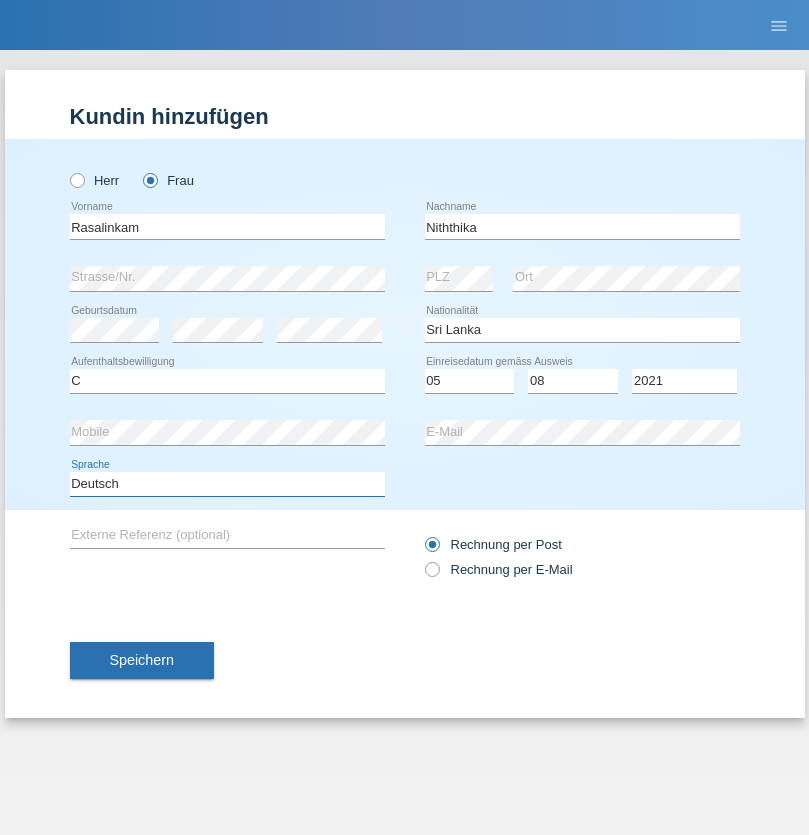 select on "en" 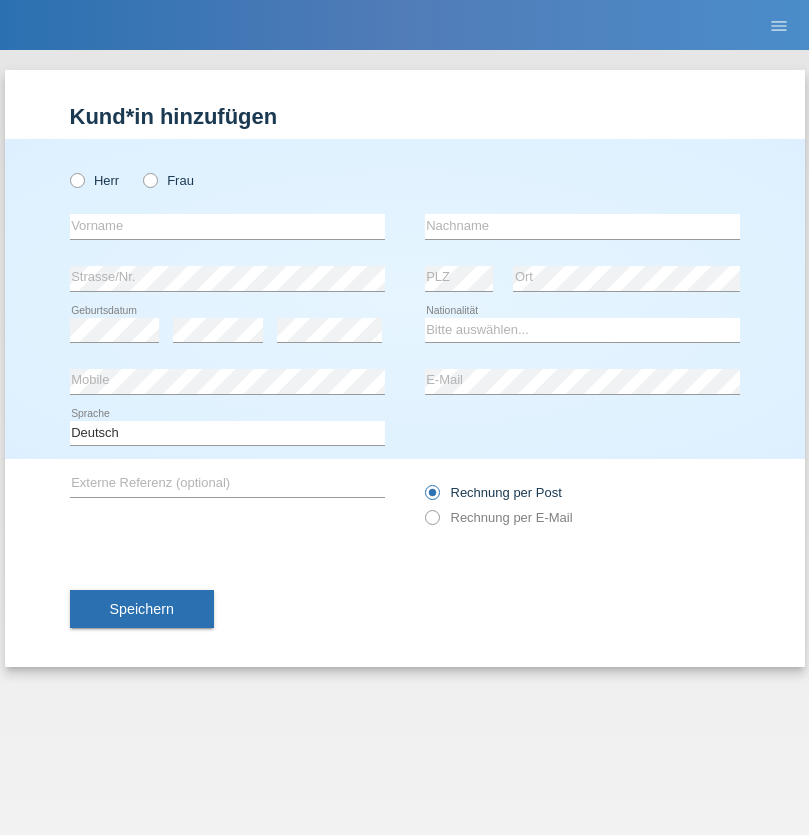 scroll, scrollTop: 0, scrollLeft: 0, axis: both 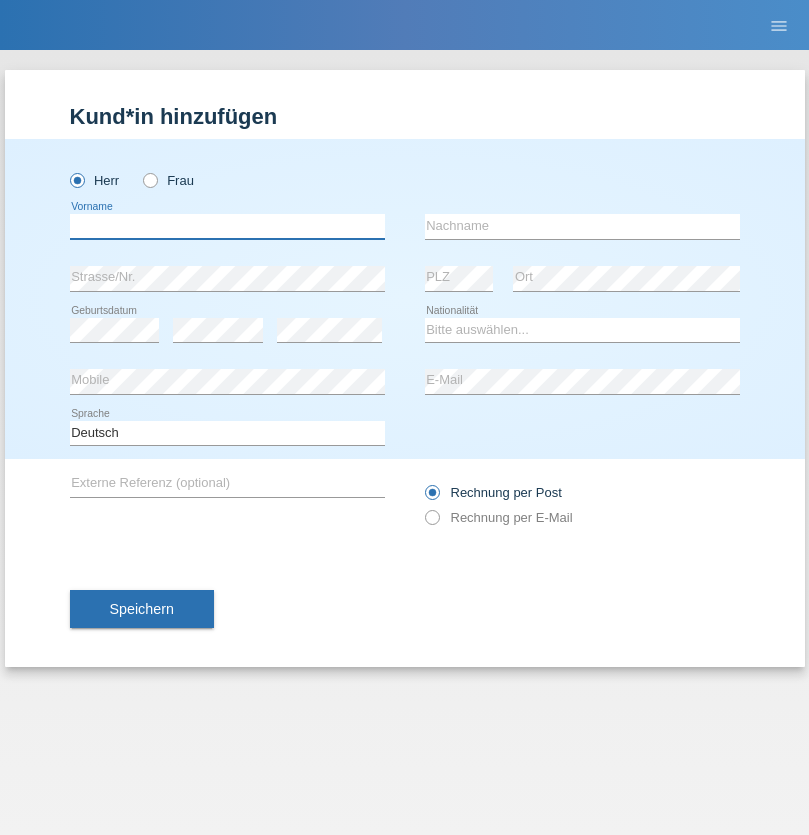 click at bounding box center (227, 226) 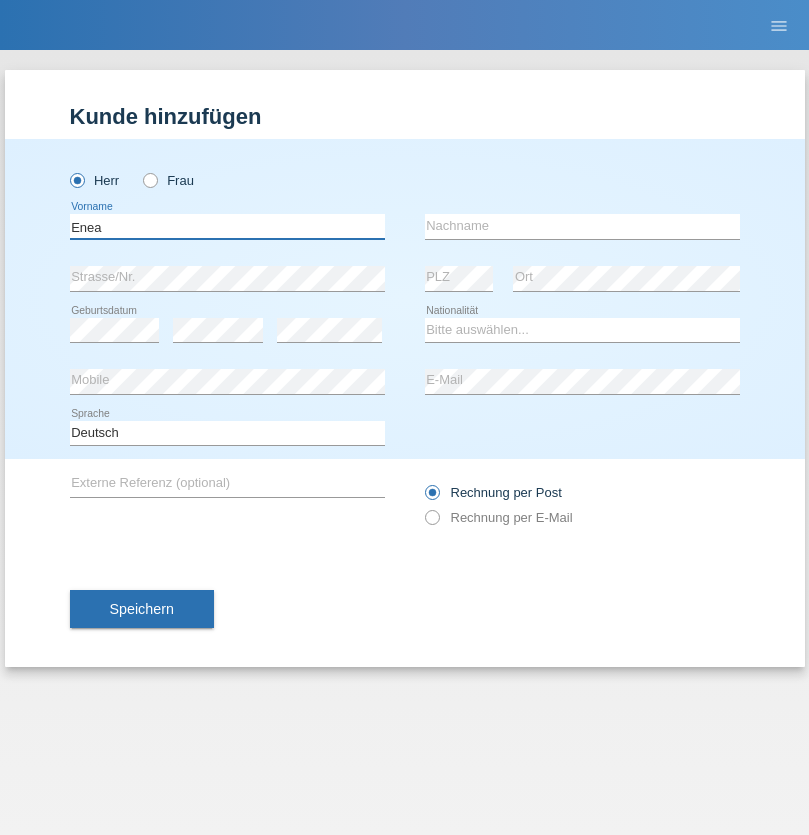 type on "Enea" 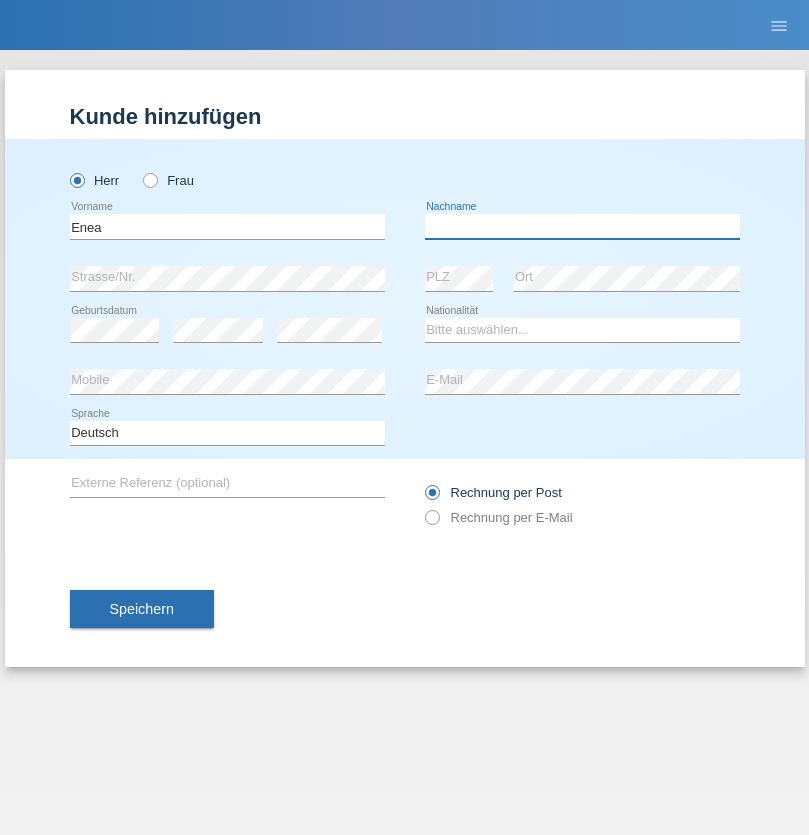click at bounding box center (582, 226) 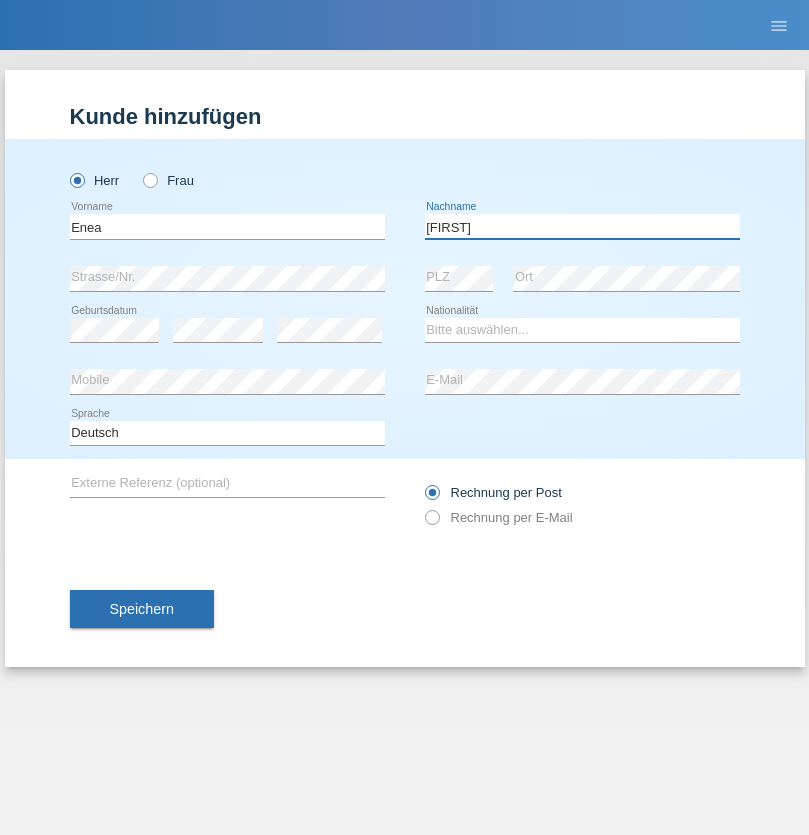 type on "Andrei" 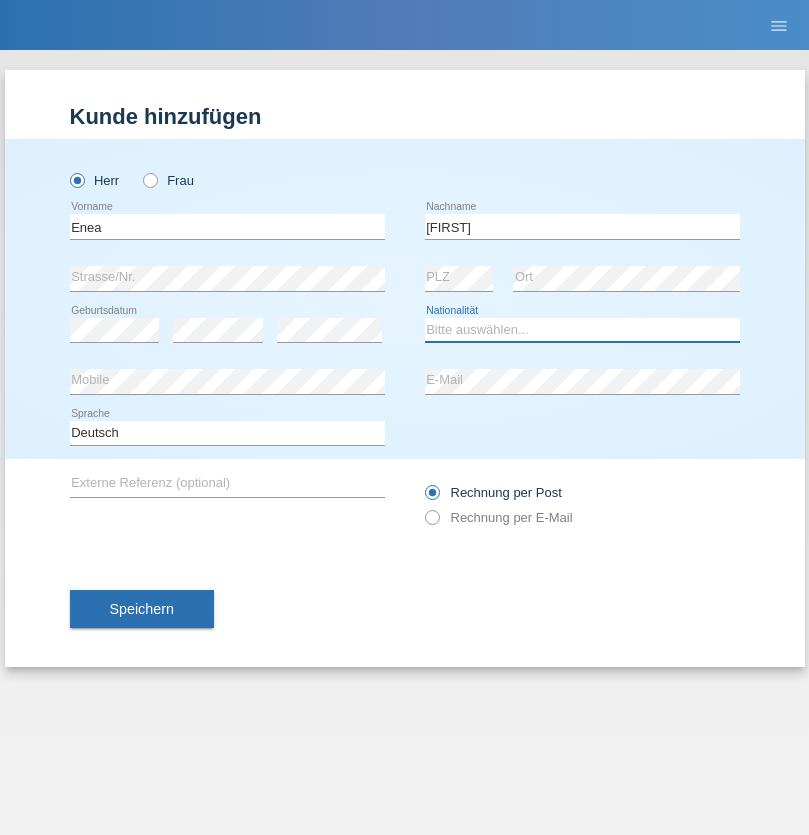 select on "OM" 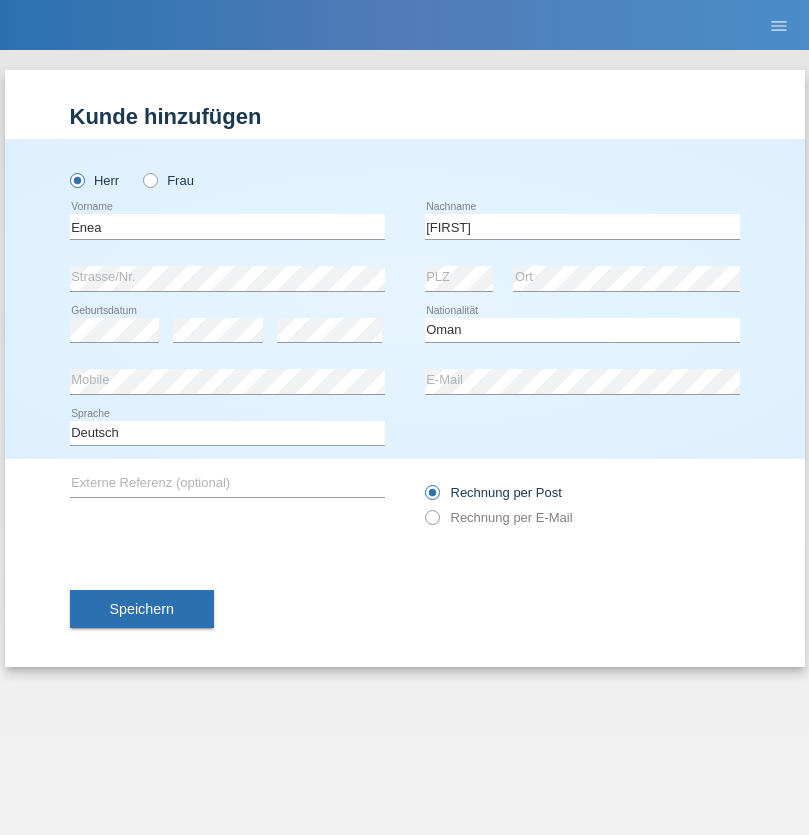 select on "C" 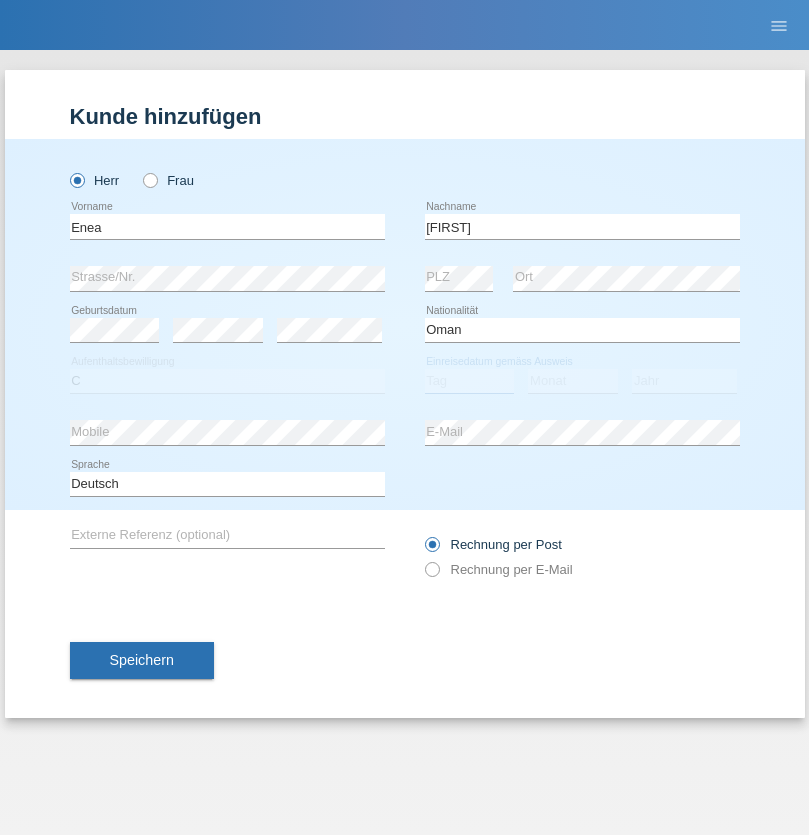 select on "17" 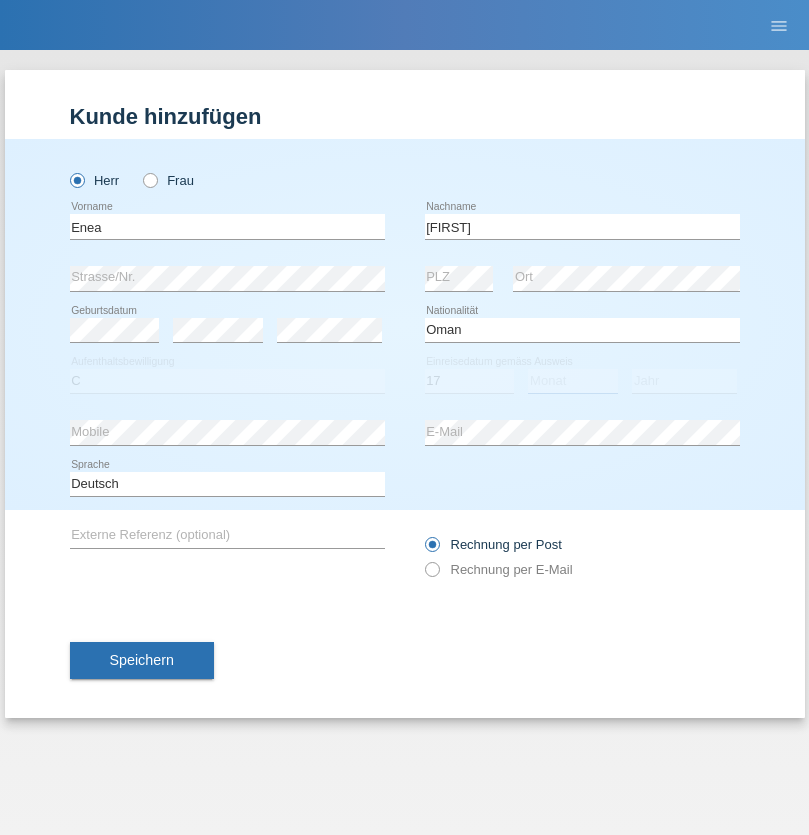 select on "06" 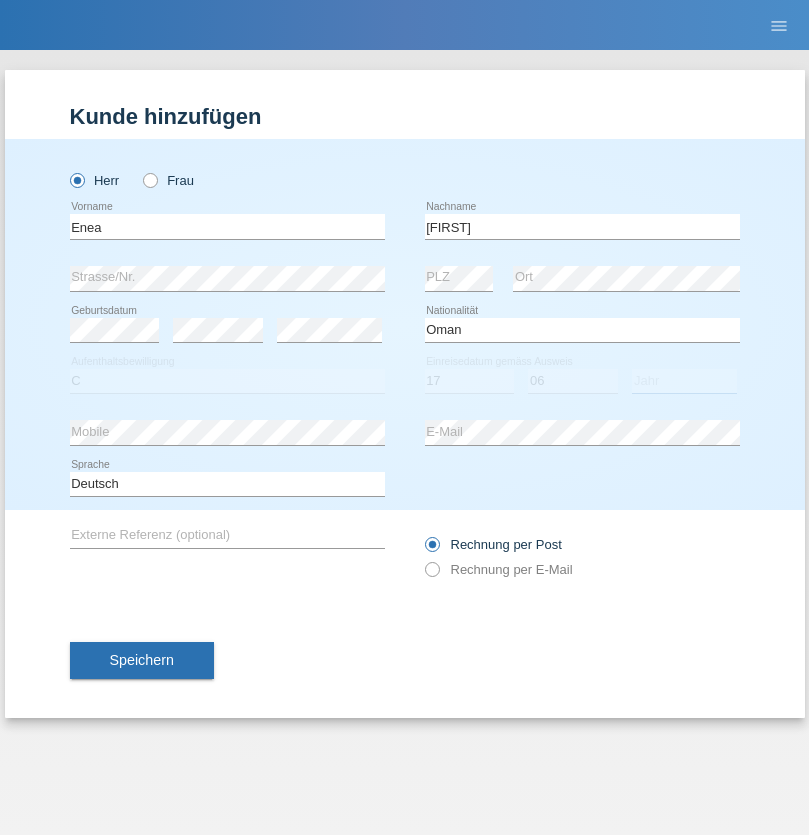 select on "2021" 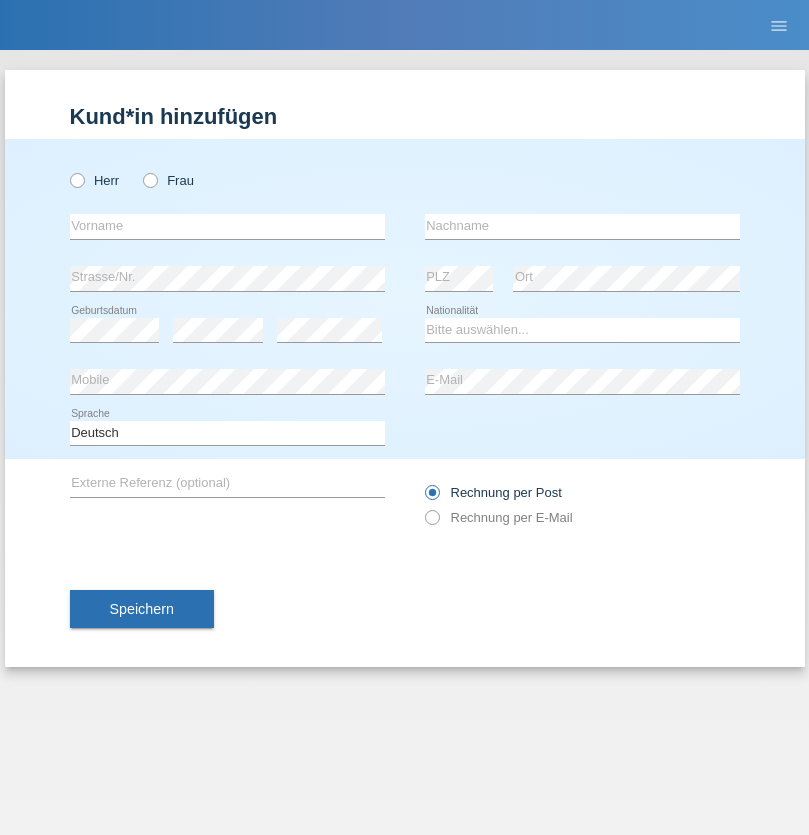 scroll, scrollTop: 0, scrollLeft: 0, axis: both 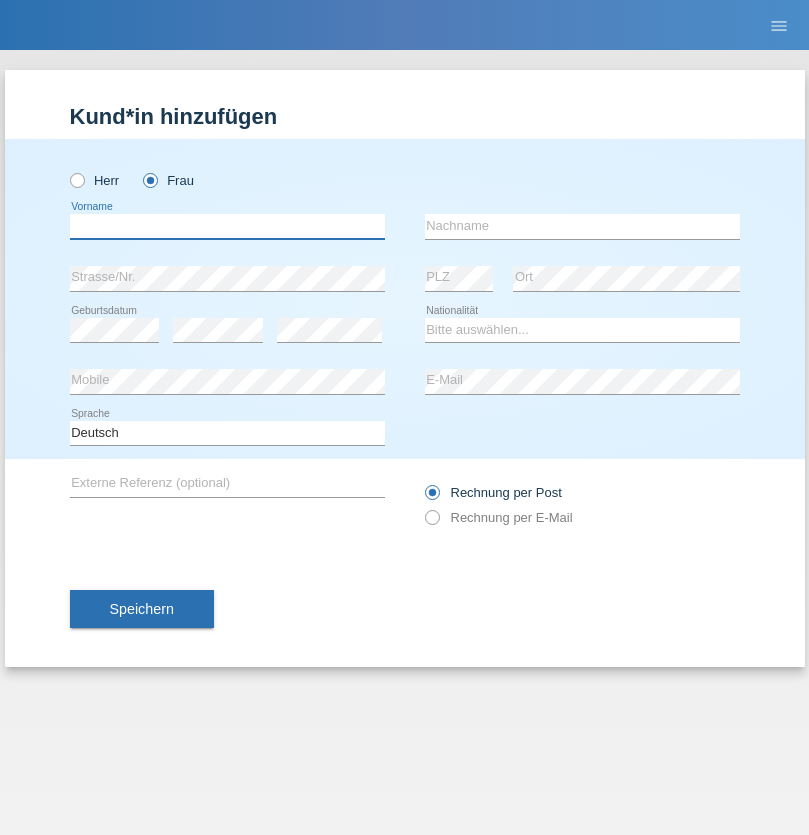 click at bounding box center [227, 226] 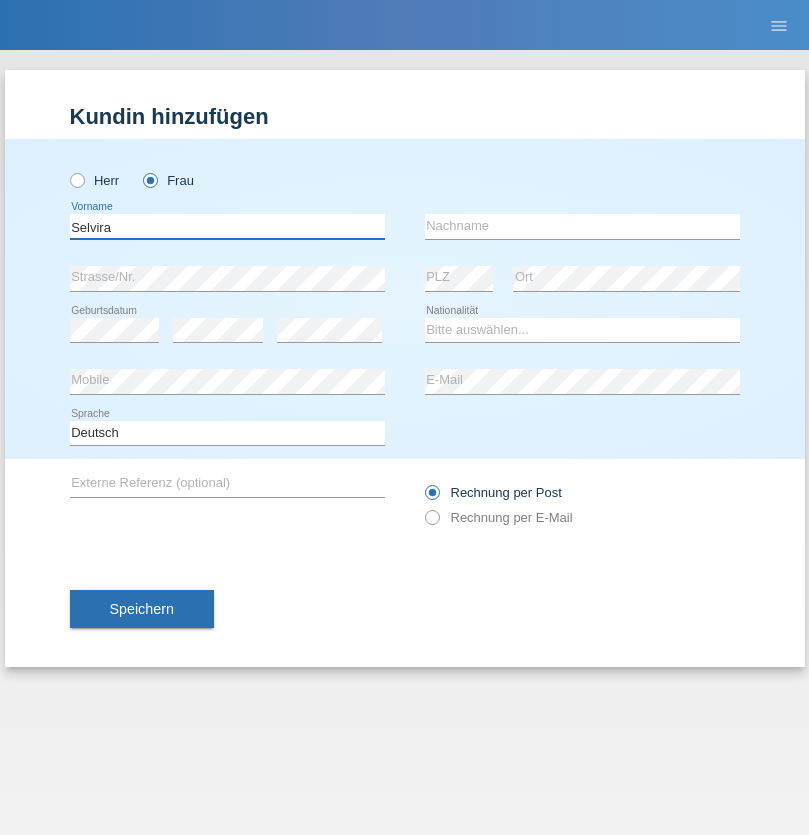 type on "Selvira" 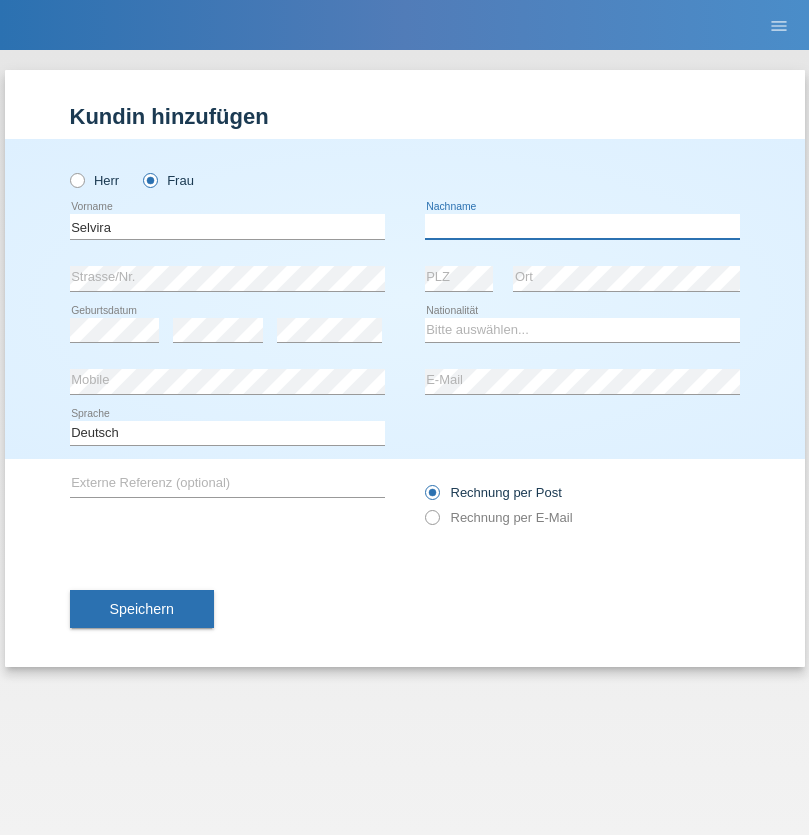 click at bounding box center [582, 226] 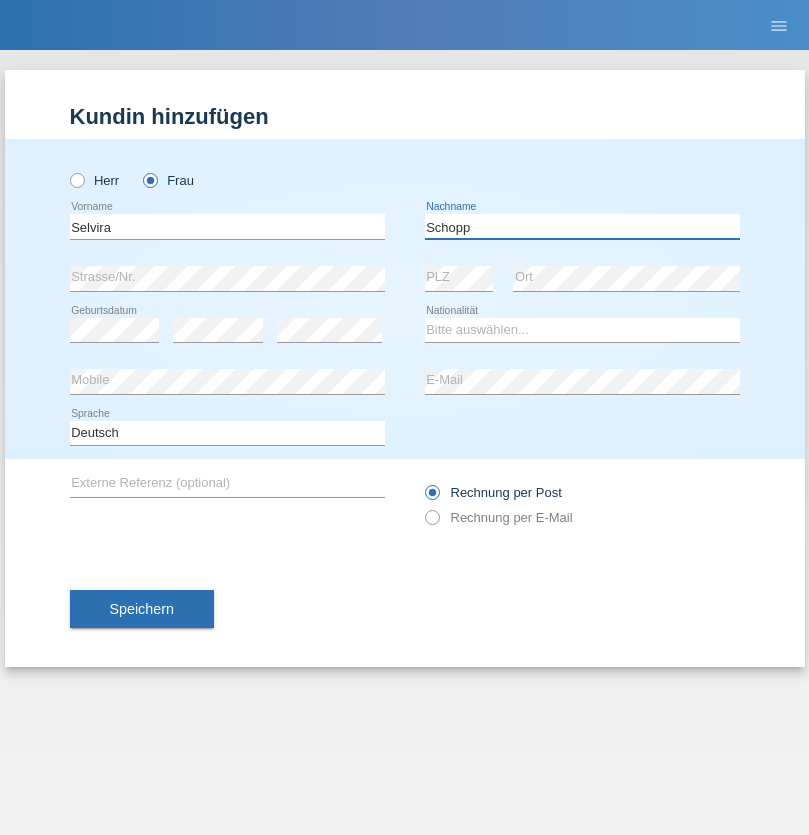 type on "Schopp" 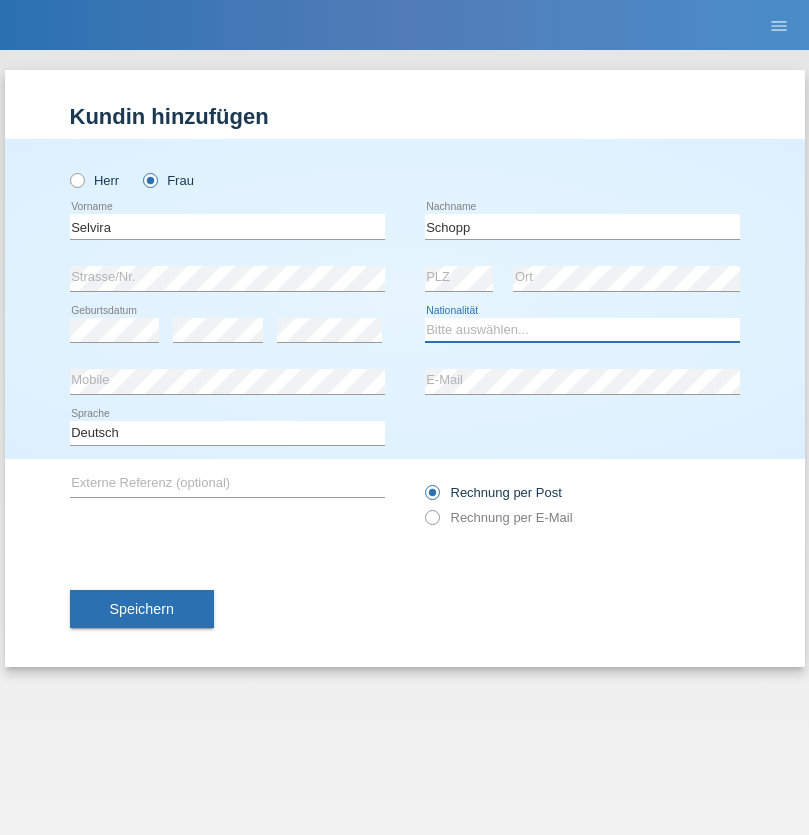 select on "CH" 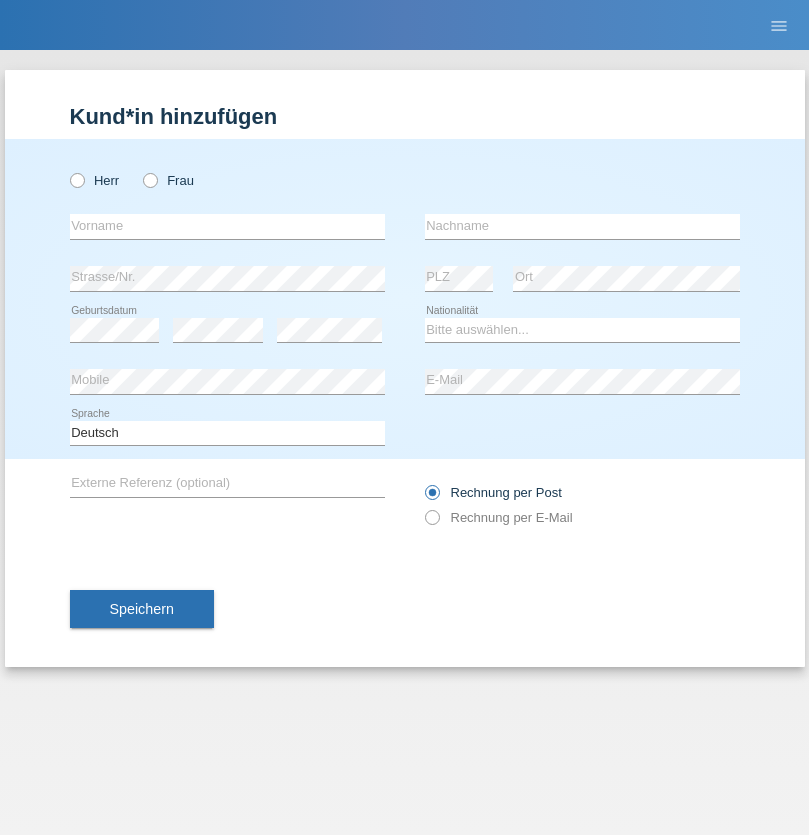 scroll, scrollTop: 0, scrollLeft: 0, axis: both 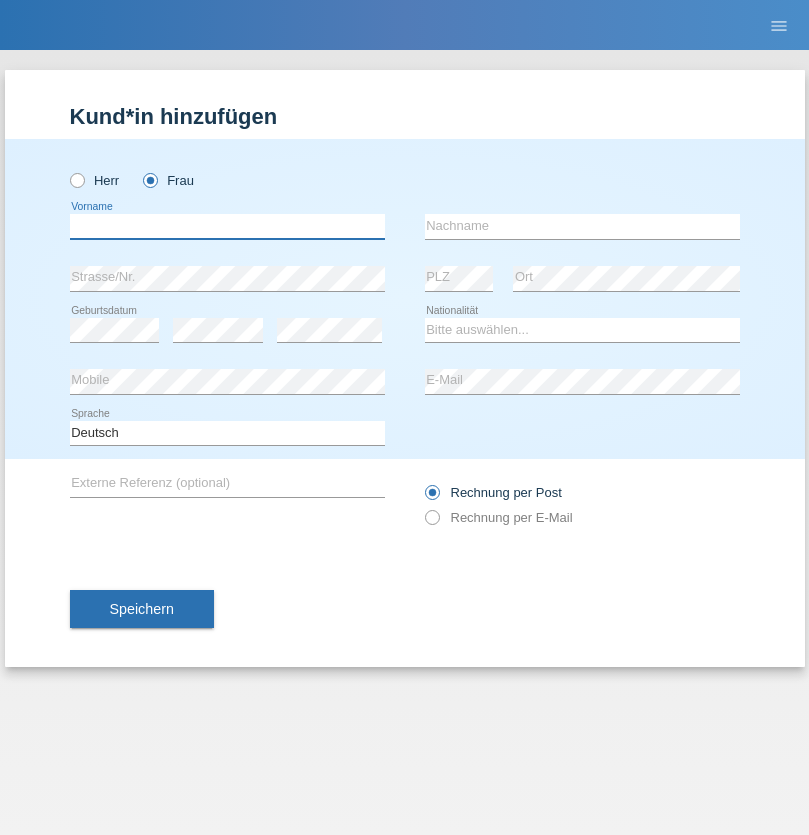 click at bounding box center [227, 226] 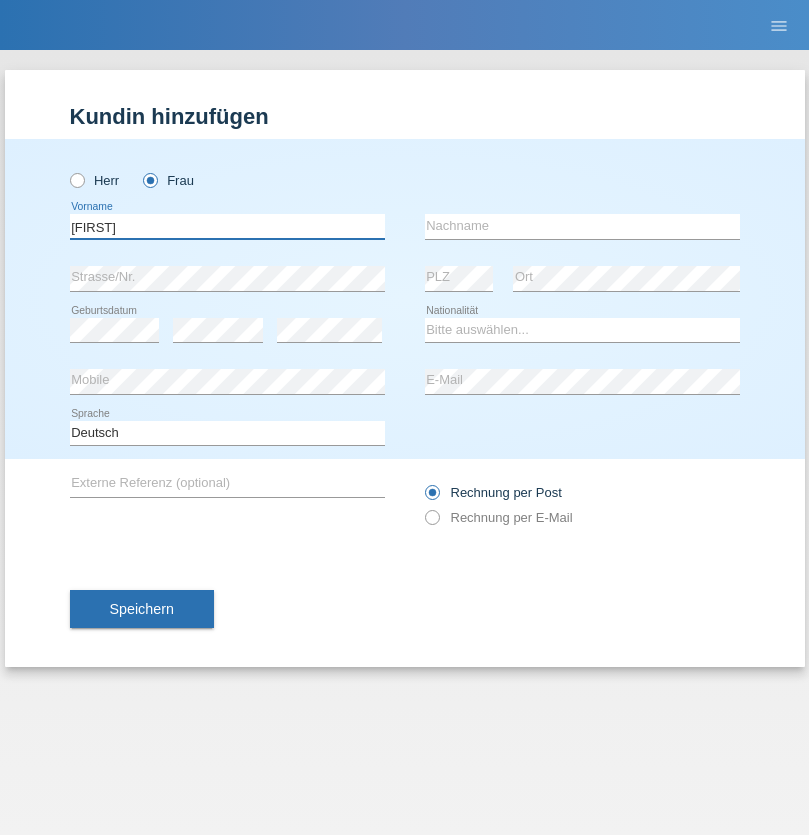 type on "MICHAELA" 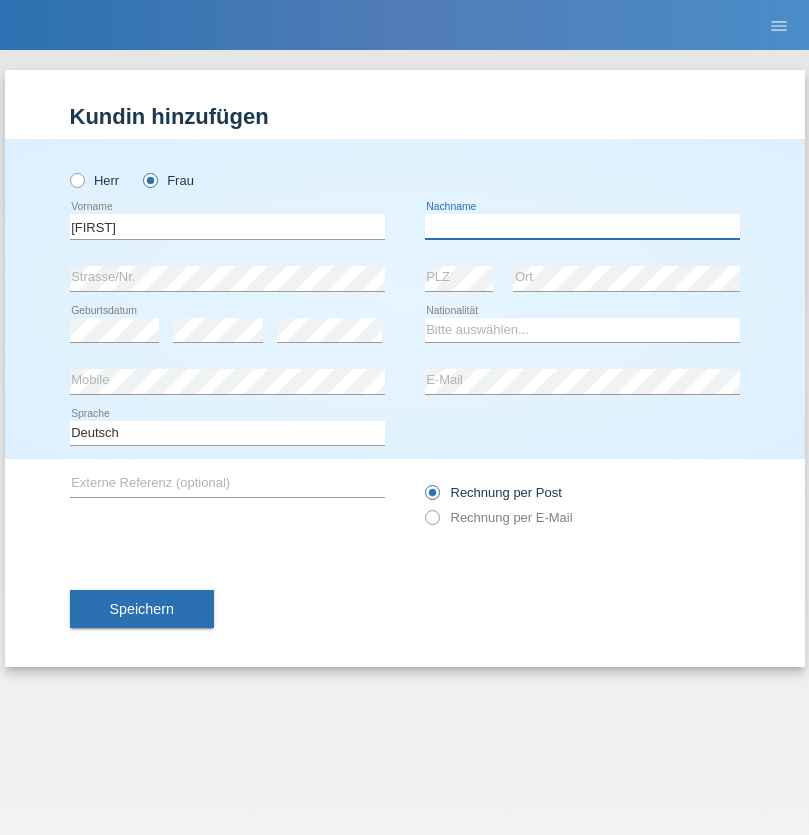 click at bounding box center (582, 226) 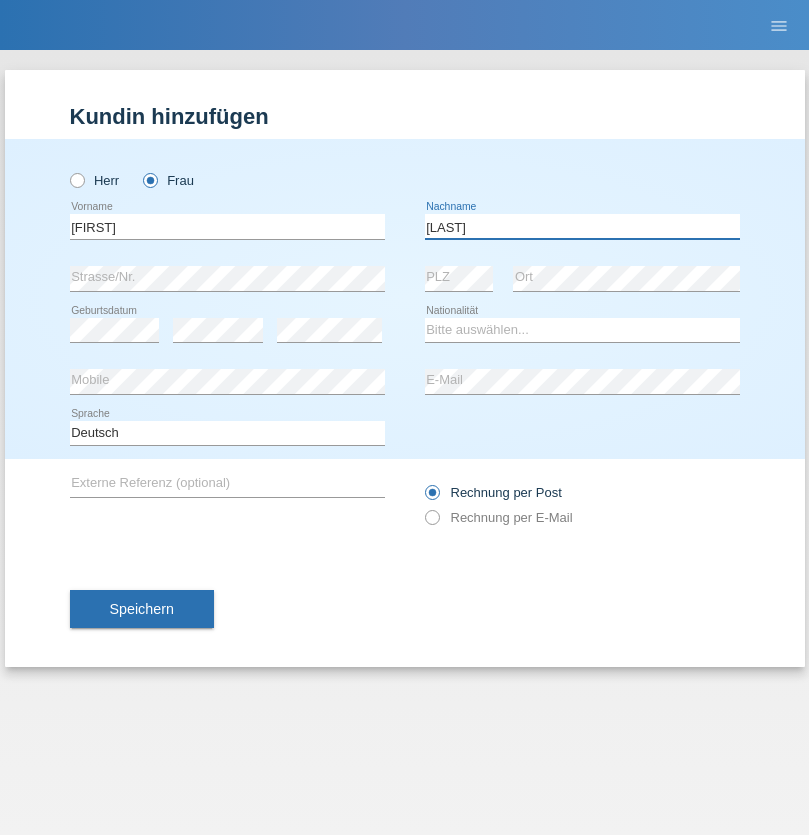type on "BERNATOVA" 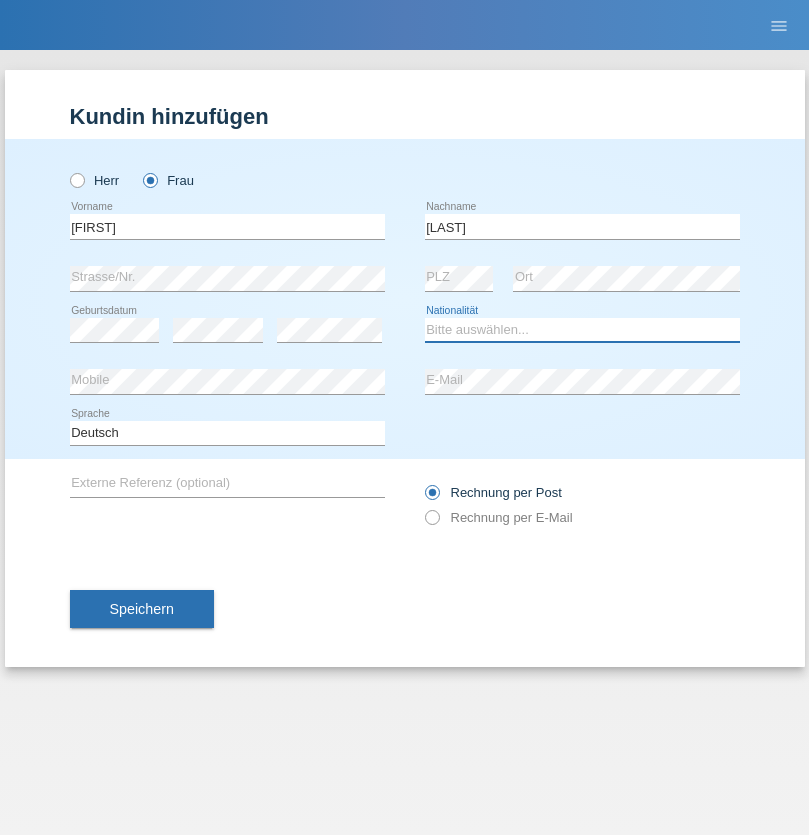 select on "SK" 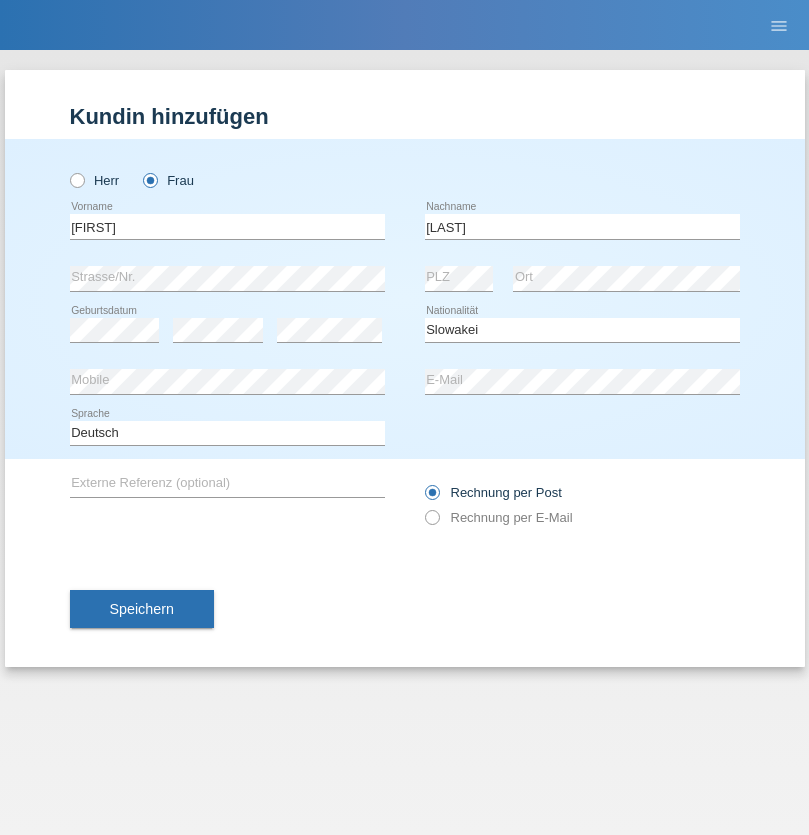 select on "C" 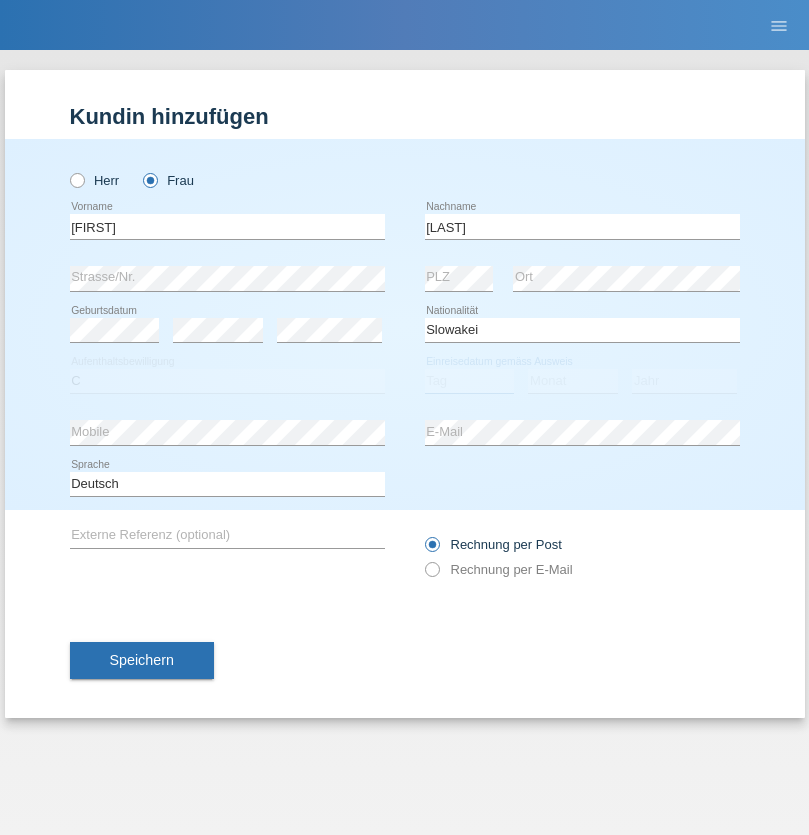 select on "05" 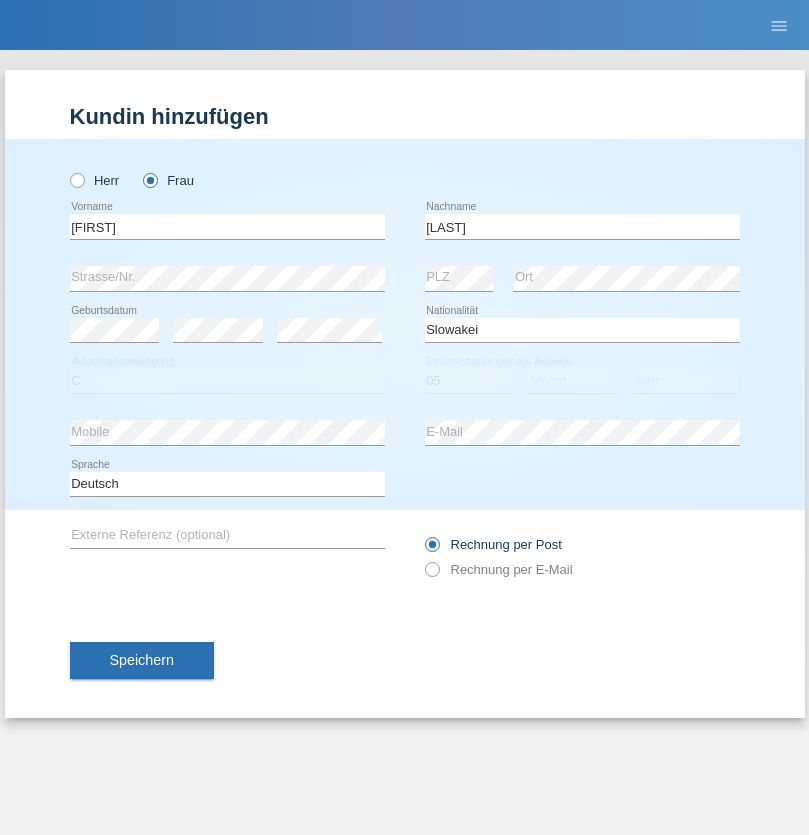 select on "04" 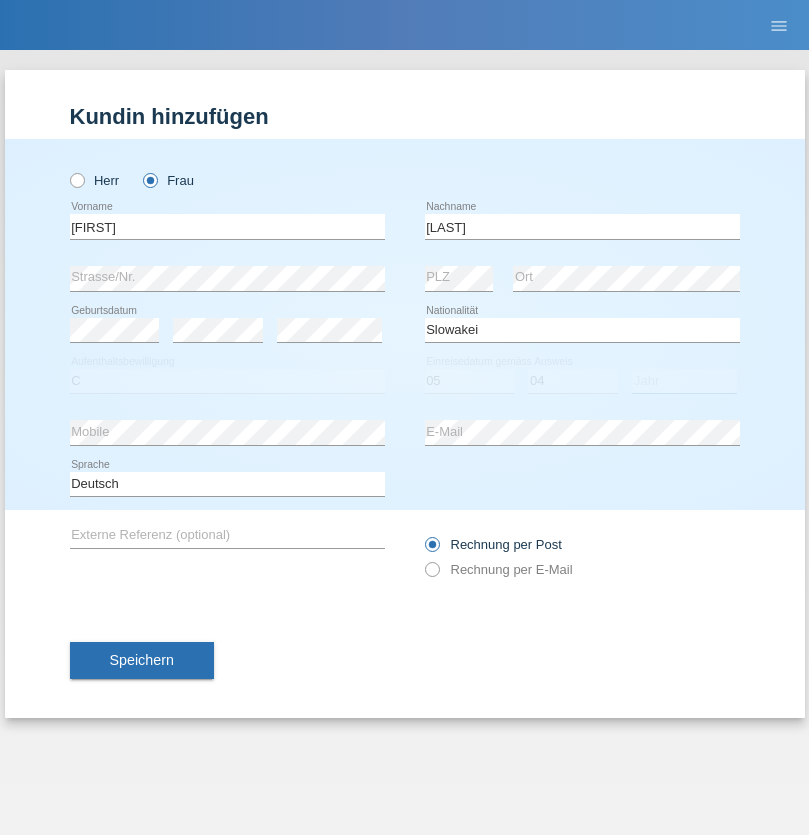 select on "2014" 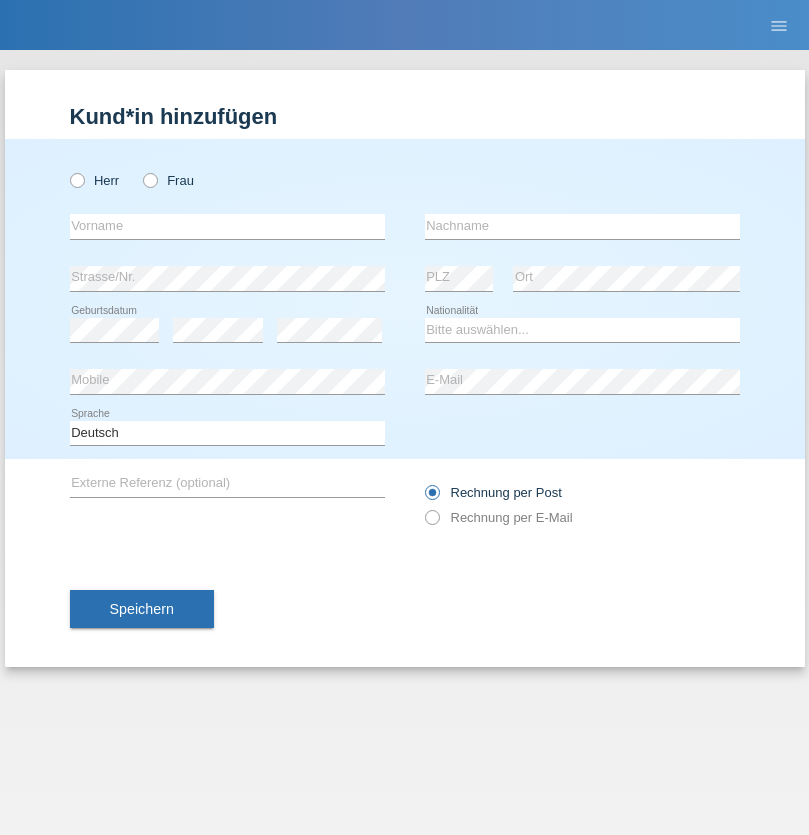 scroll, scrollTop: 0, scrollLeft: 0, axis: both 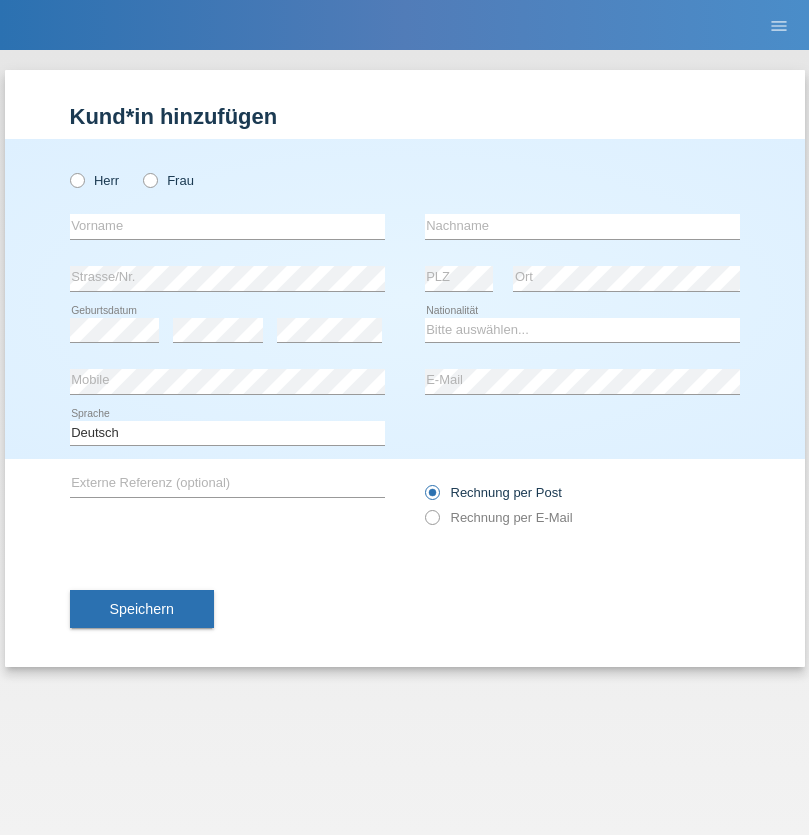 radio on "true" 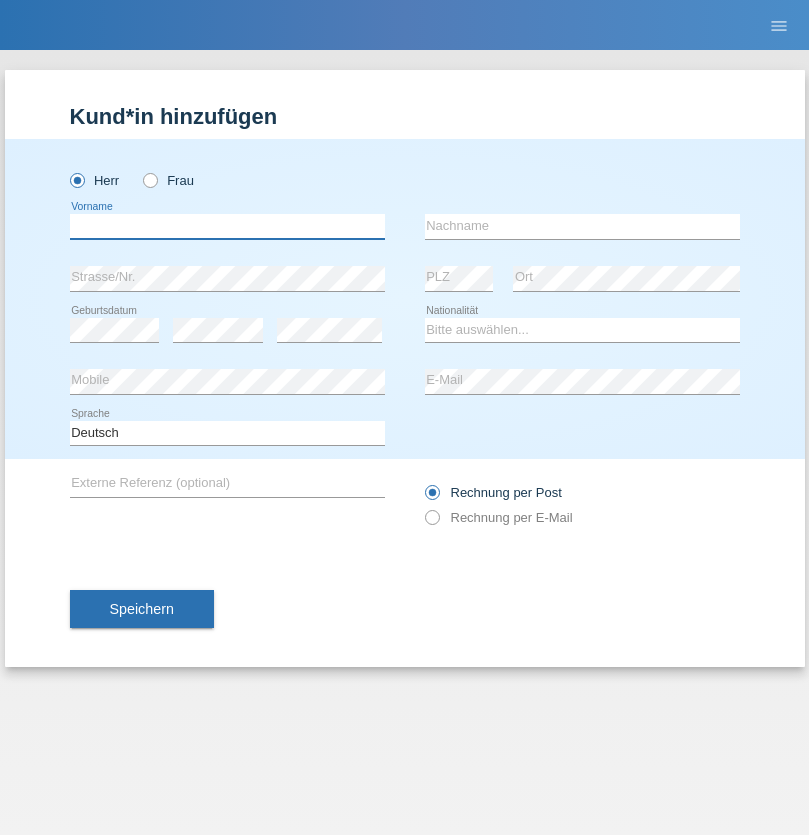 click at bounding box center [227, 226] 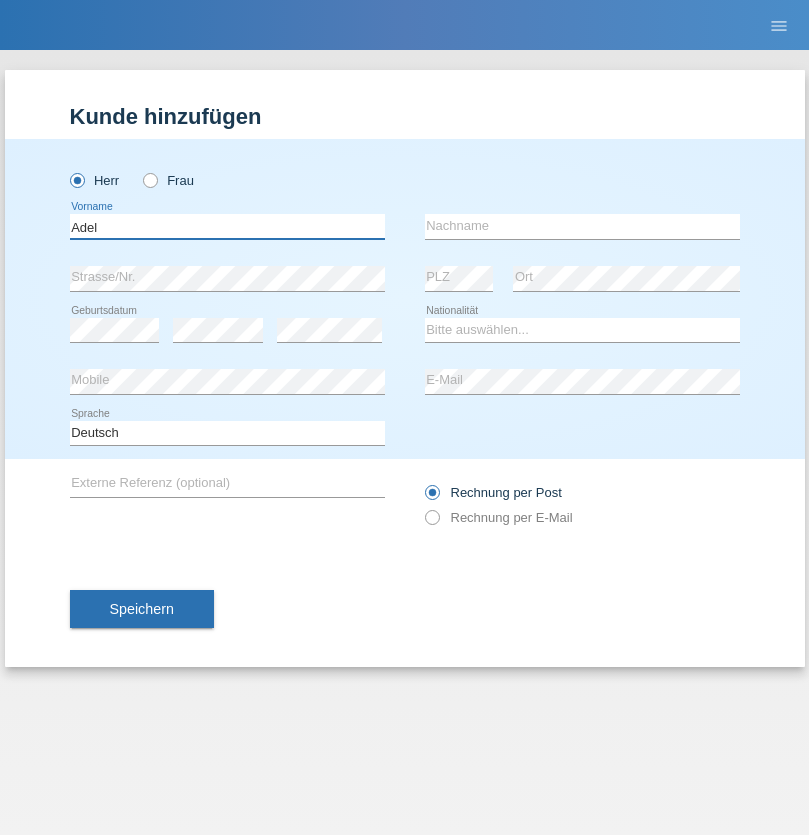 type on "Adel" 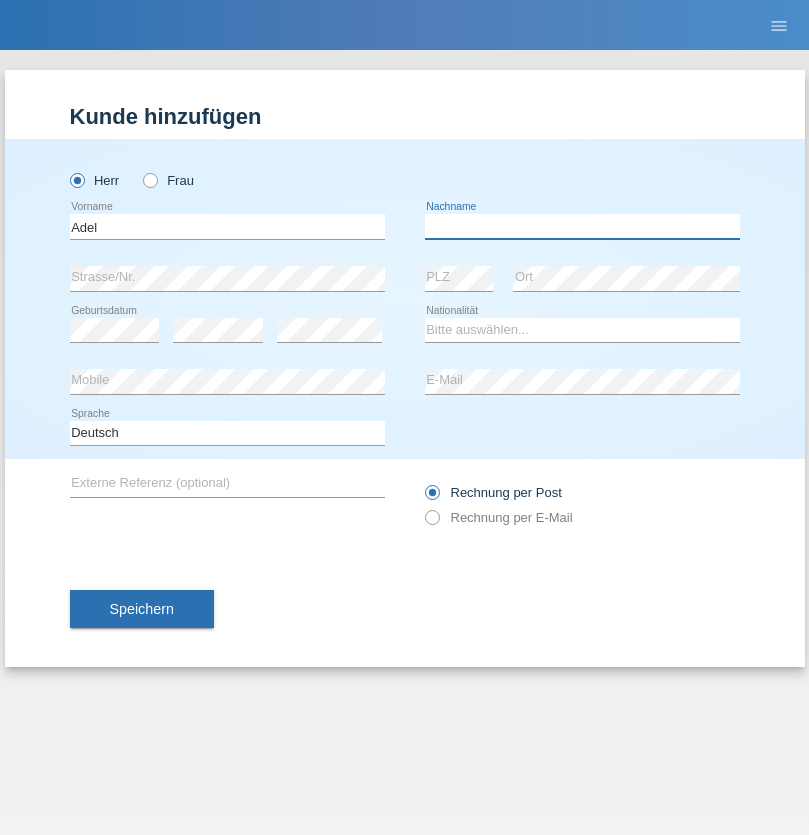 click at bounding box center (582, 226) 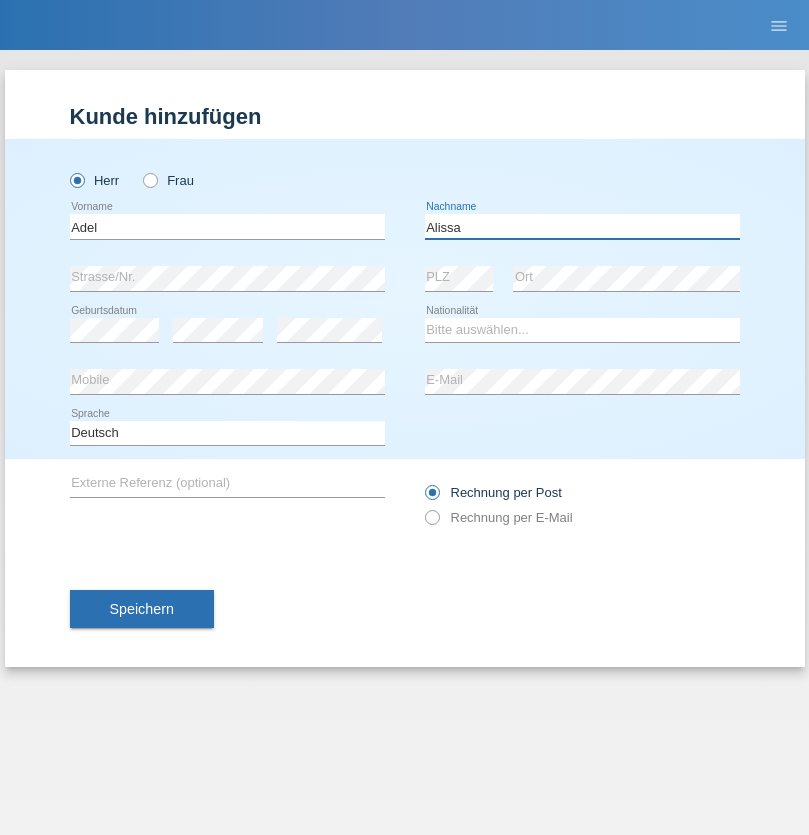 type on "Alissa" 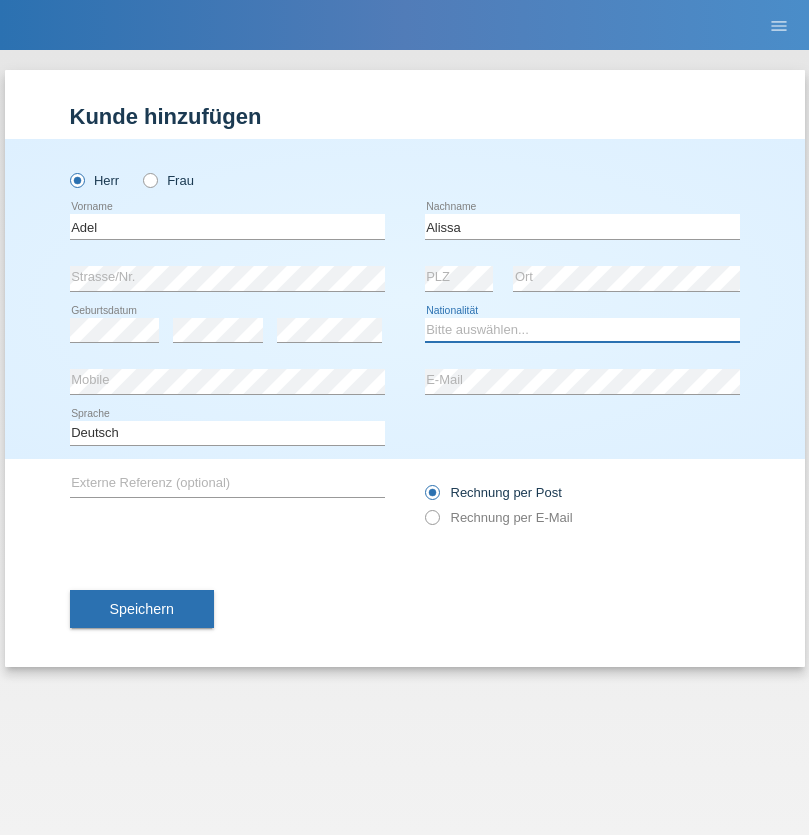 select on "SY" 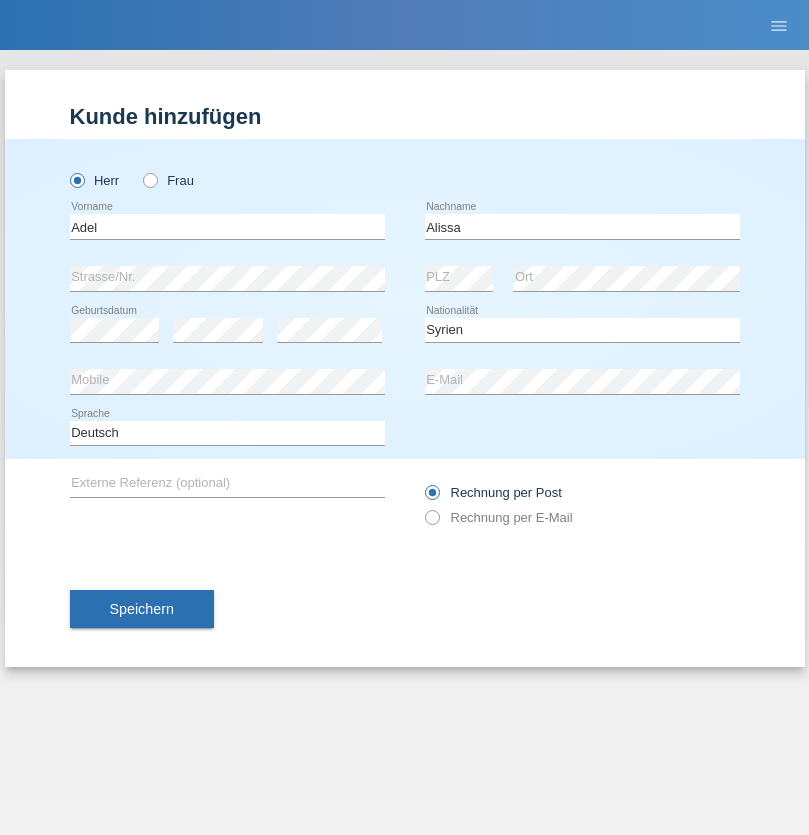 select on "C" 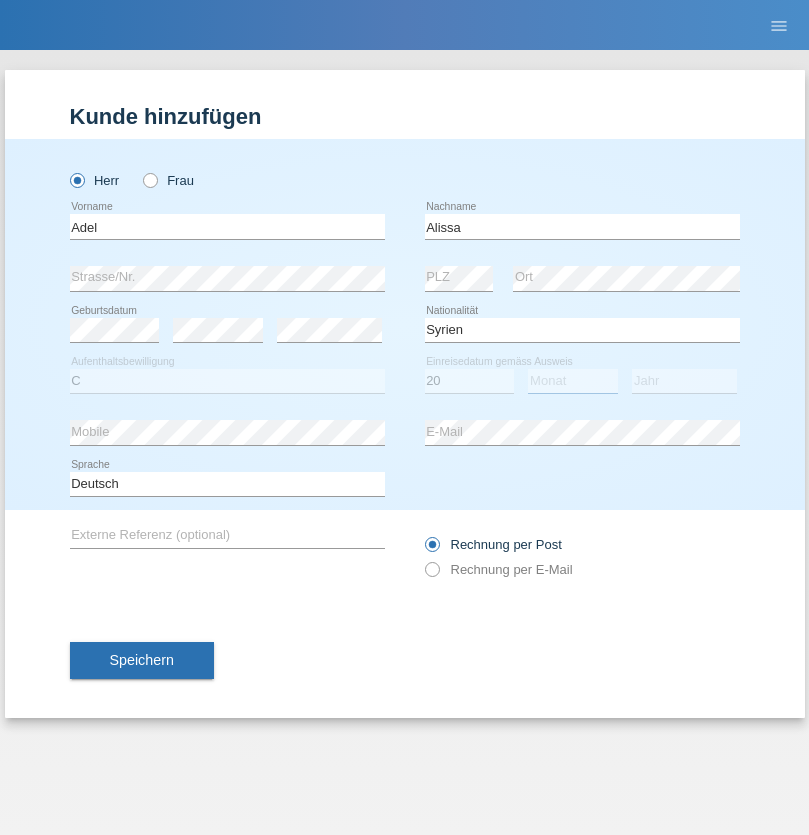 select on "09" 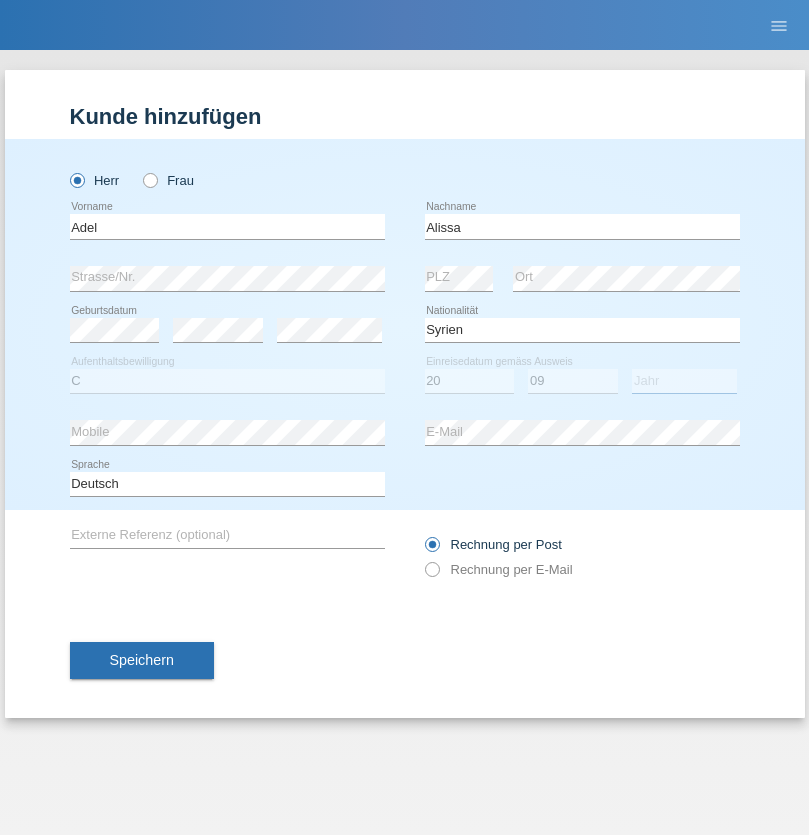 select on "2018" 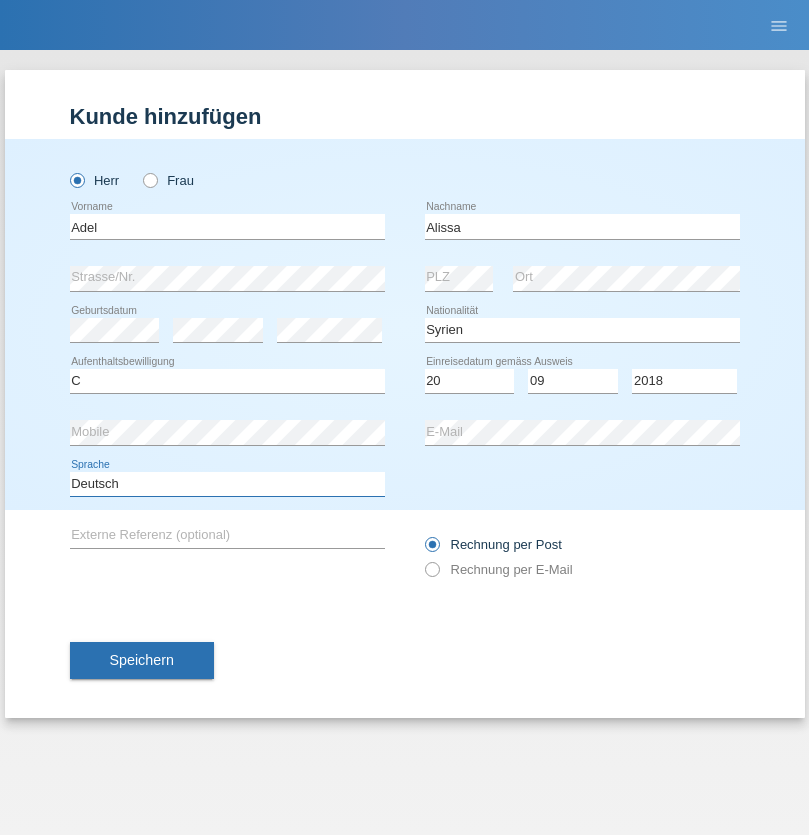 select on "en" 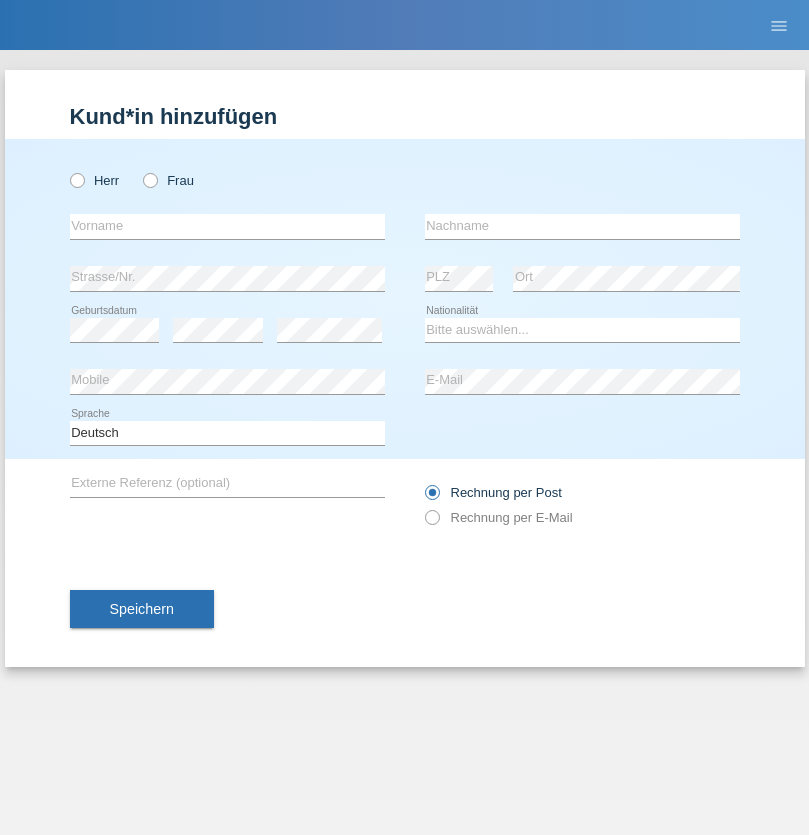 scroll, scrollTop: 0, scrollLeft: 0, axis: both 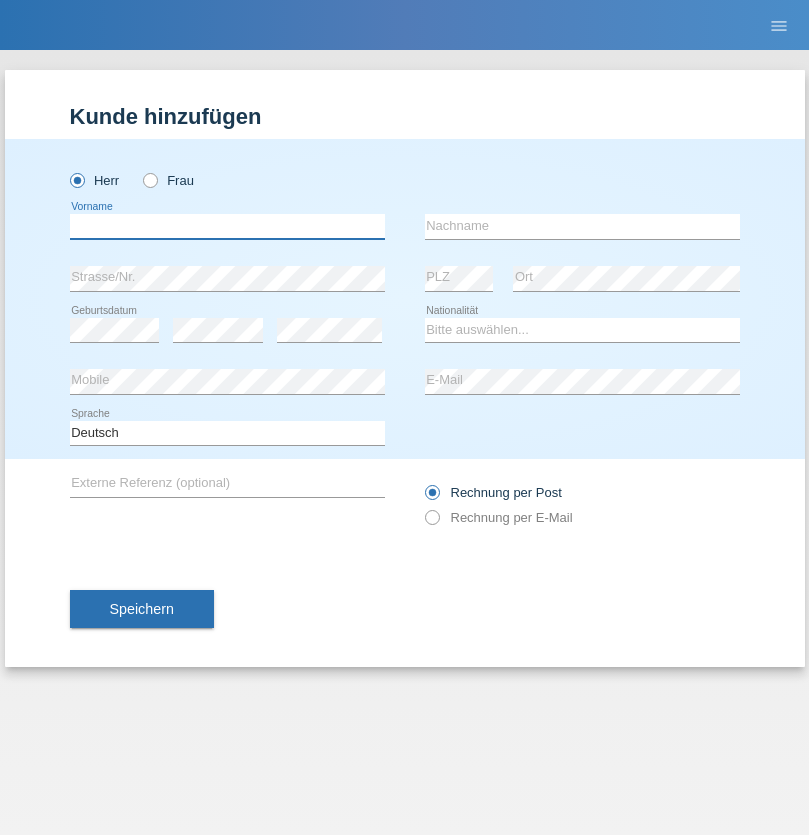 click at bounding box center (227, 226) 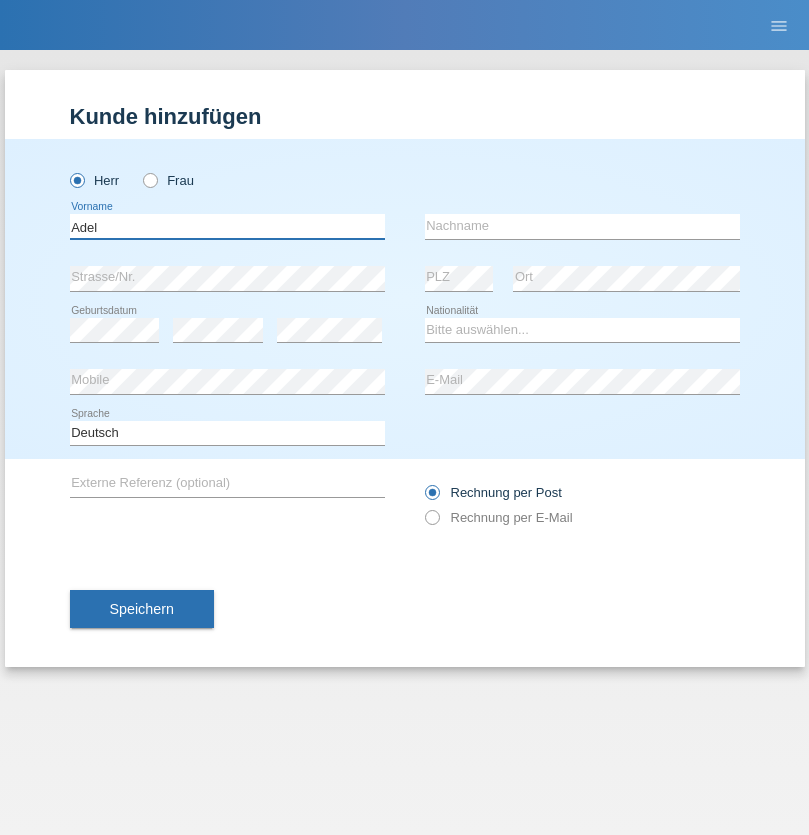 type on "Adel" 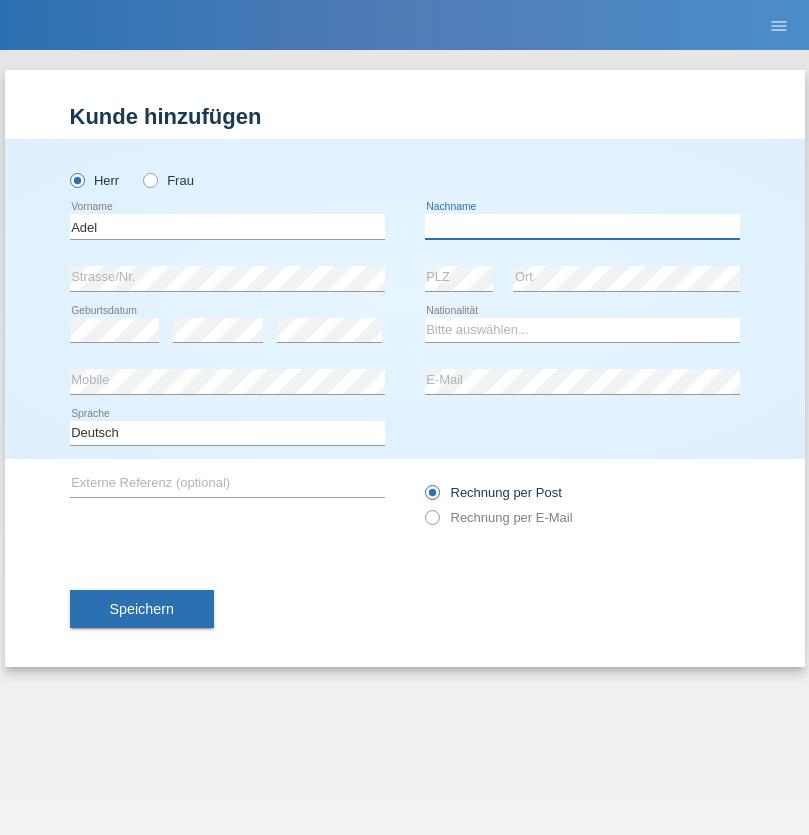 click at bounding box center (582, 226) 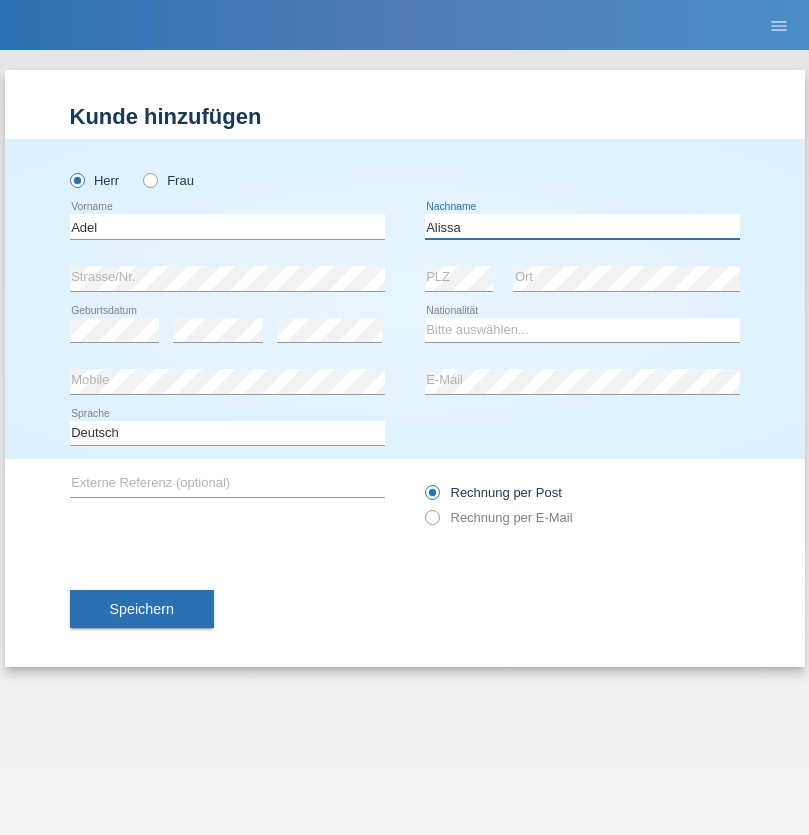 type on "Alissa" 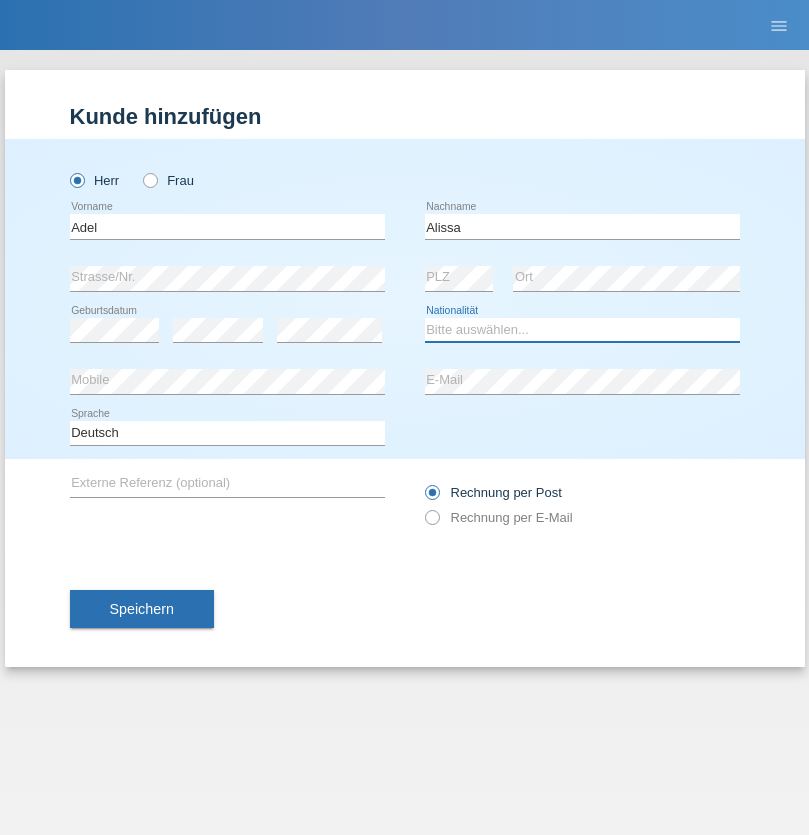 select on "SY" 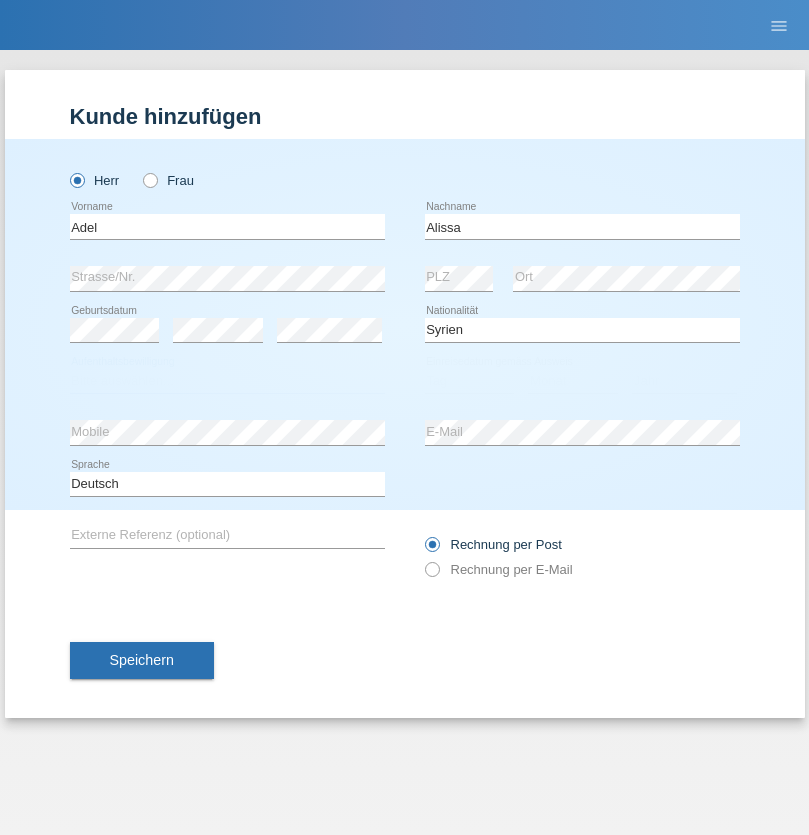 select on "C" 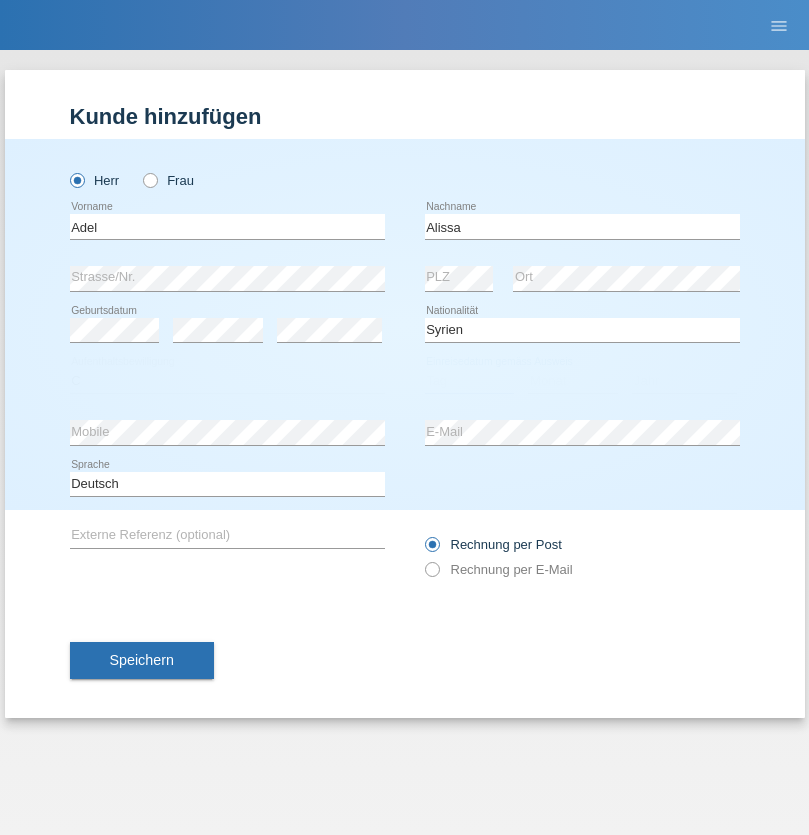 select on "20" 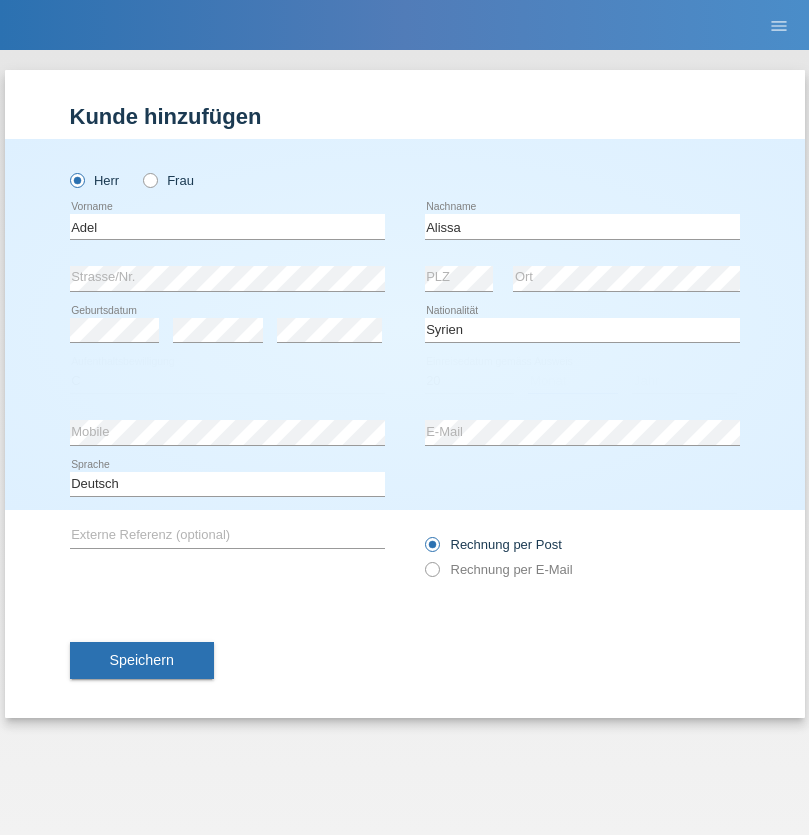select on "09" 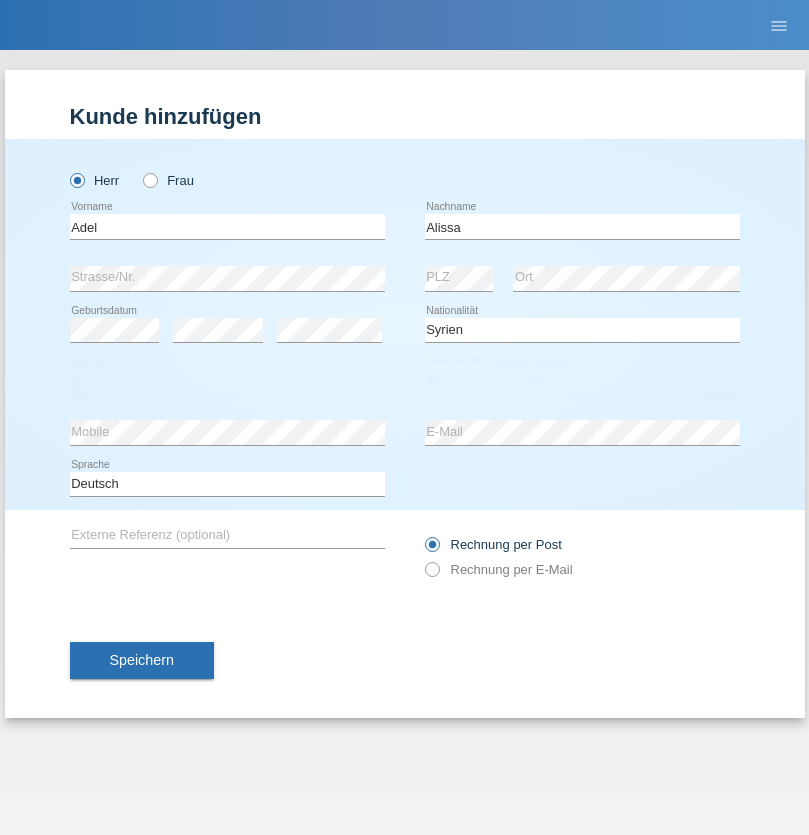 select on "2018" 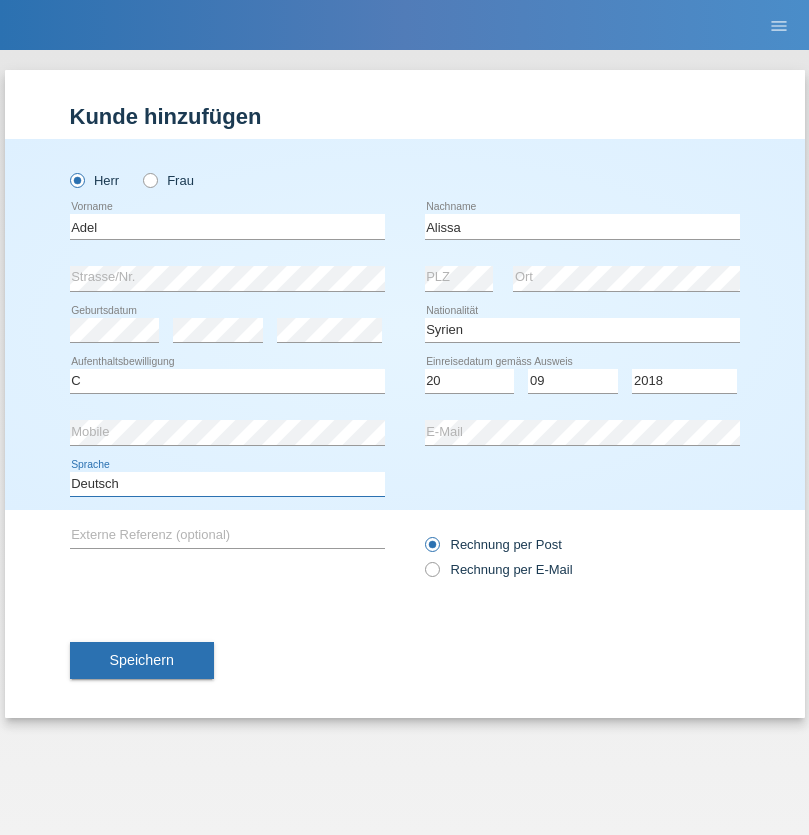 select on "en" 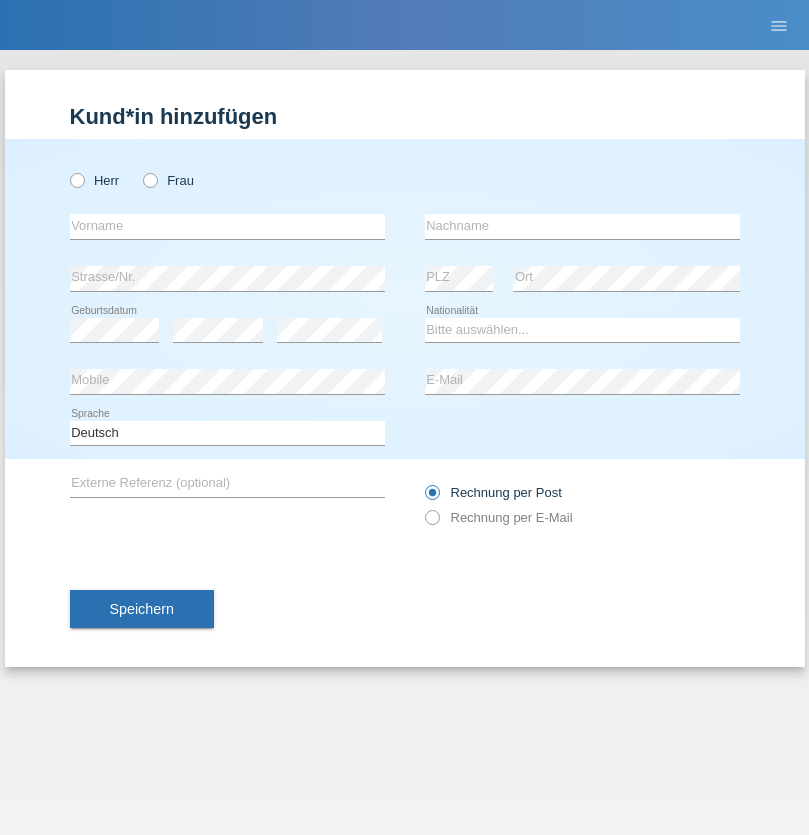 scroll, scrollTop: 0, scrollLeft: 0, axis: both 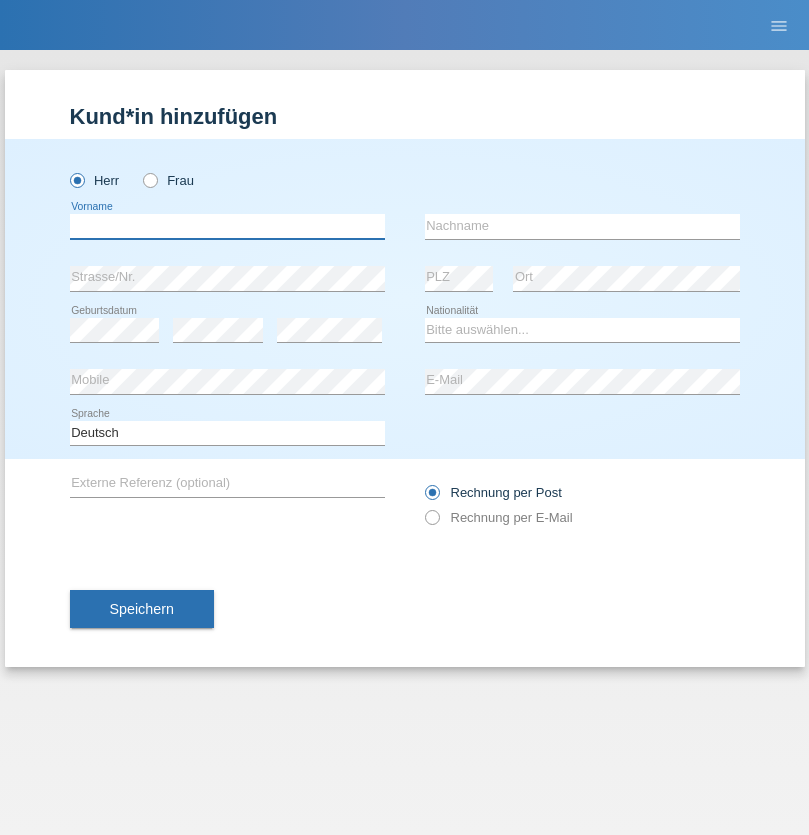 click at bounding box center (227, 226) 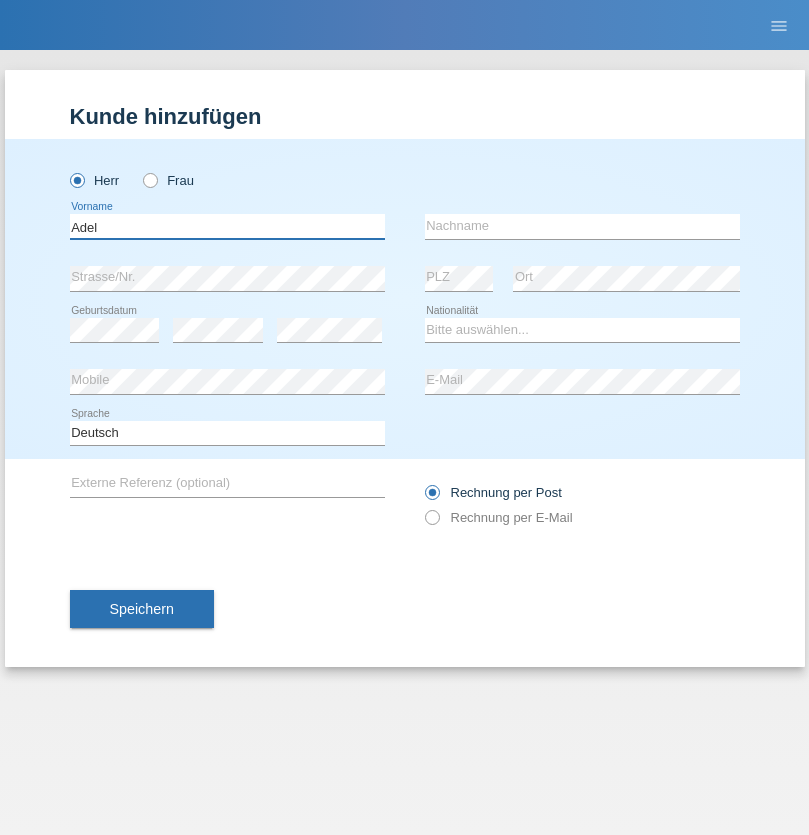 type on "Adel" 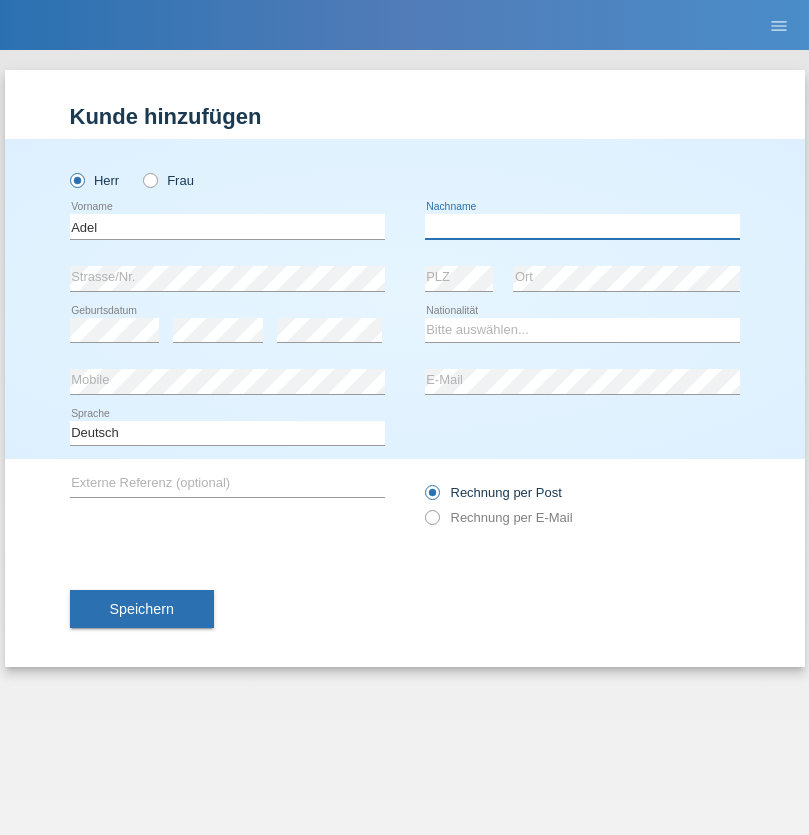 click at bounding box center [582, 226] 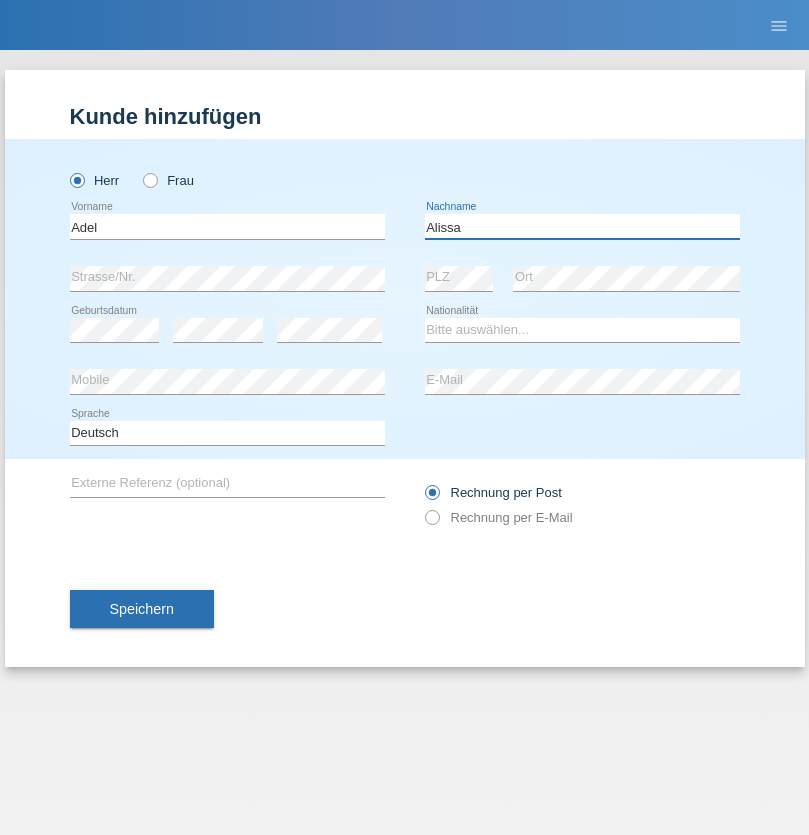 type on "Alissa" 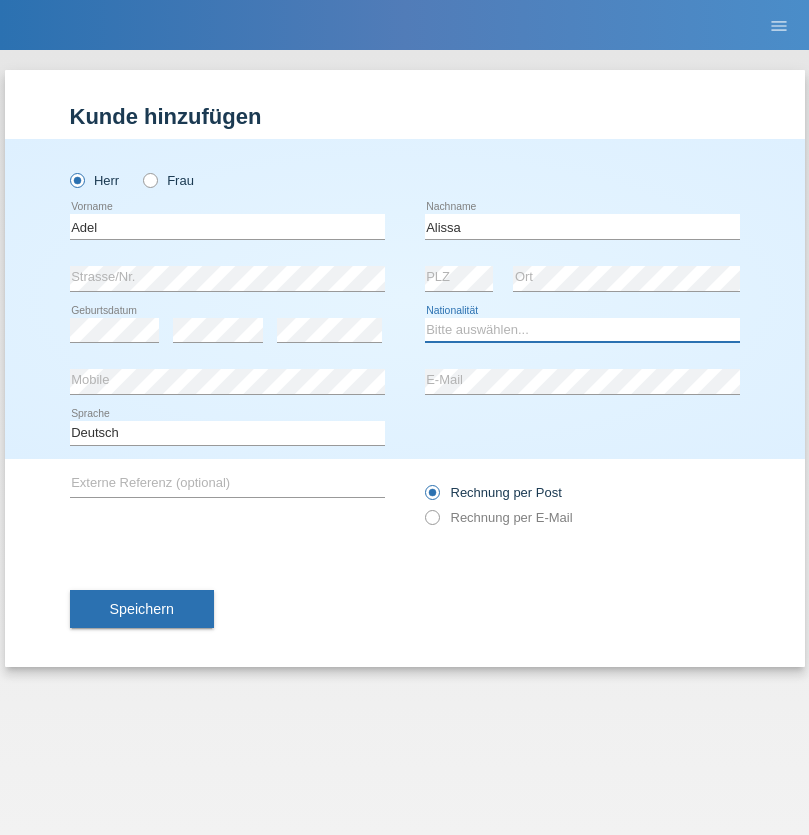 select on "SY" 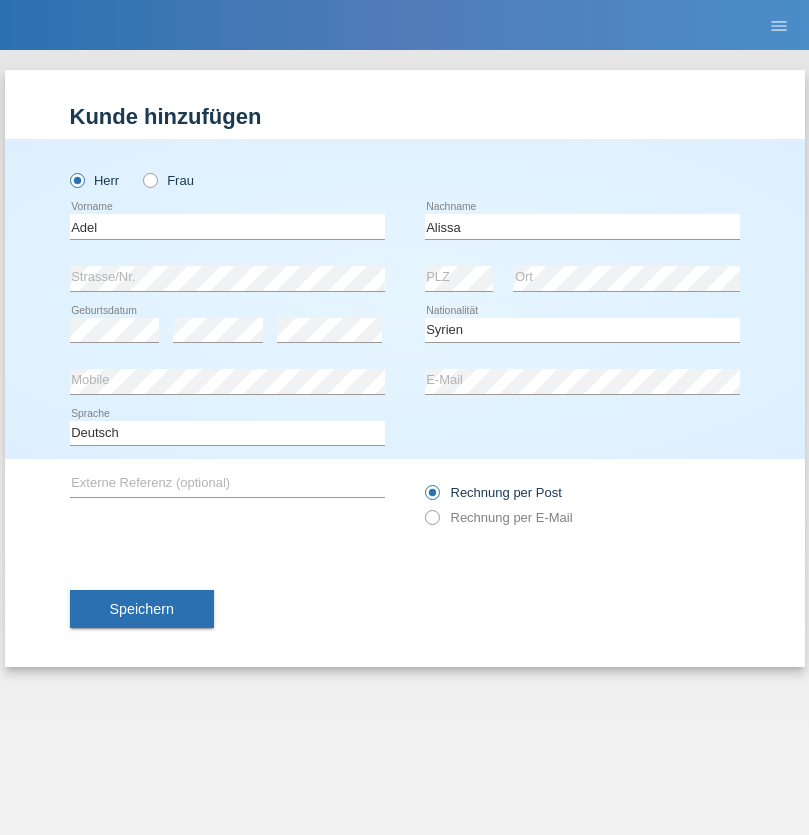 select on "C" 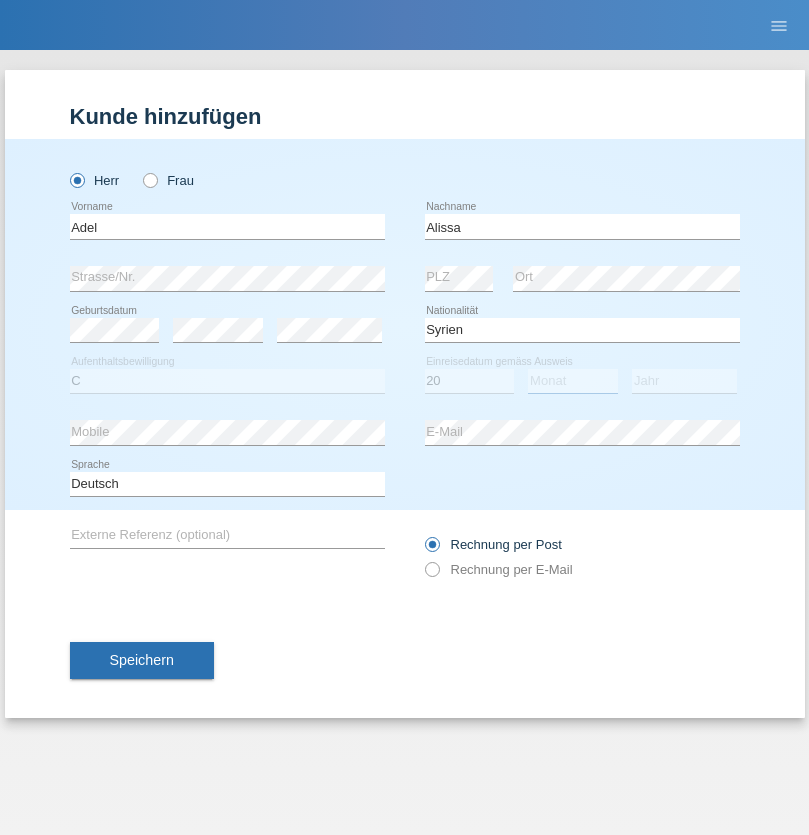 select on "09" 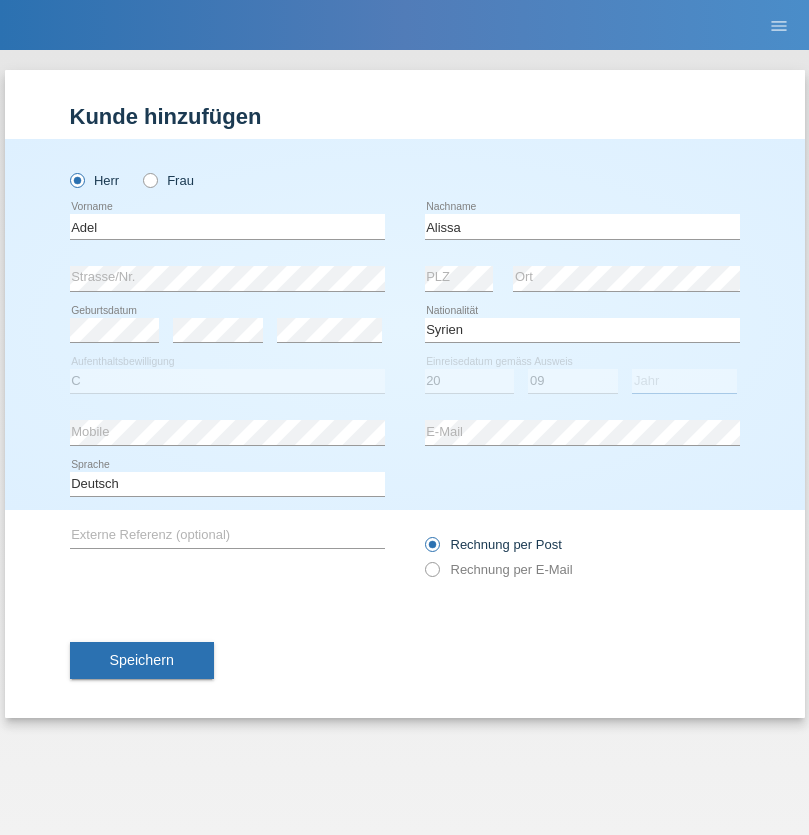 select on "2018" 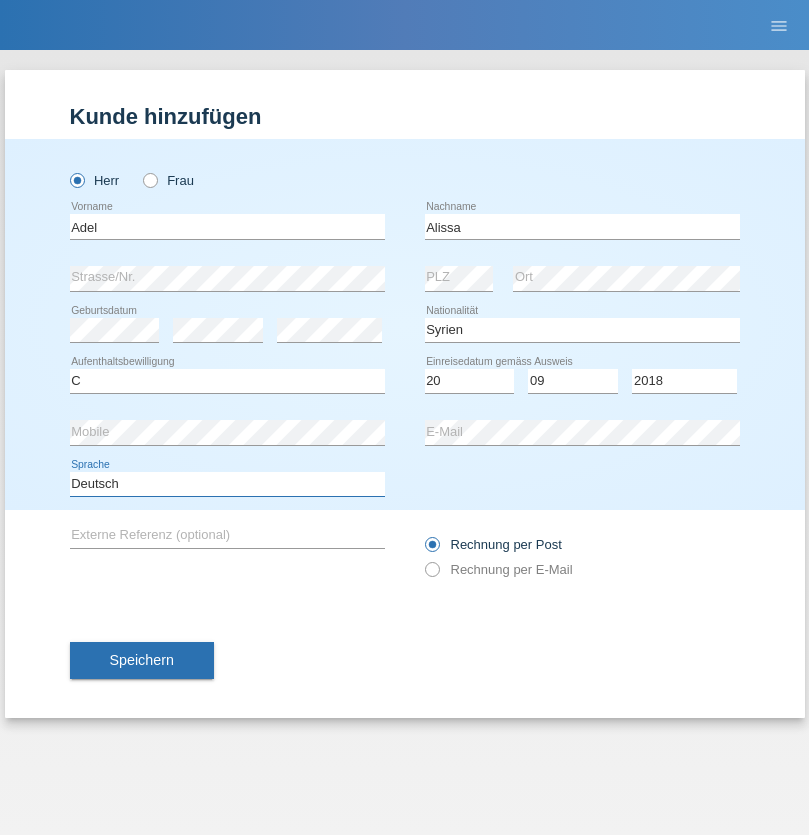 select on "en" 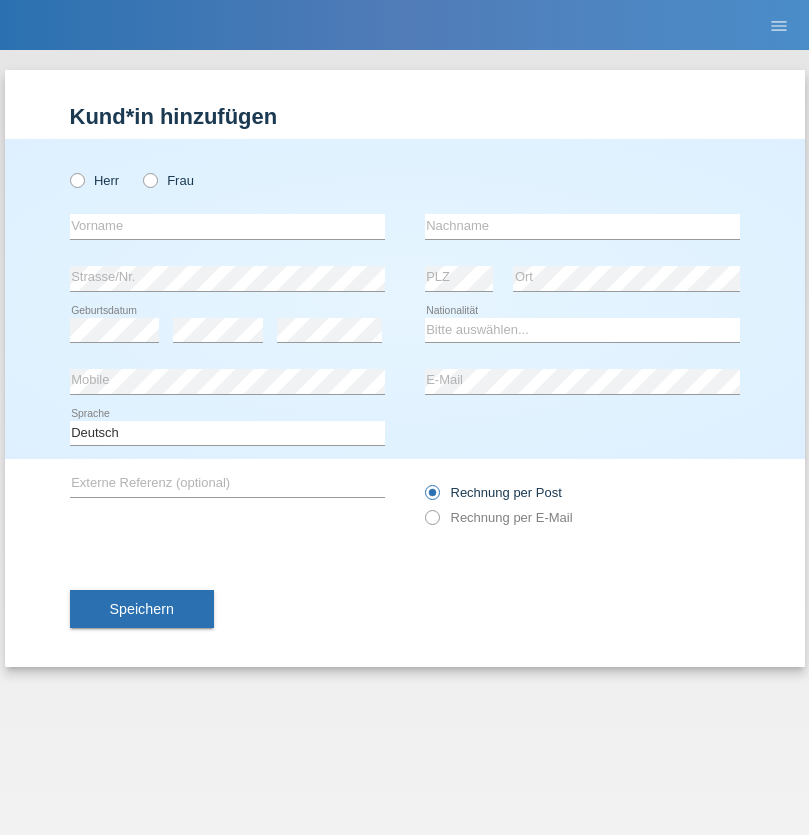 scroll, scrollTop: 0, scrollLeft: 0, axis: both 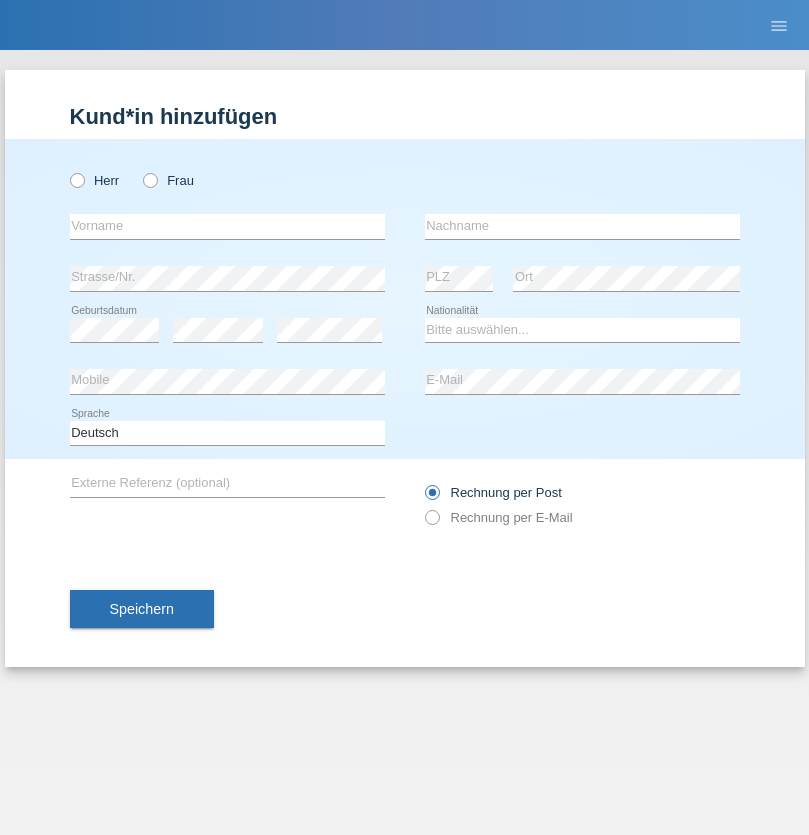 radio on "true" 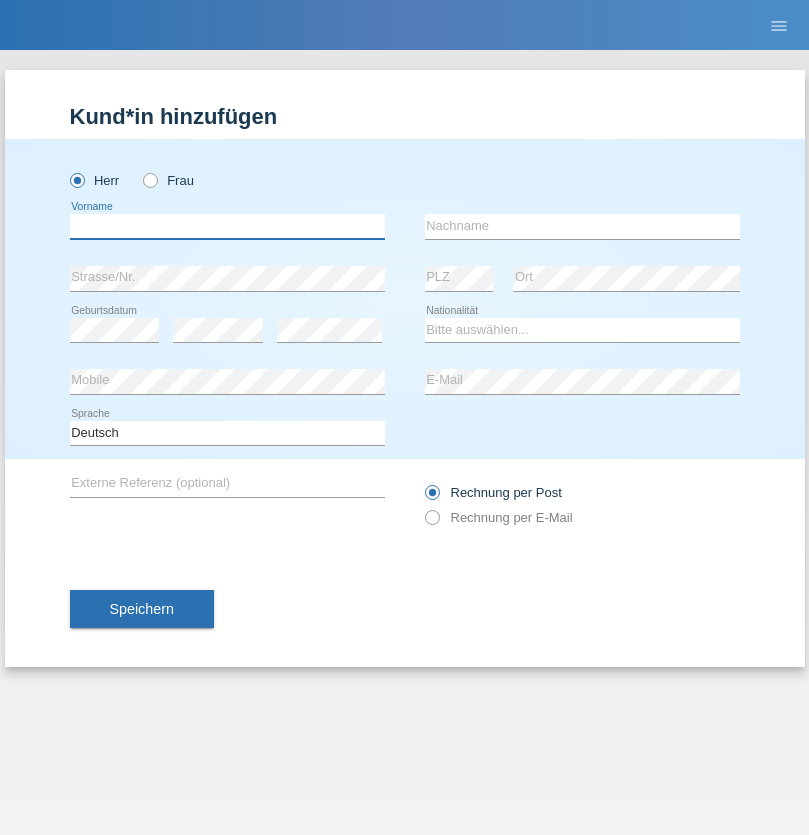 click at bounding box center [227, 226] 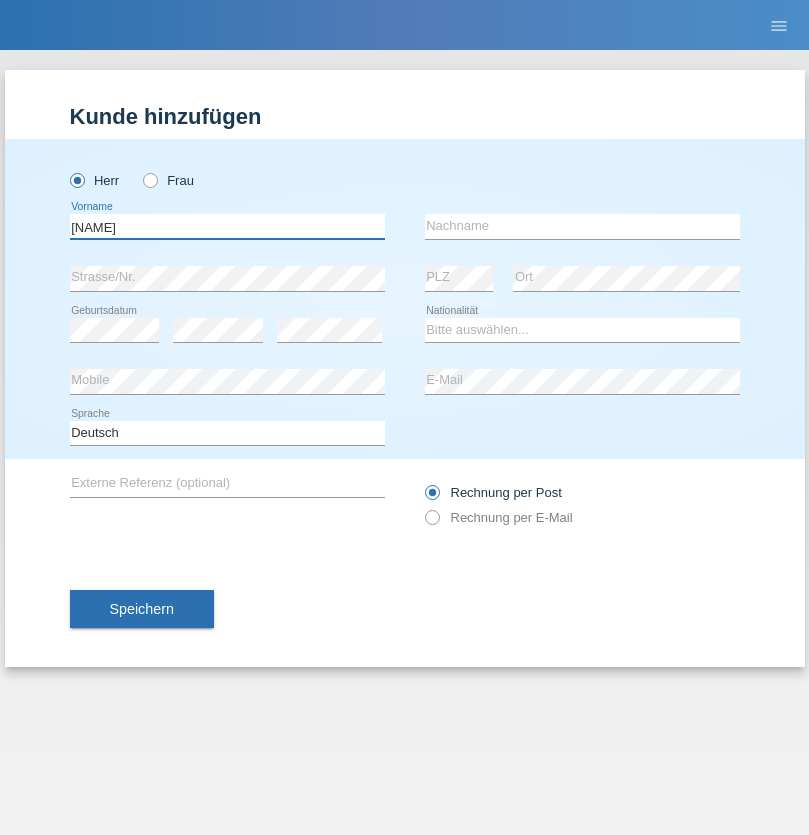 type on "[NAME]" 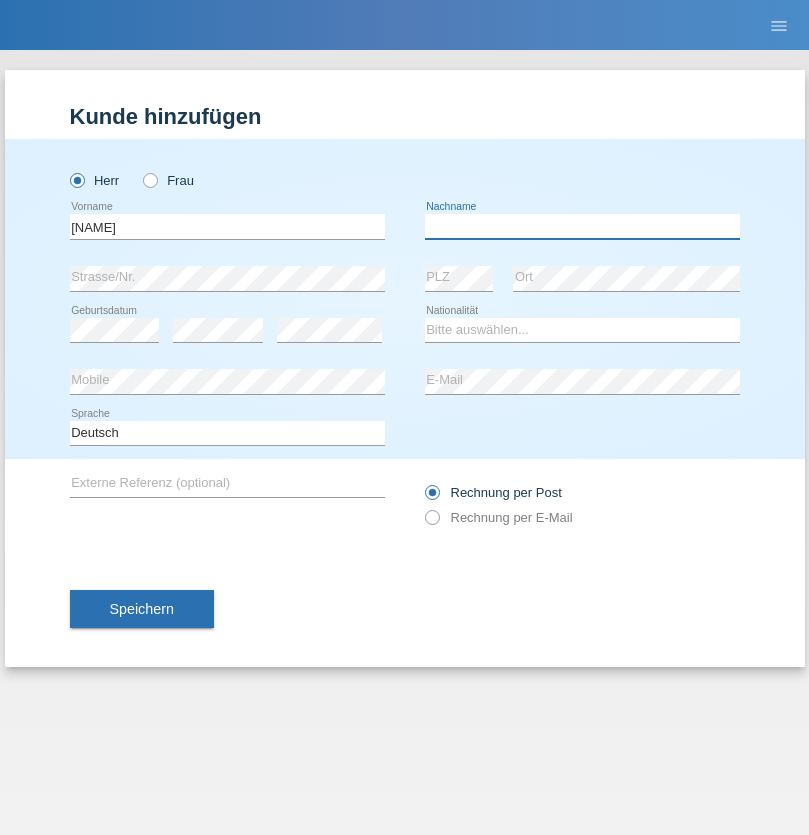 click at bounding box center (582, 226) 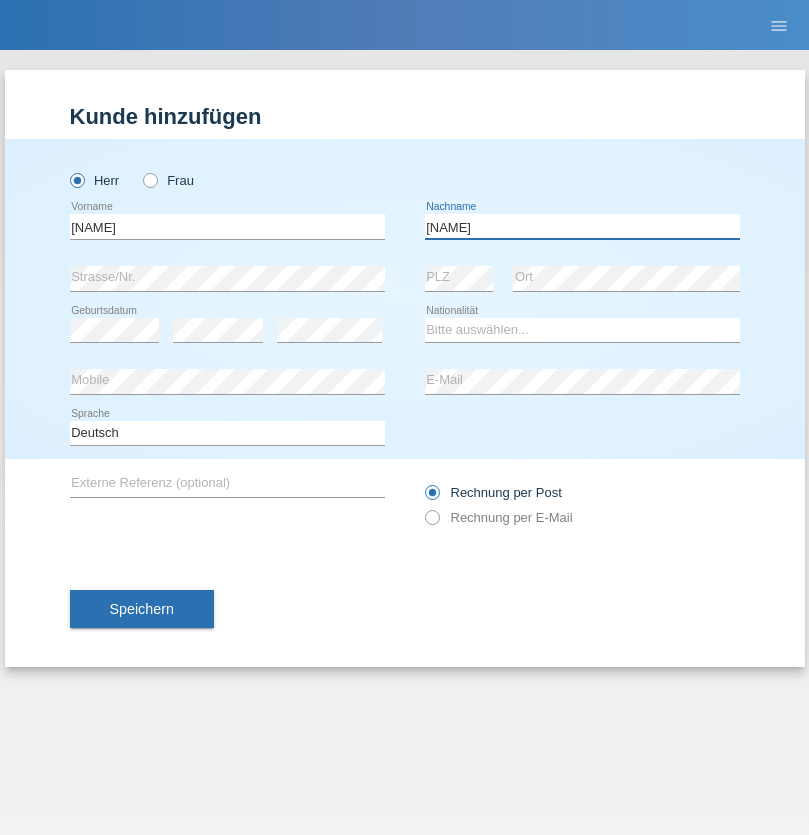 type on "[NAME]" 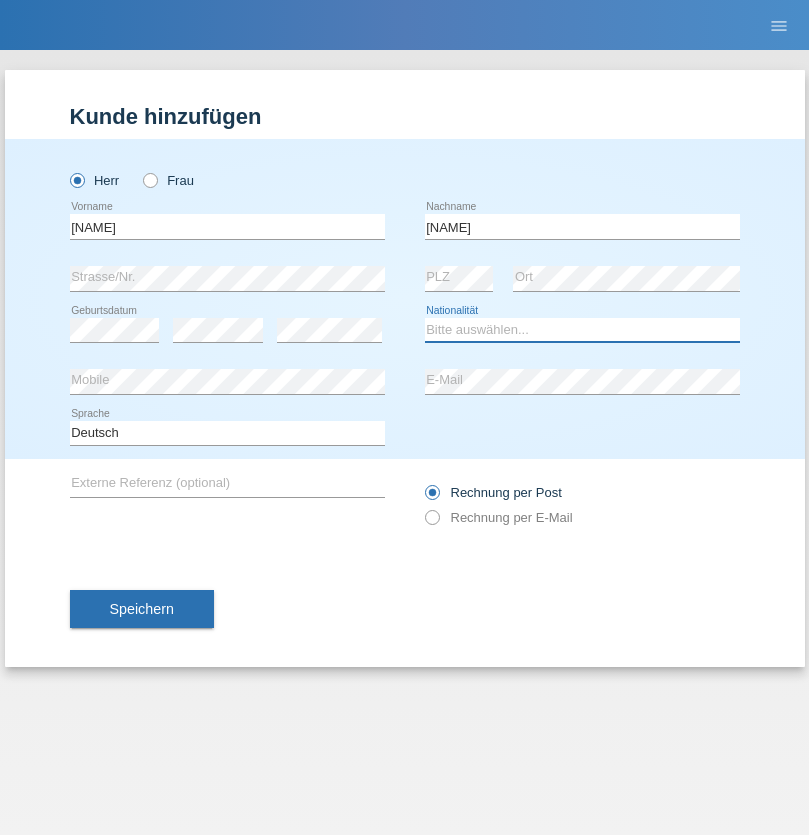 select on "CH" 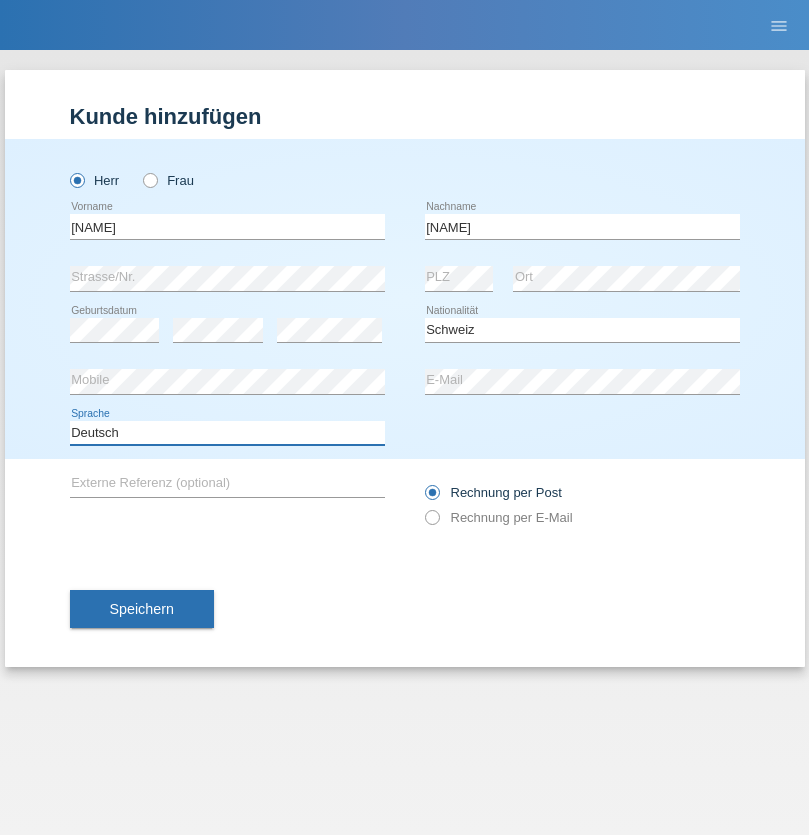 select on "en" 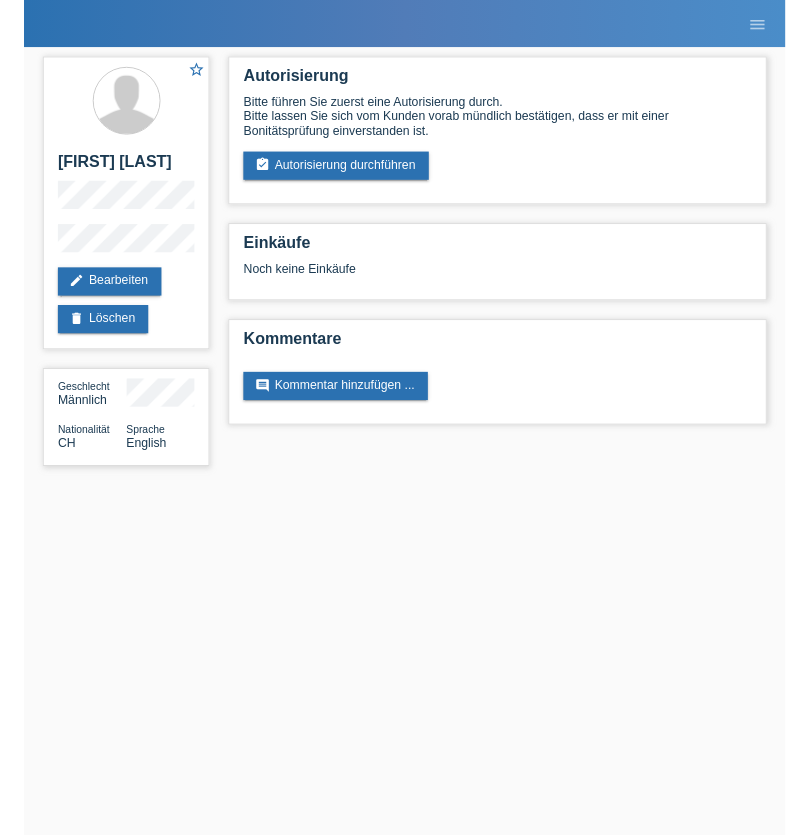 scroll, scrollTop: 0, scrollLeft: 0, axis: both 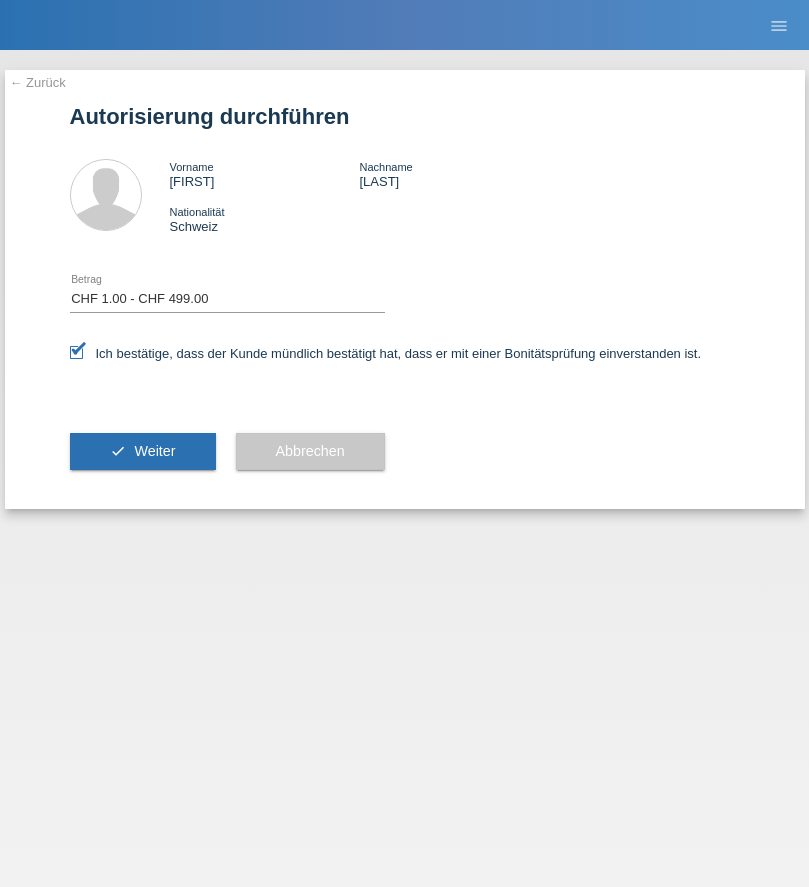 select on "1" 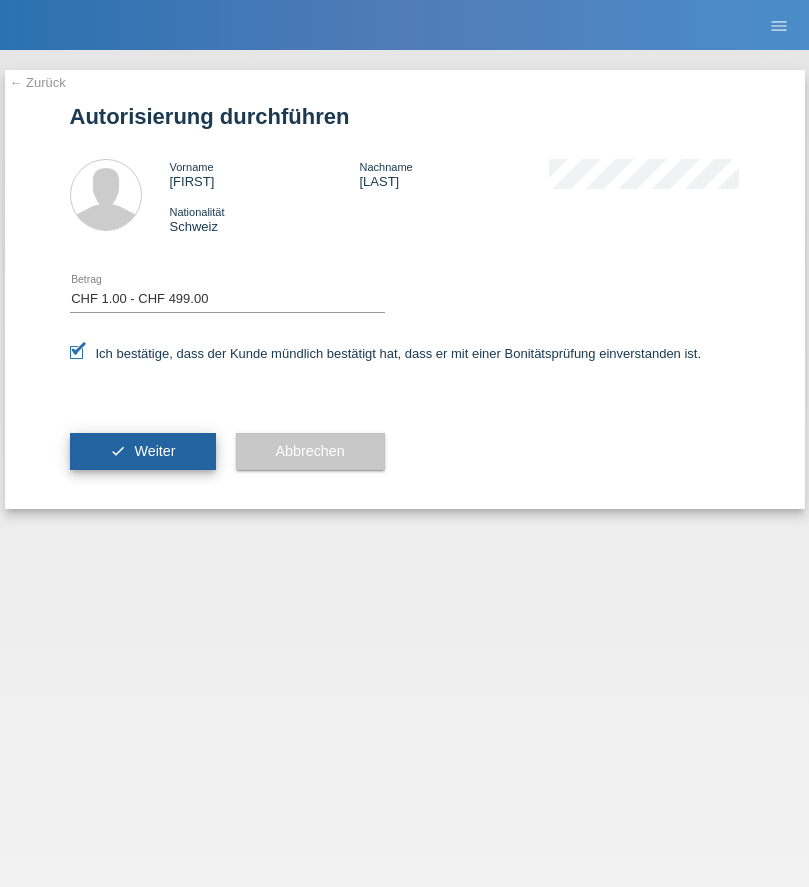 click on "Weiter" at bounding box center (154, 451) 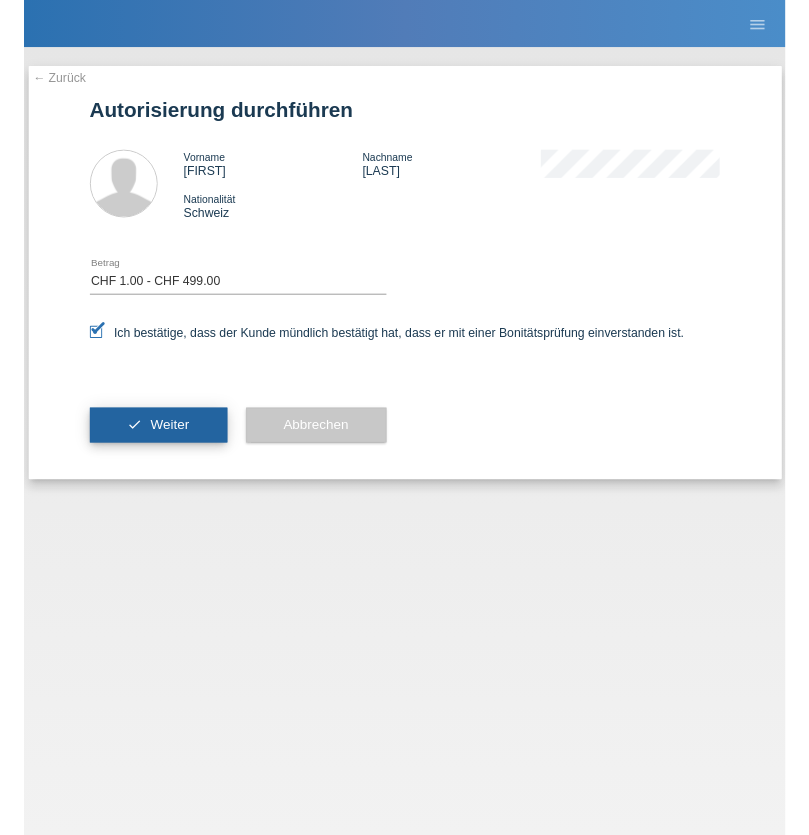 scroll, scrollTop: 0, scrollLeft: 0, axis: both 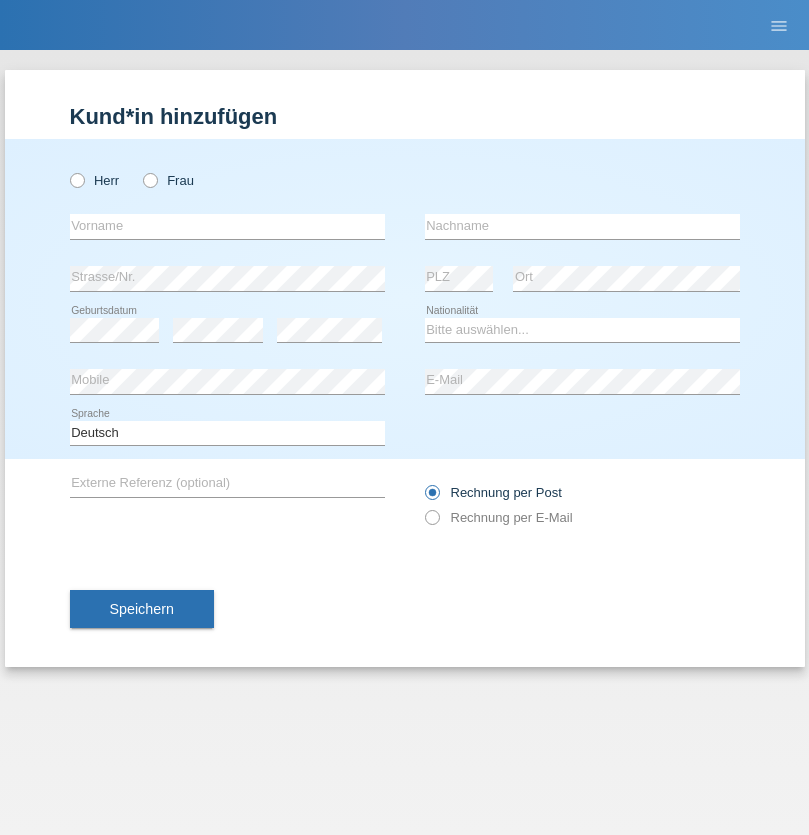 radio on "true" 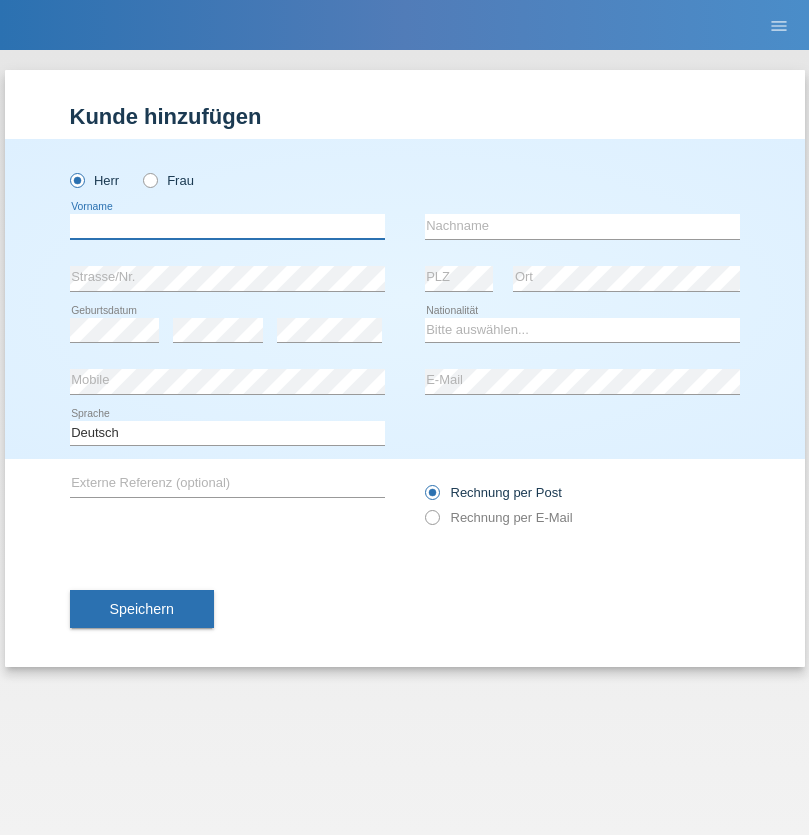 click at bounding box center (227, 226) 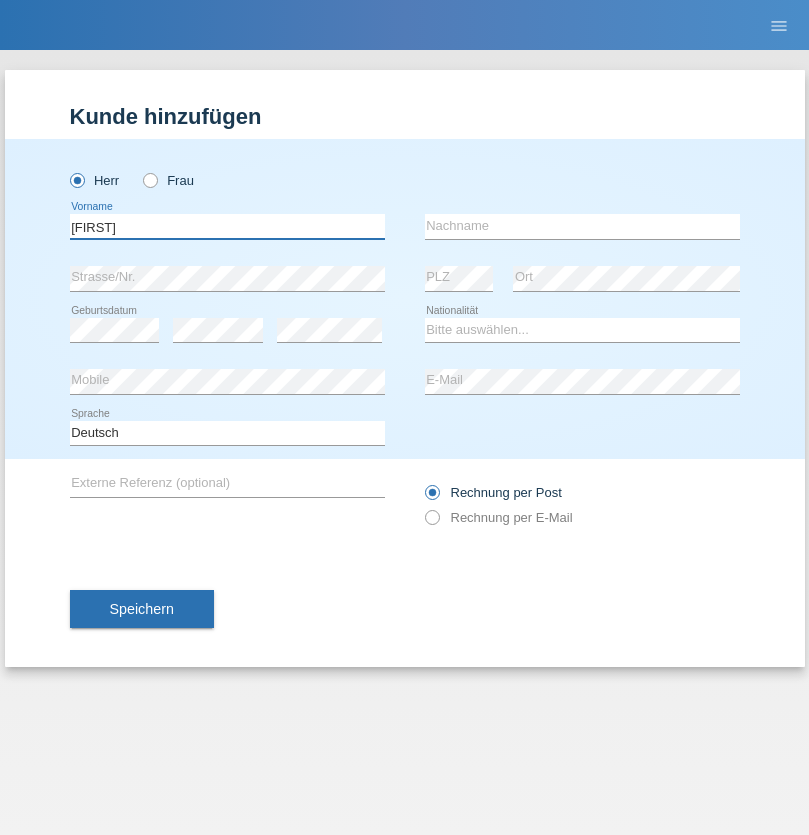 type on "Justin" 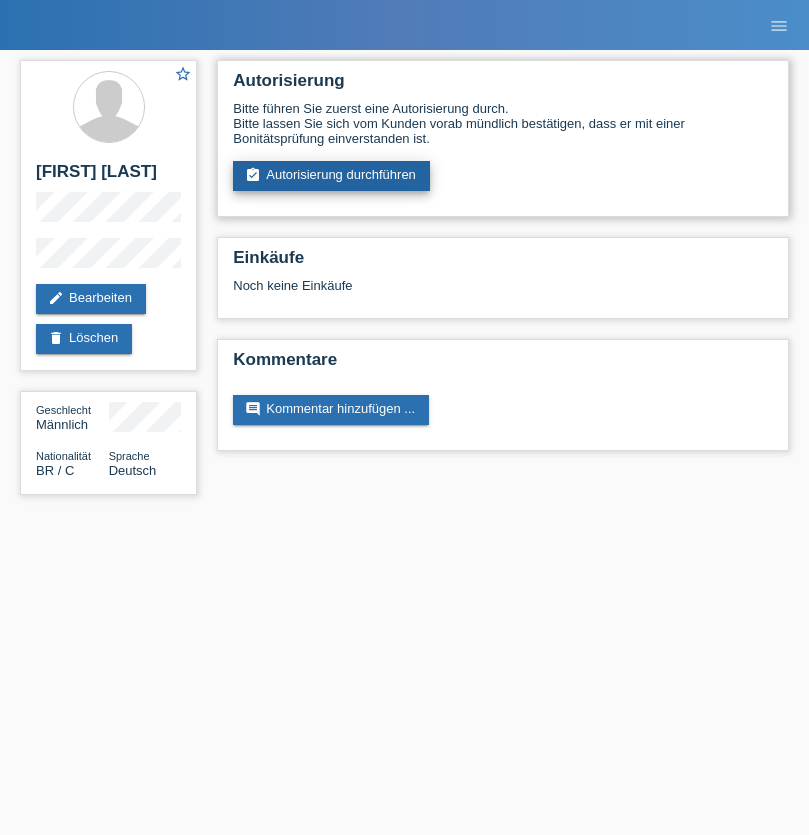 click on "assignment_turned_in  Autorisierung durchführen" at bounding box center [331, 176] 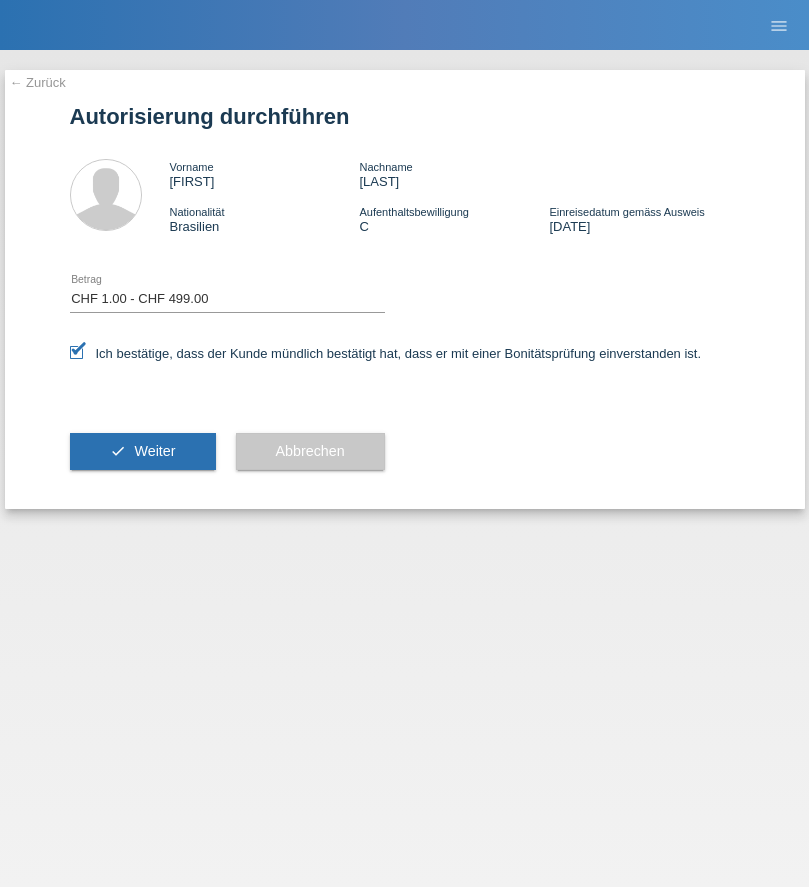 select on "1" 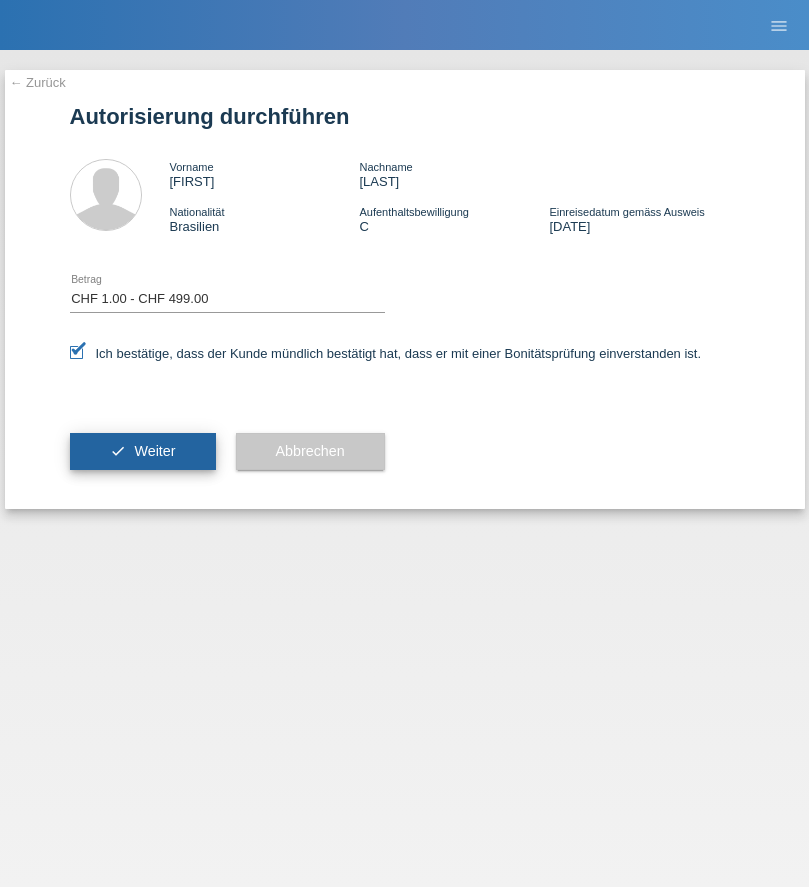 click on "Weiter" at bounding box center [154, 451] 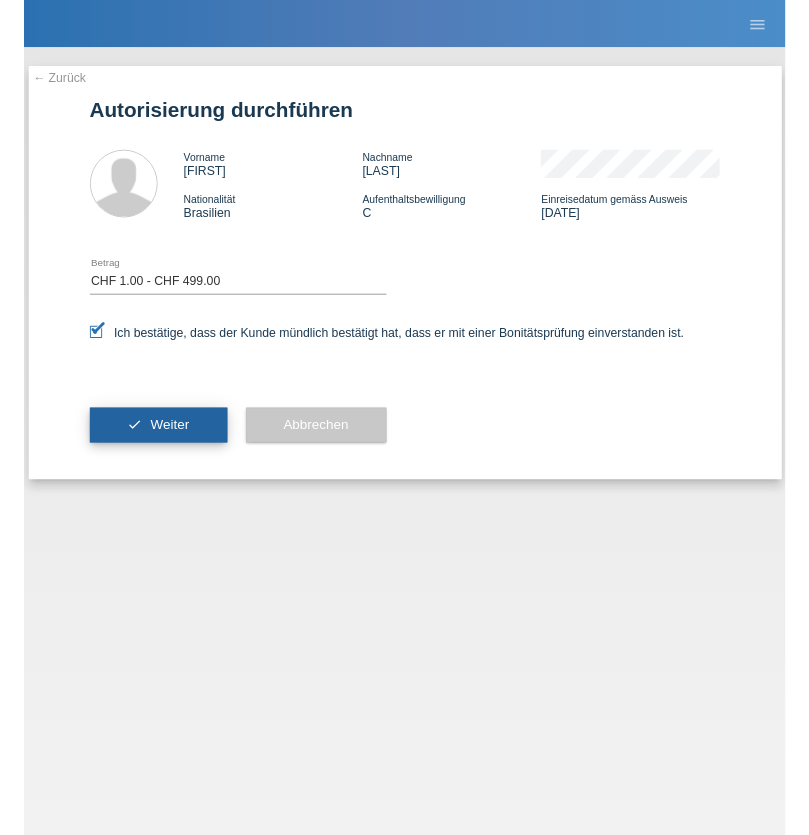 scroll, scrollTop: 0, scrollLeft: 0, axis: both 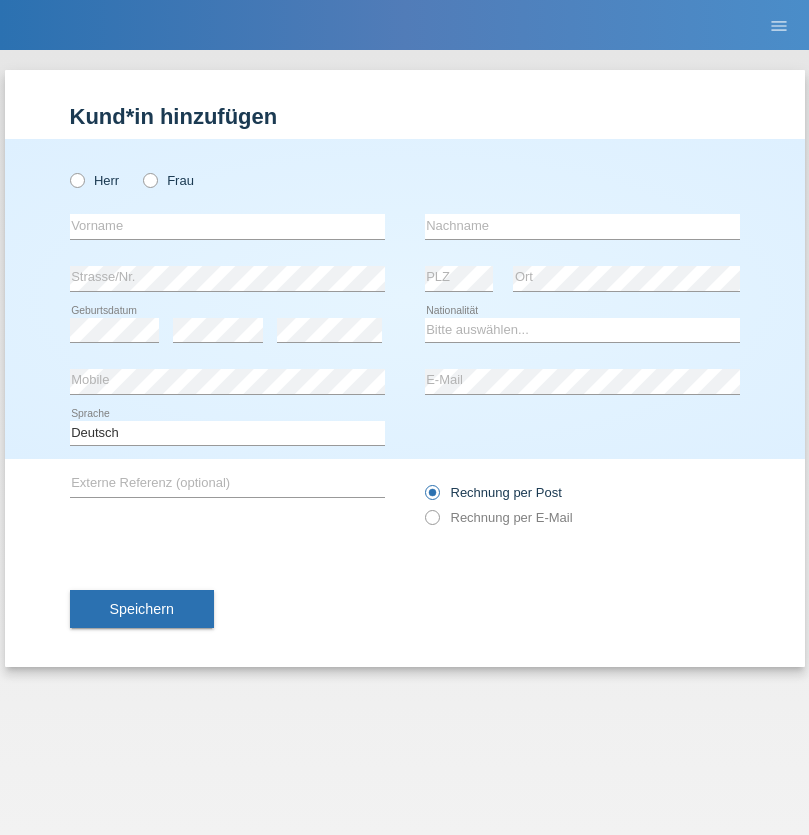 radio on "true" 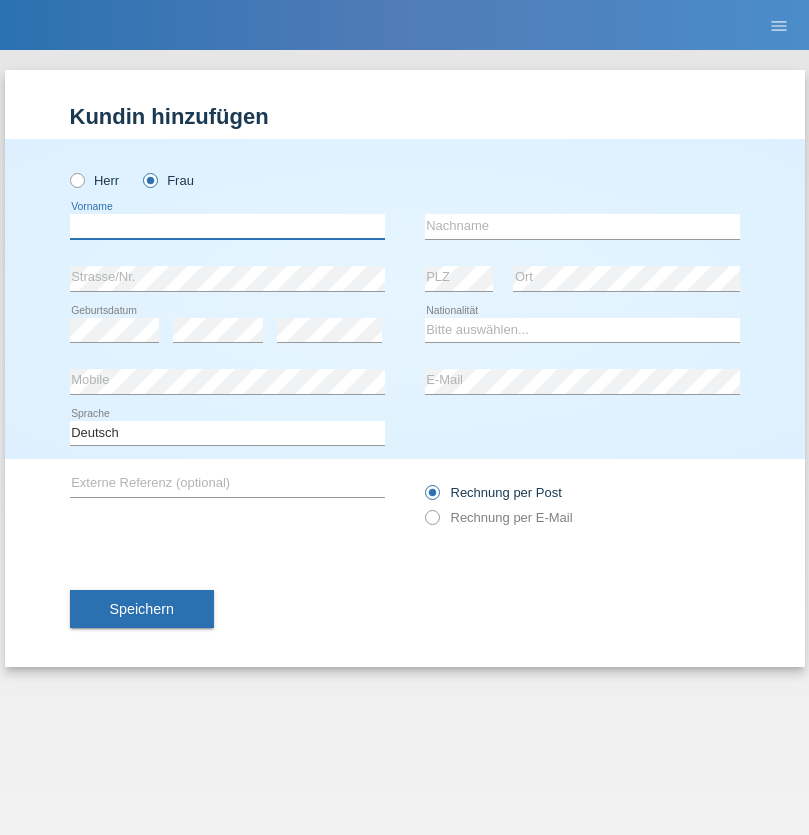 click at bounding box center (227, 226) 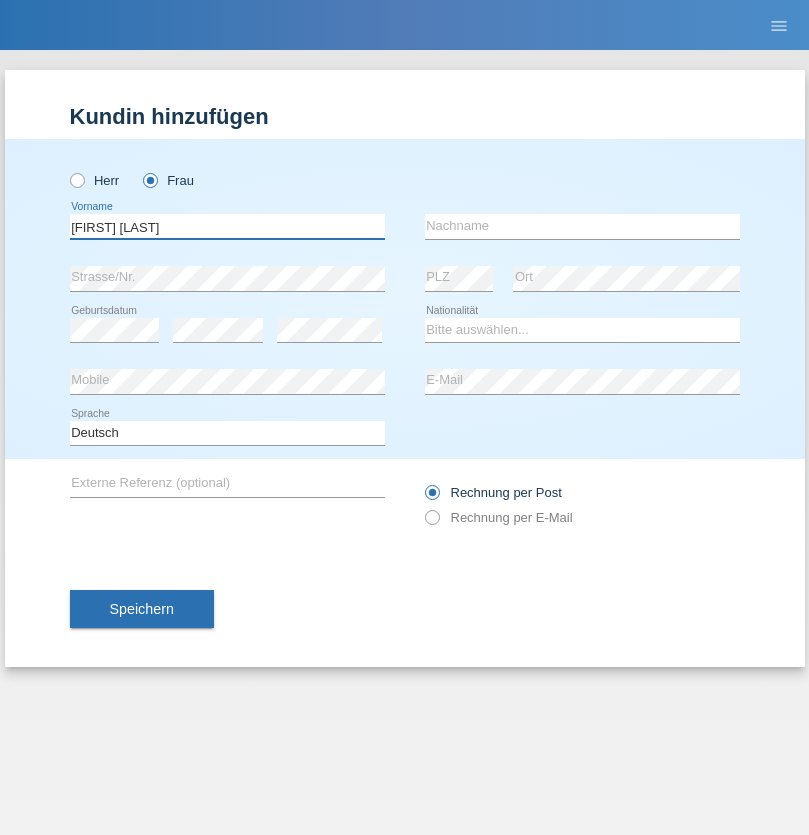 type on "[FIRST] [LAST]" 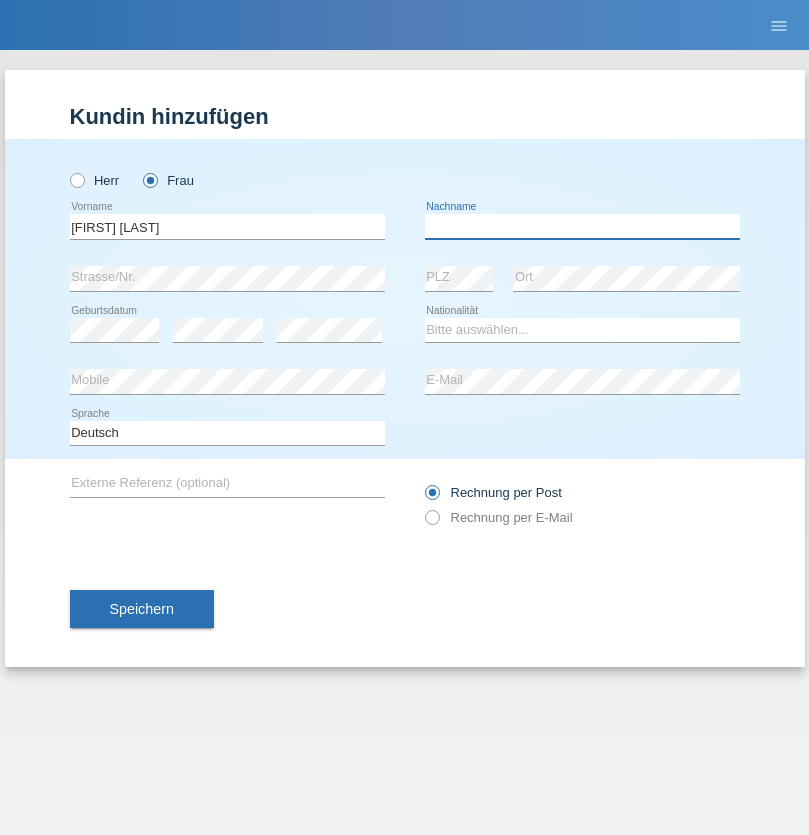 click at bounding box center [582, 226] 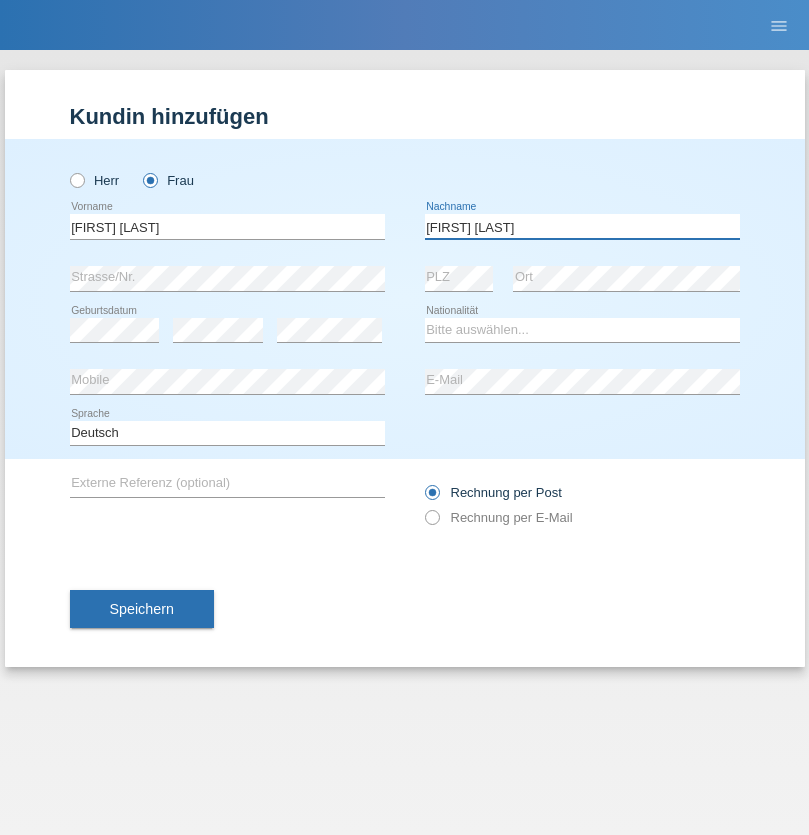 type on "Herebia de Beck" 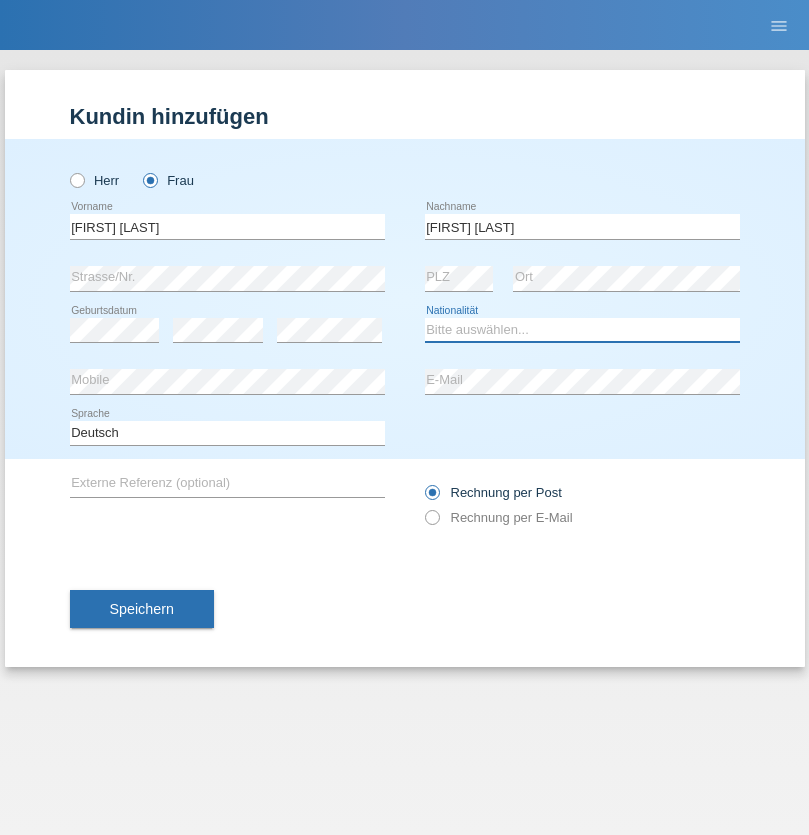 select on "CH" 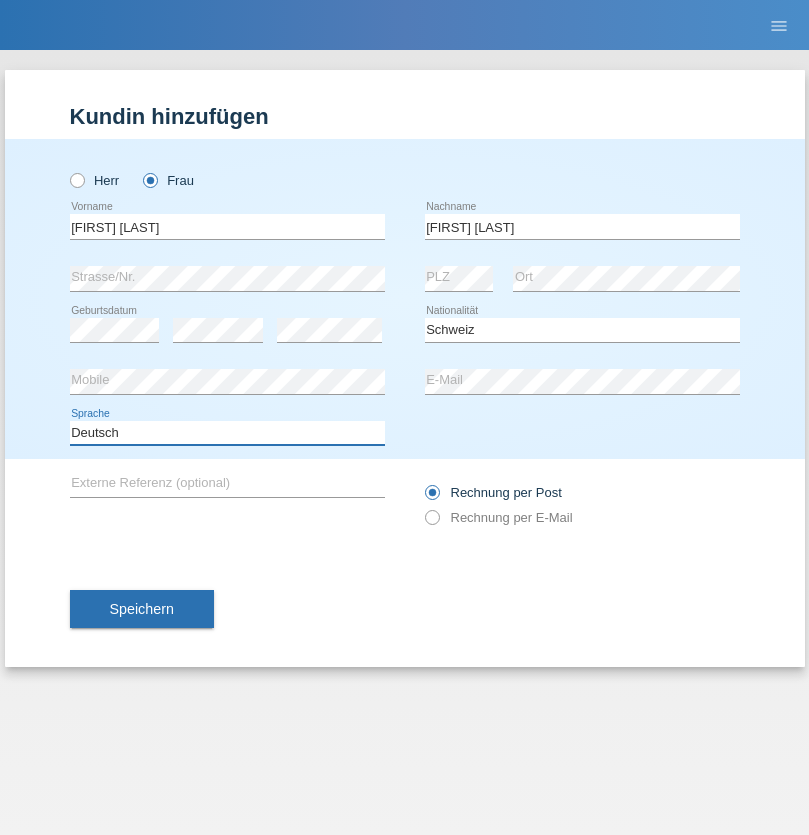 select on "en" 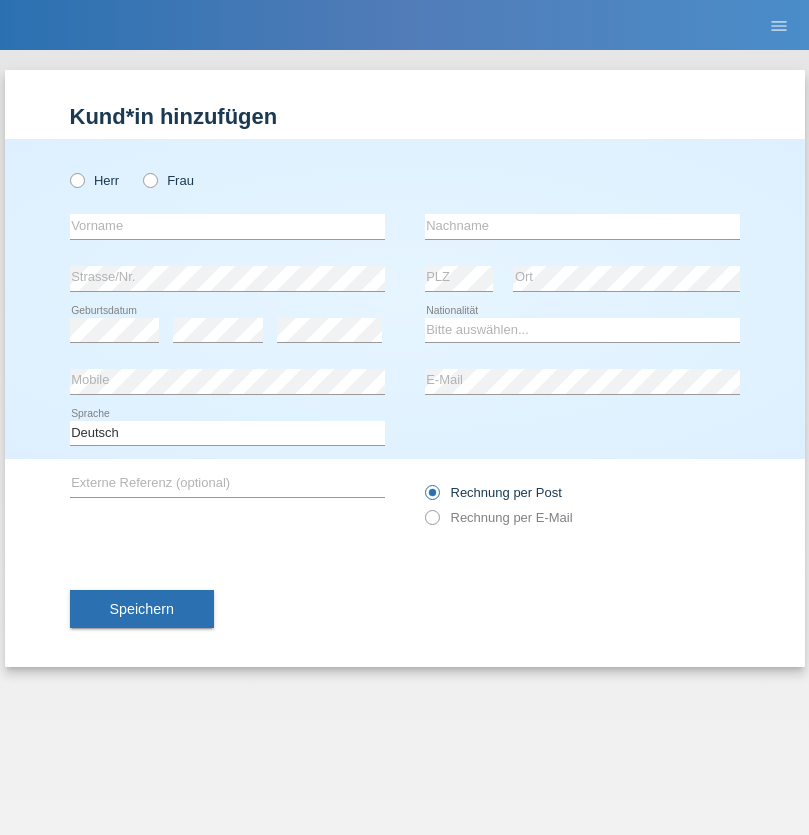 scroll, scrollTop: 0, scrollLeft: 0, axis: both 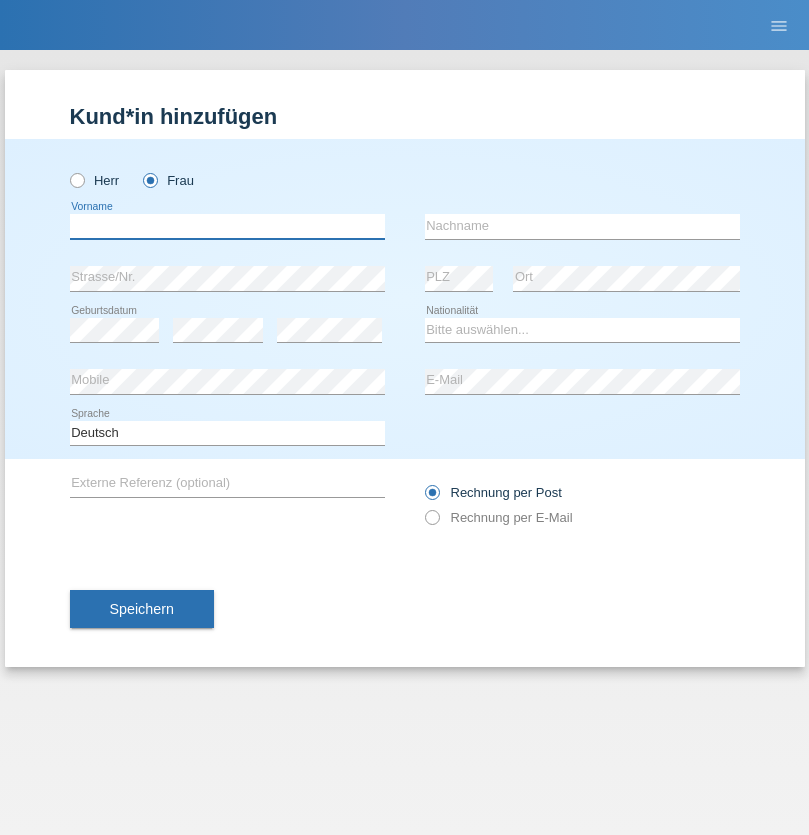 click at bounding box center (227, 226) 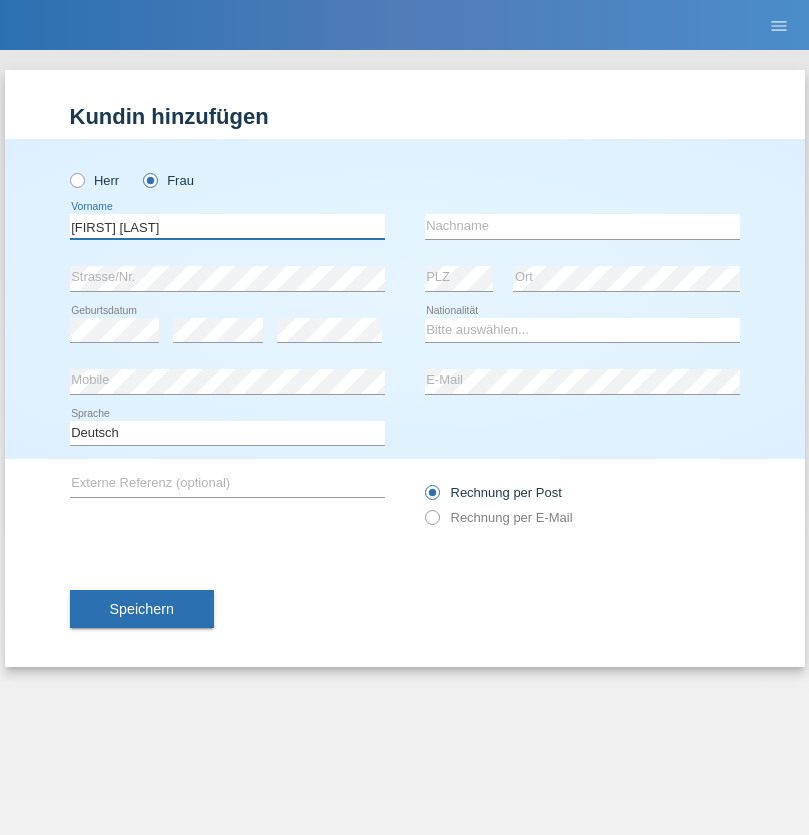 type on "[FIRST] [LAST]" 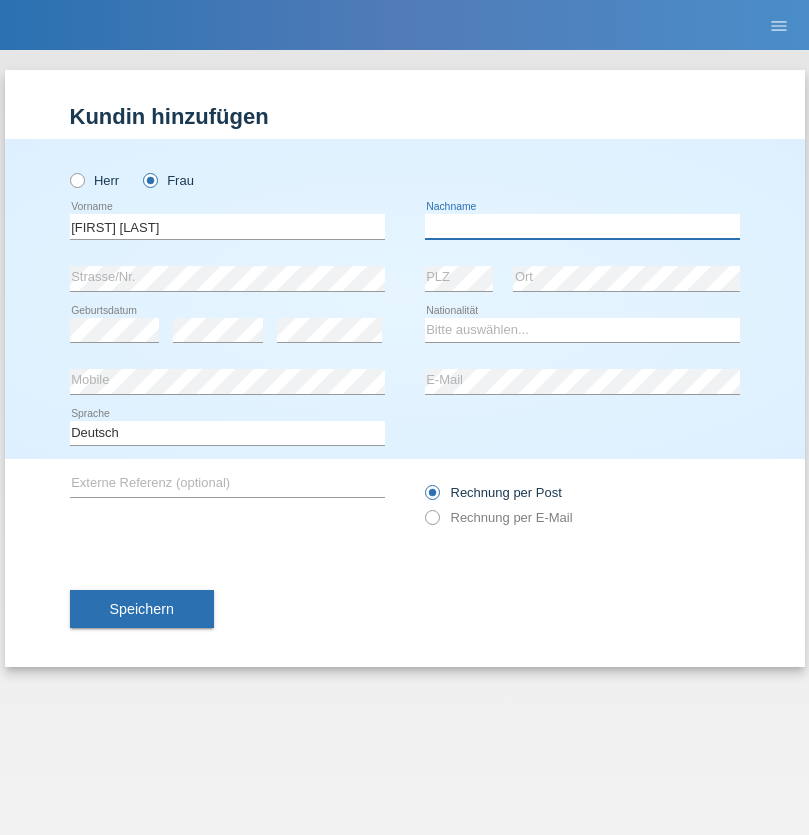 click at bounding box center (582, 226) 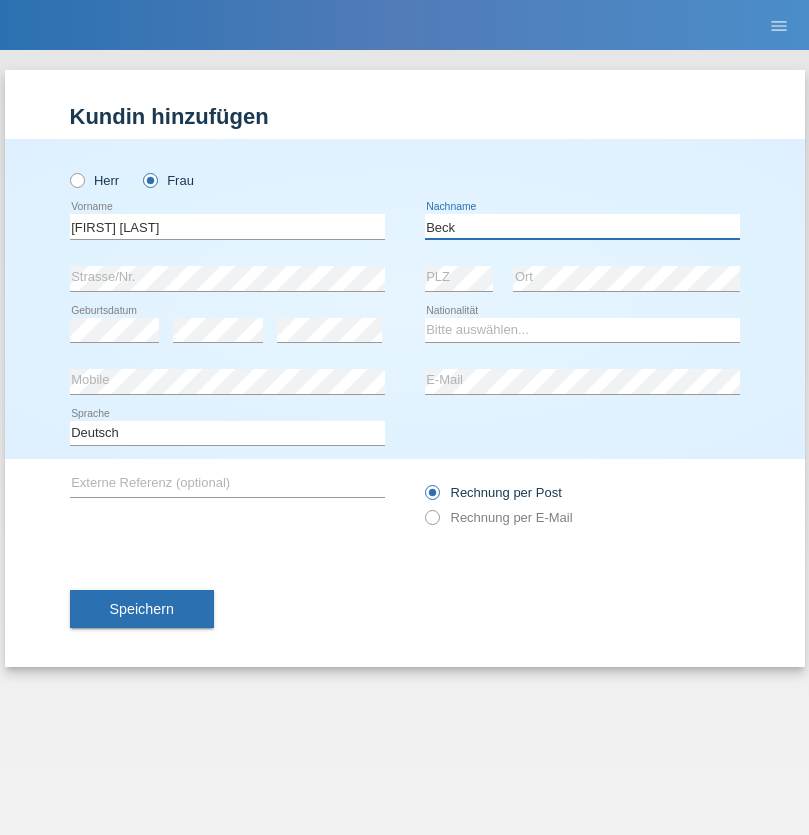 type on "Beck" 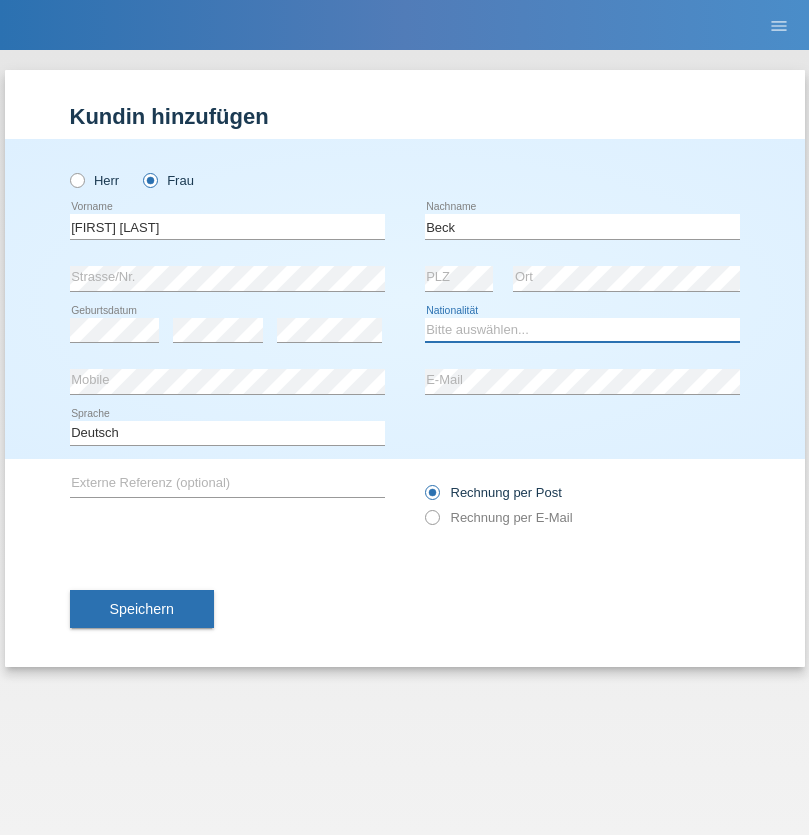 select on "CH" 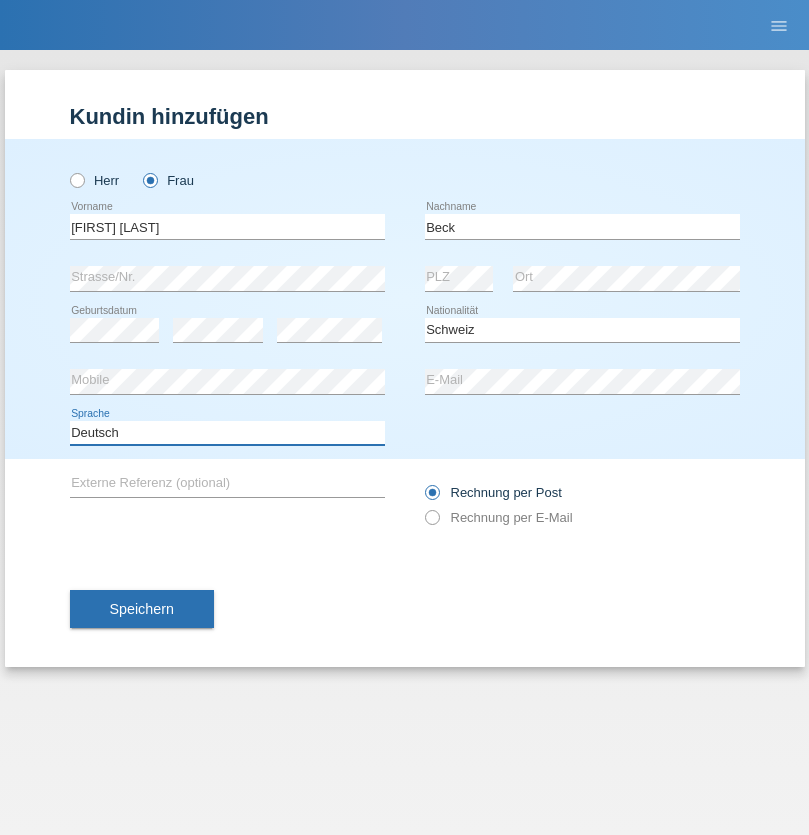 select on "en" 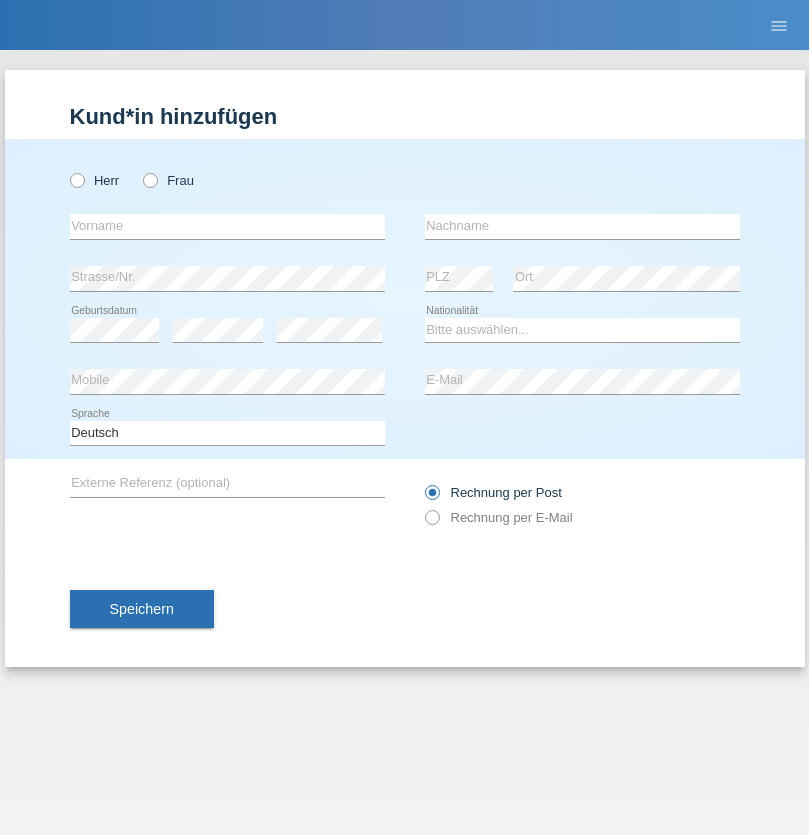 scroll, scrollTop: 0, scrollLeft: 0, axis: both 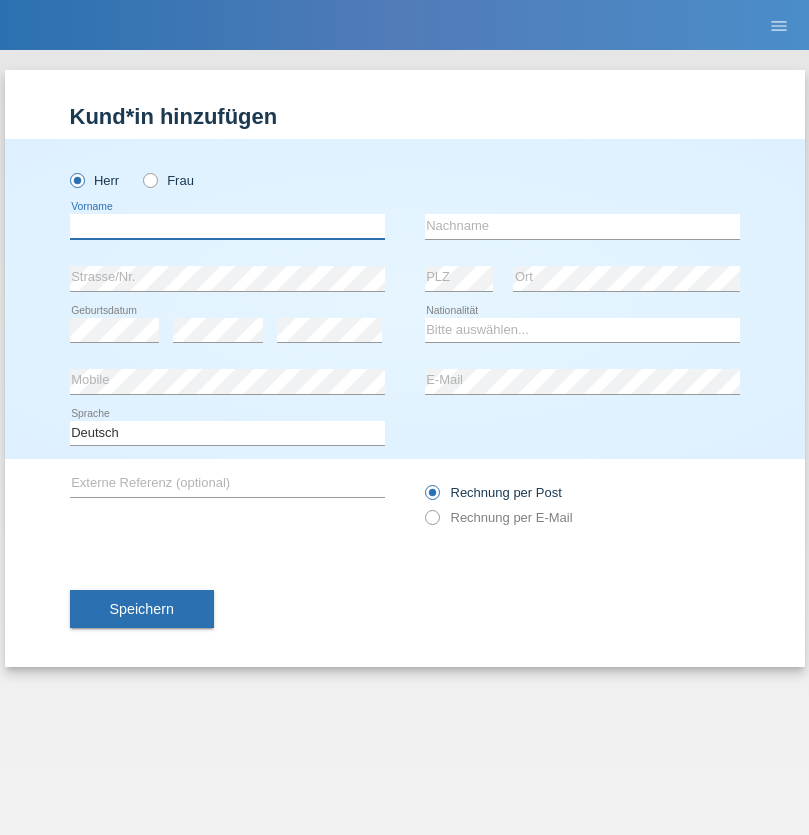 click at bounding box center (227, 226) 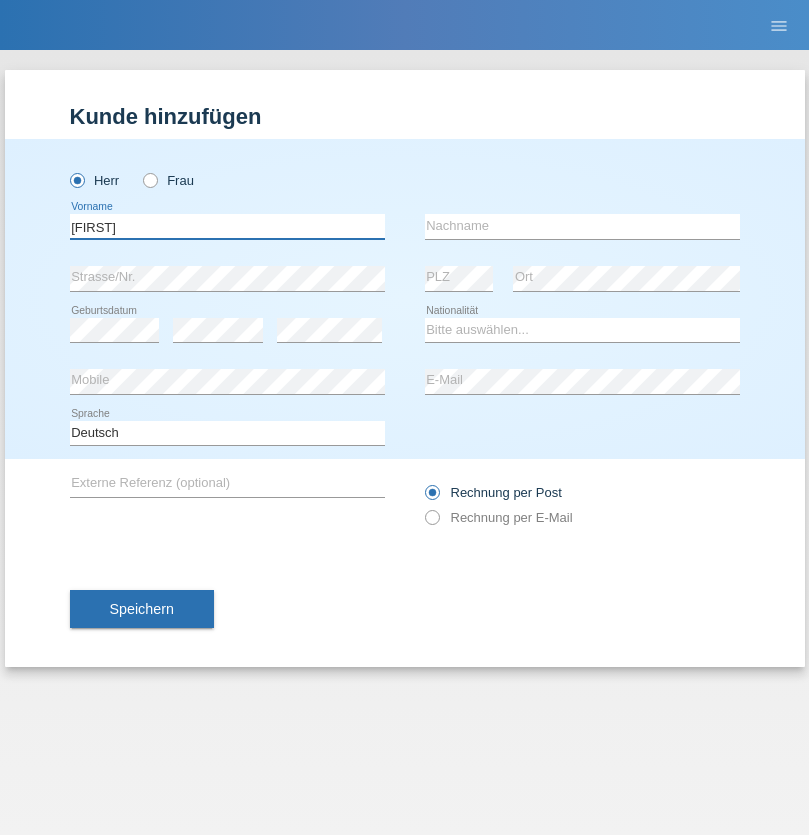 type on "Steve" 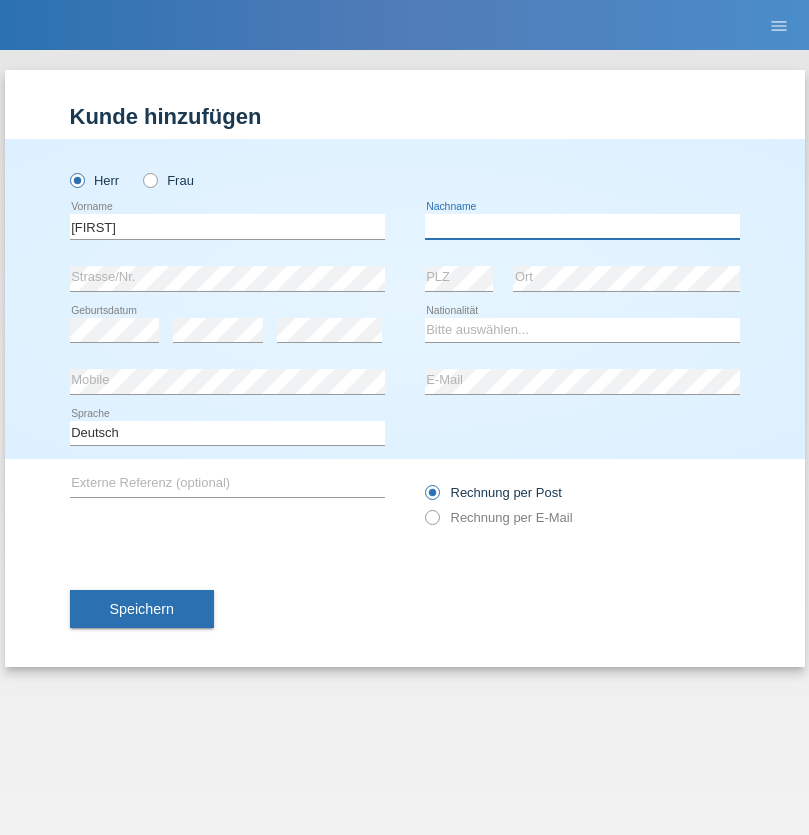 click at bounding box center [582, 226] 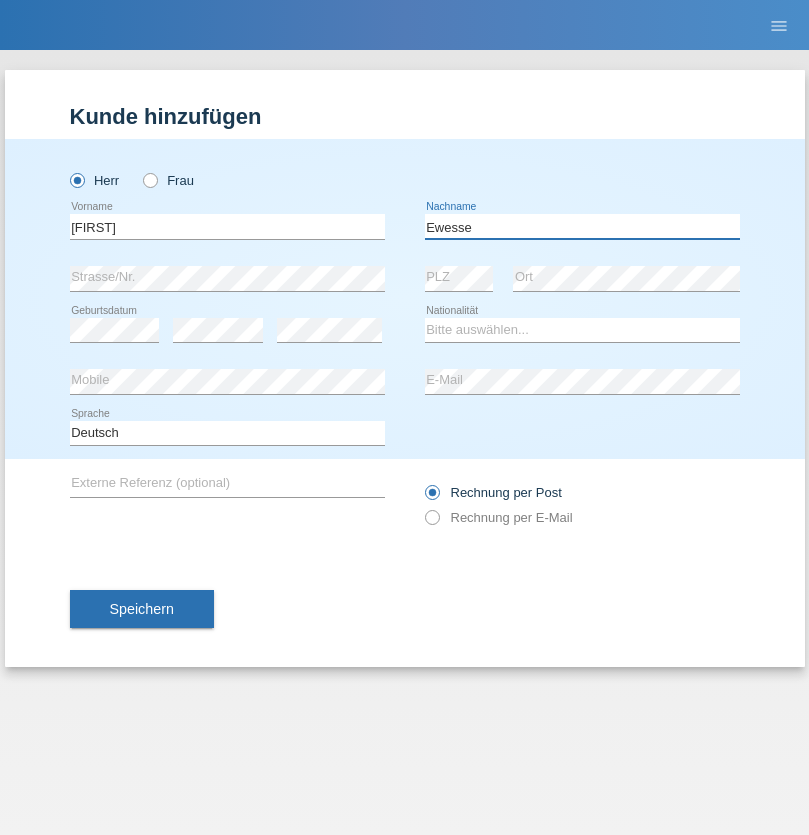 type on "Ewesse" 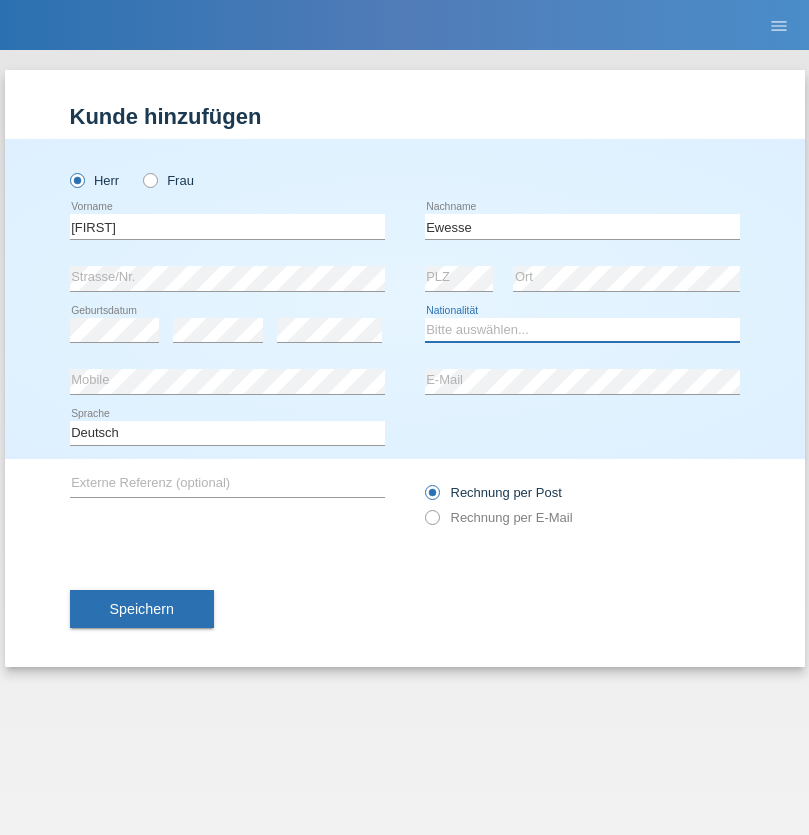 select on "FR" 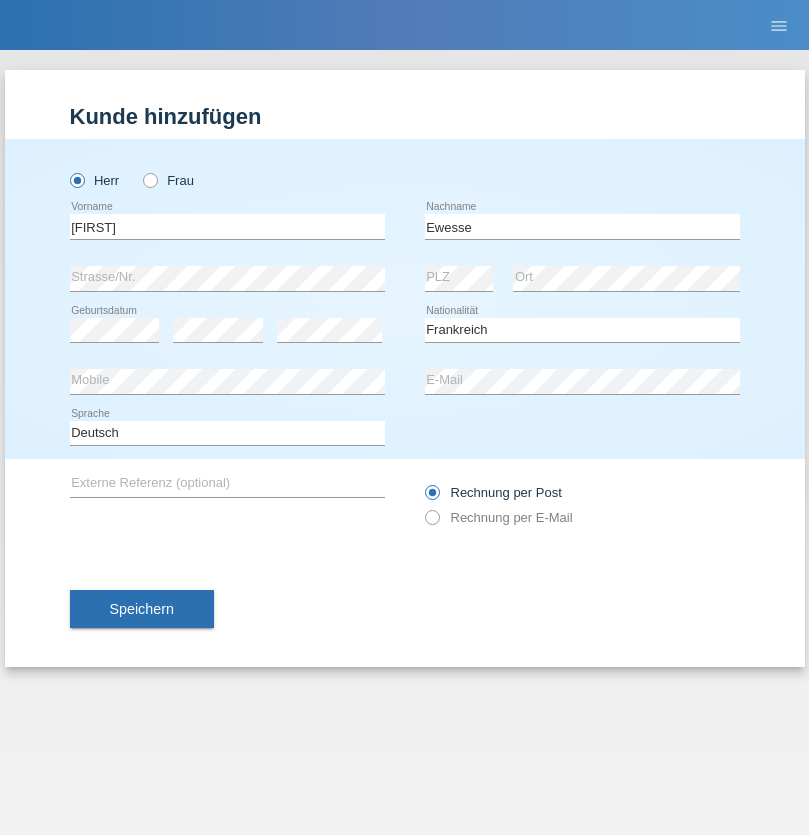 select on "C" 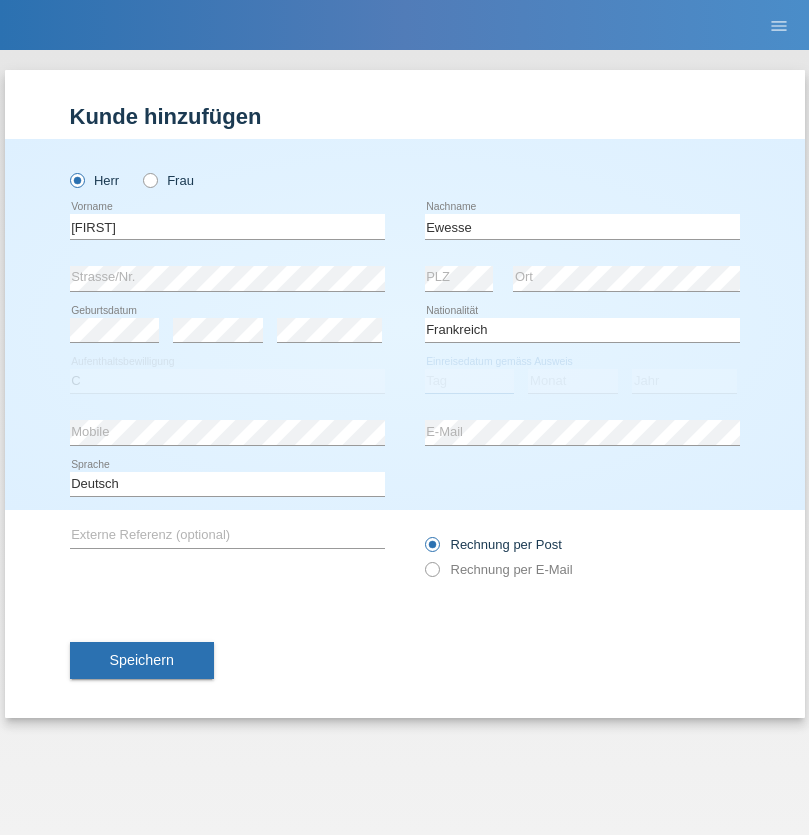 select on "24" 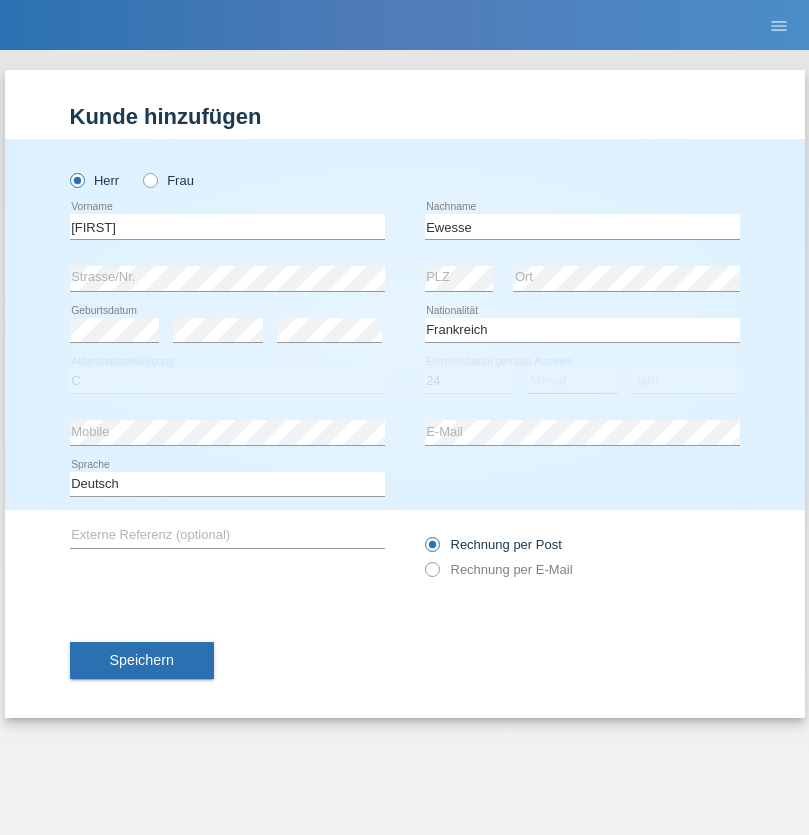 select on "12" 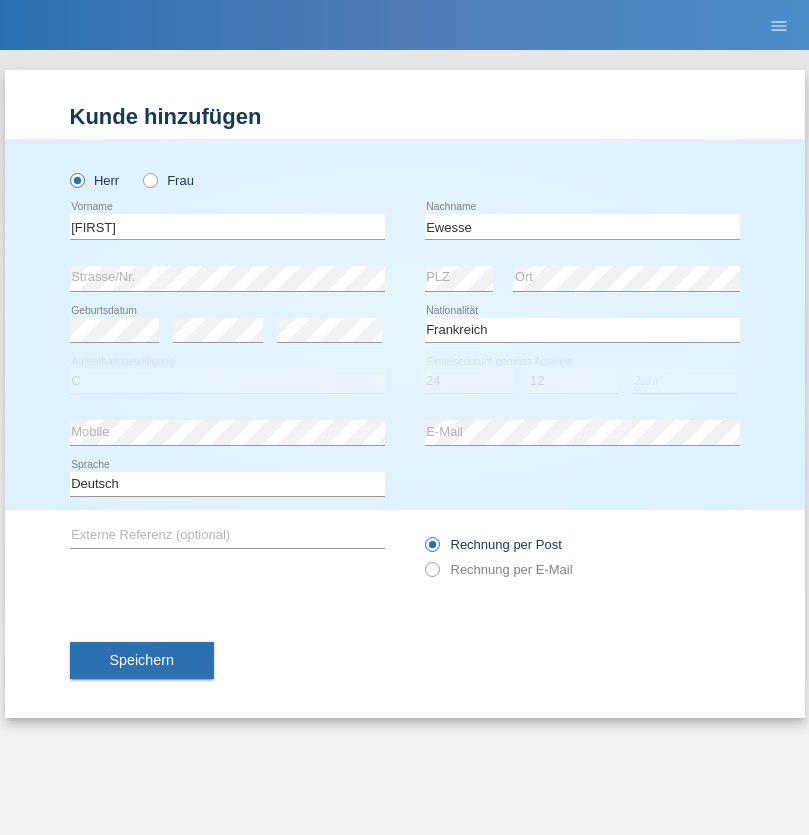 select on "1926" 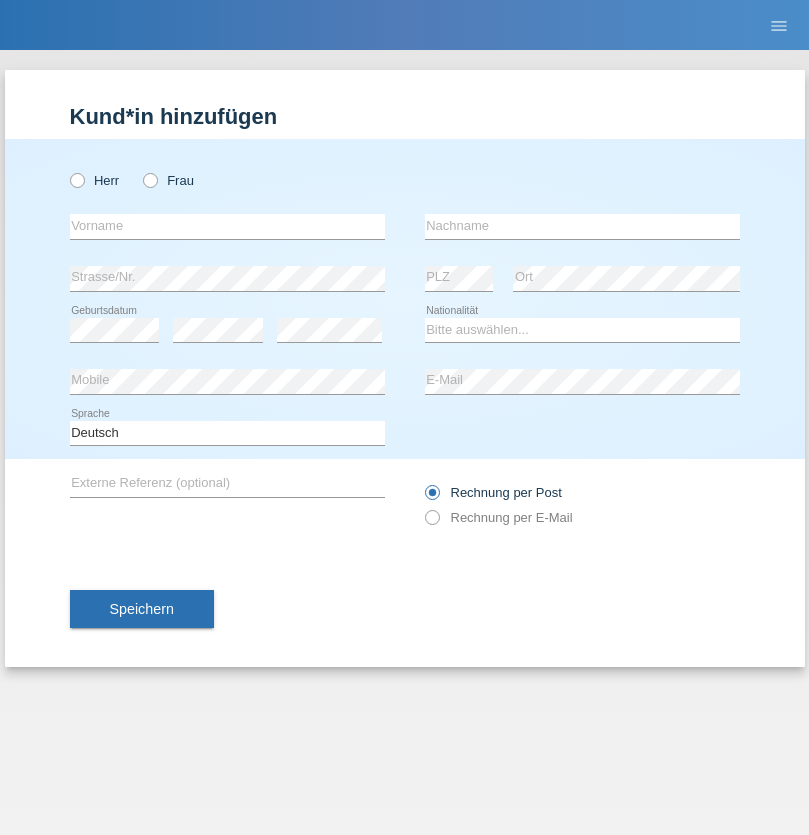 scroll, scrollTop: 0, scrollLeft: 0, axis: both 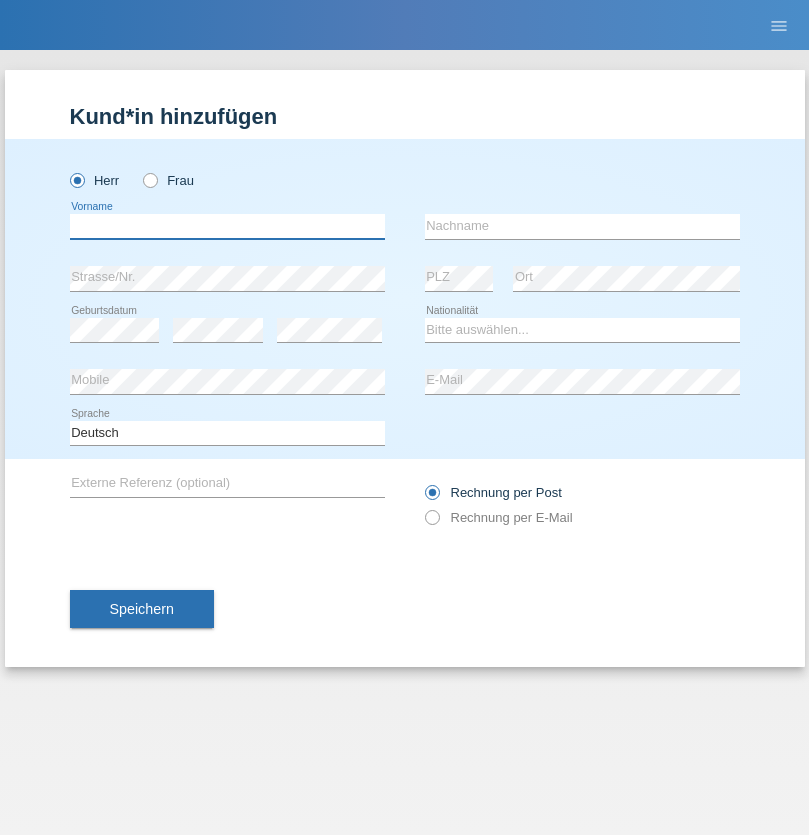 click at bounding box center [227, 226] 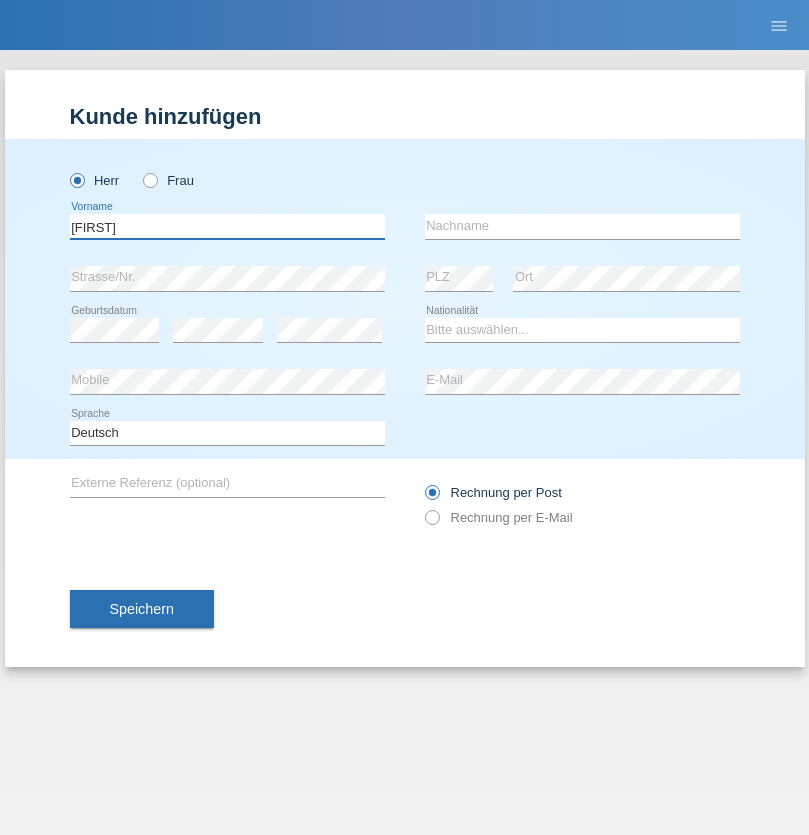 type on "[FIRST]" 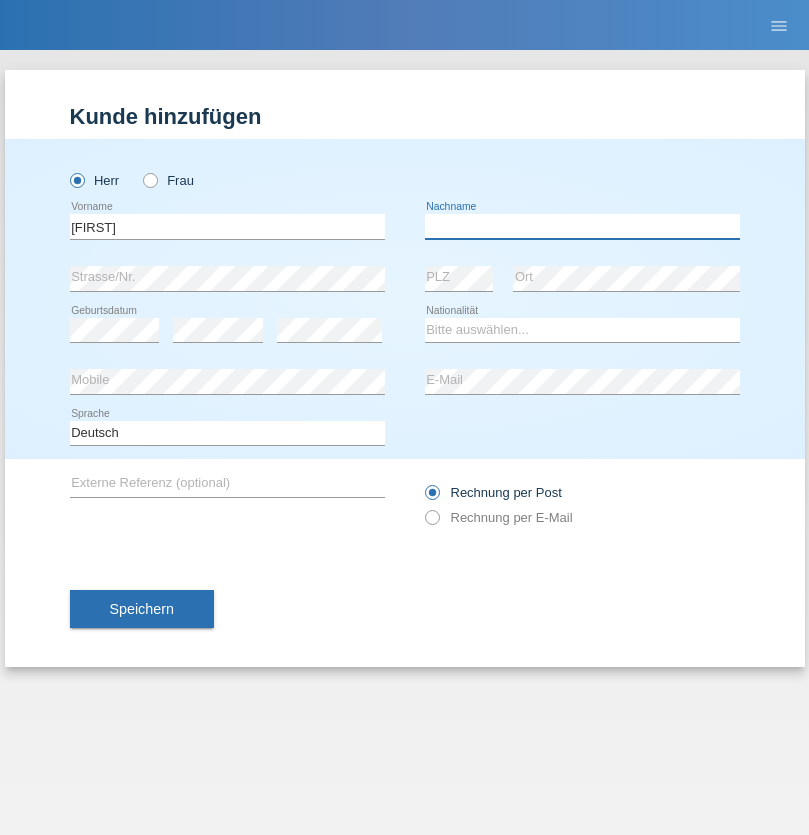 click at bounding box center [582, 226] 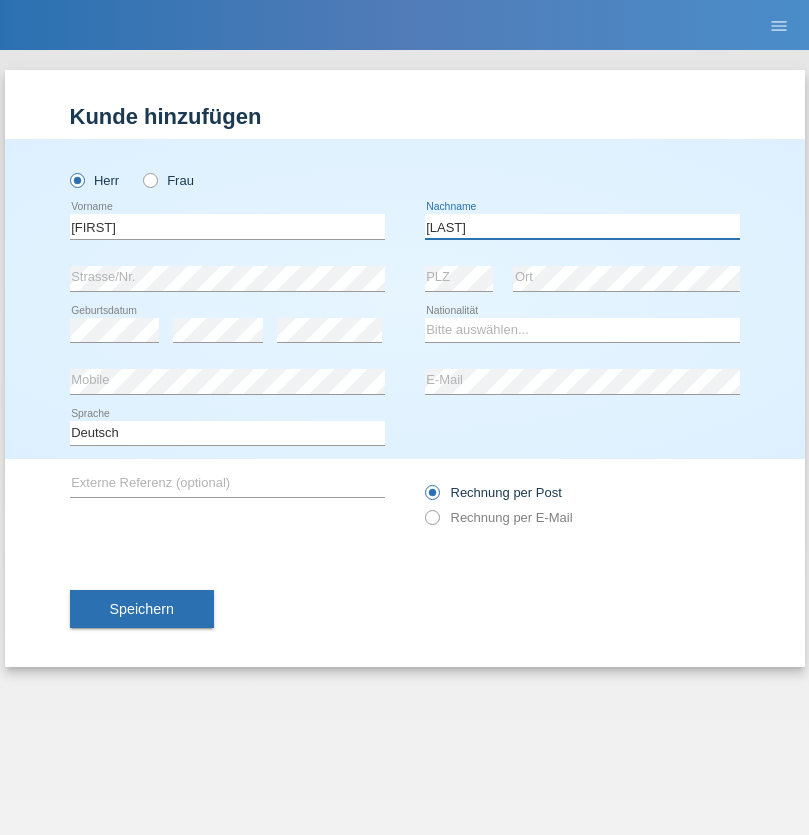 type on "[LAST]" 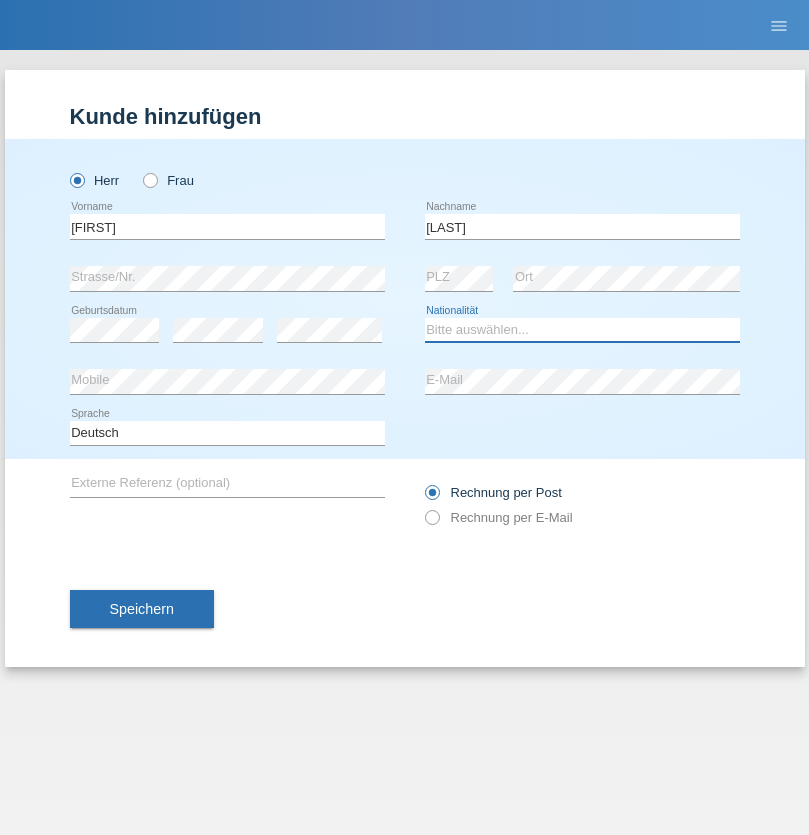 select on "CH" 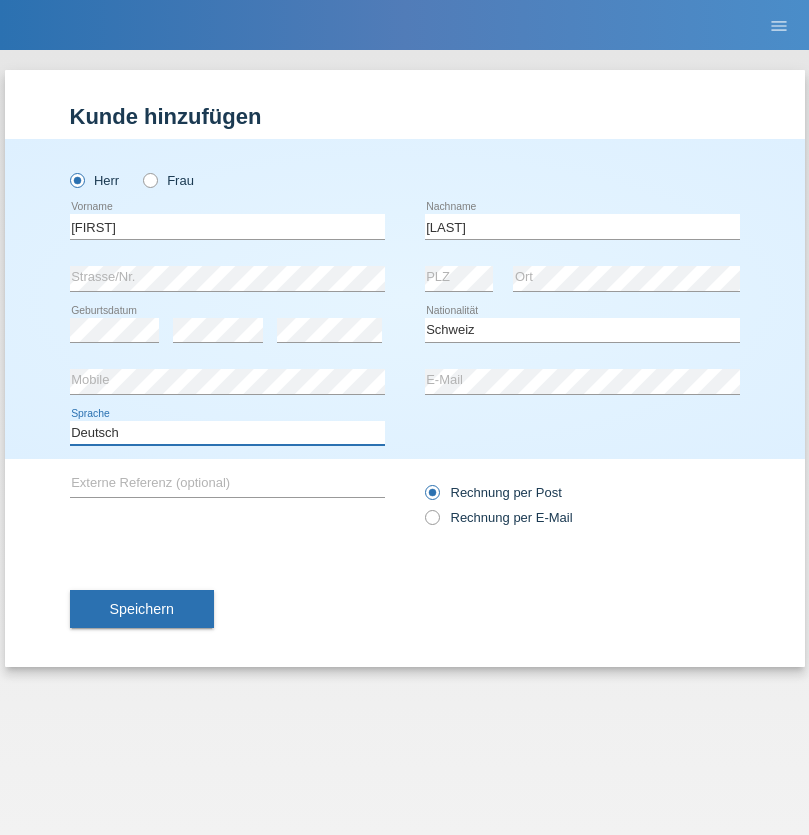 select on "en" 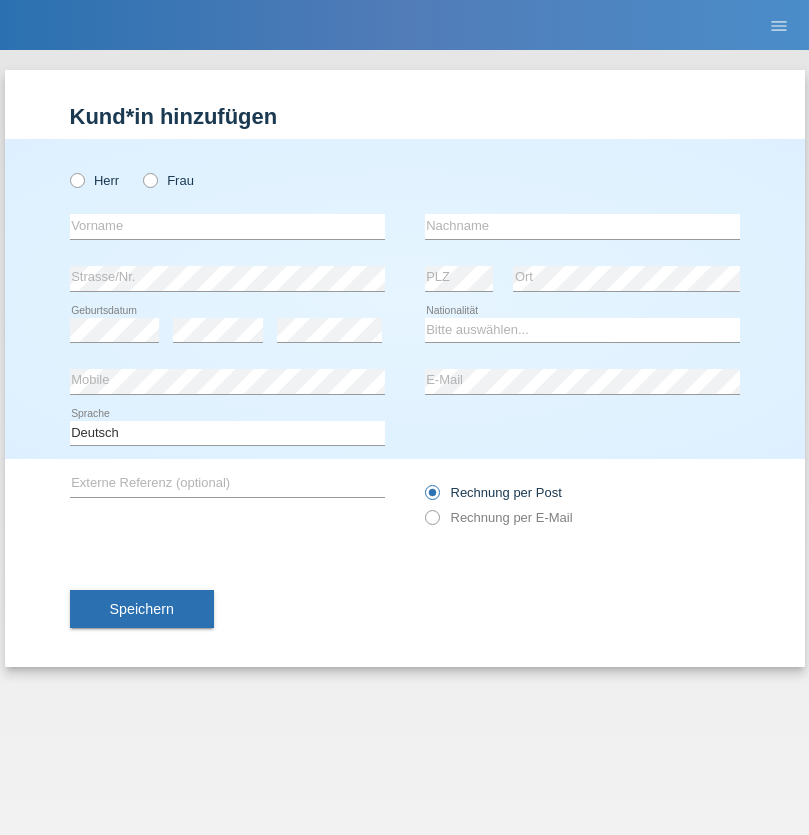 scroll, scrollTop: 0, scrollLeft: 0, axis: both 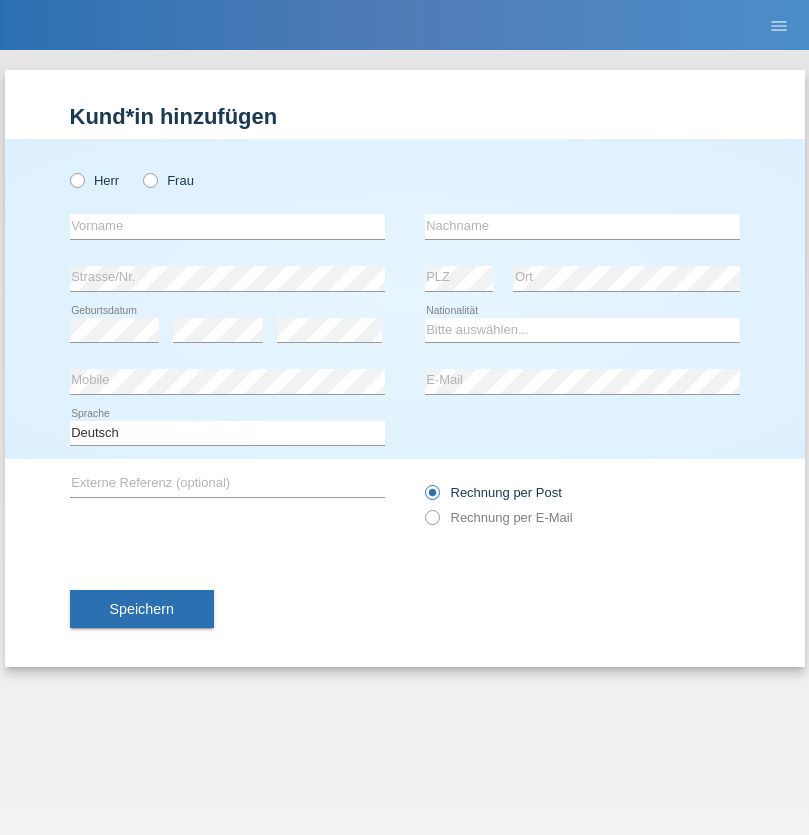 radio on "true" 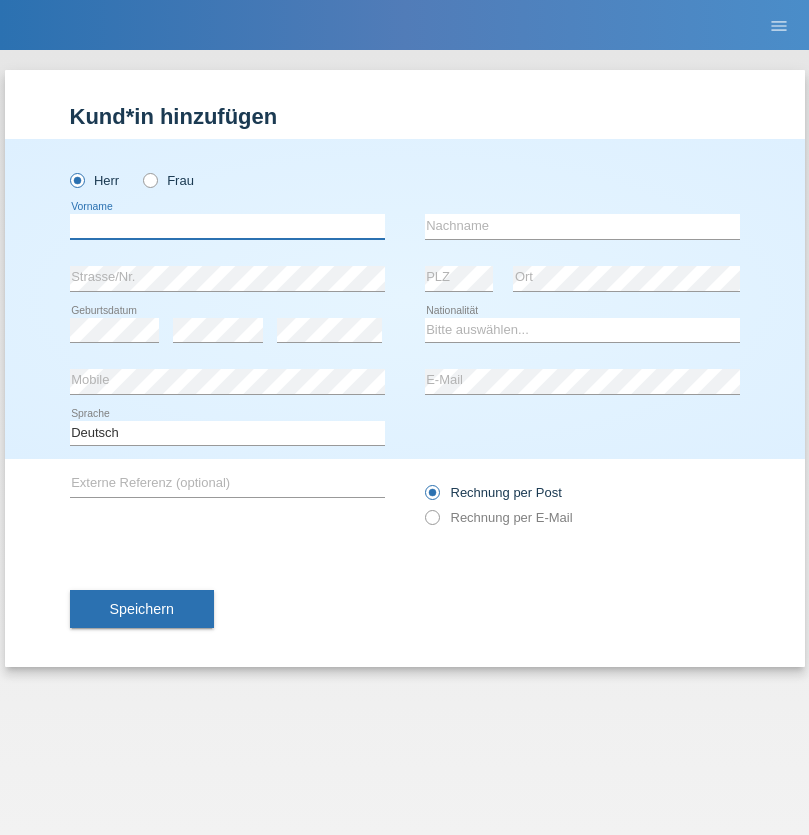 click at bounding box center [227, 226] 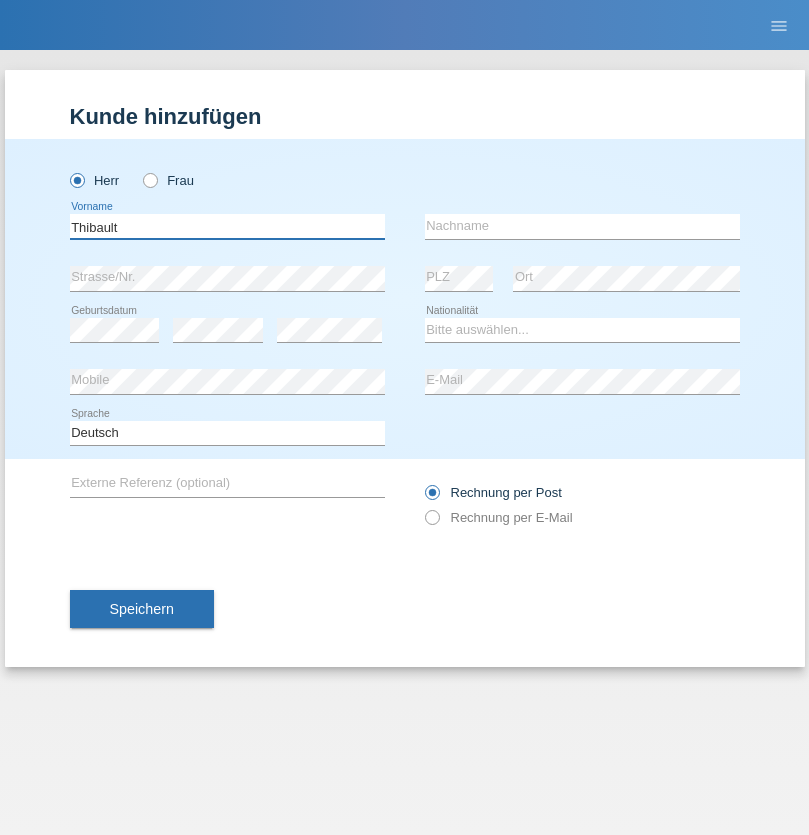 type on "Thibault" 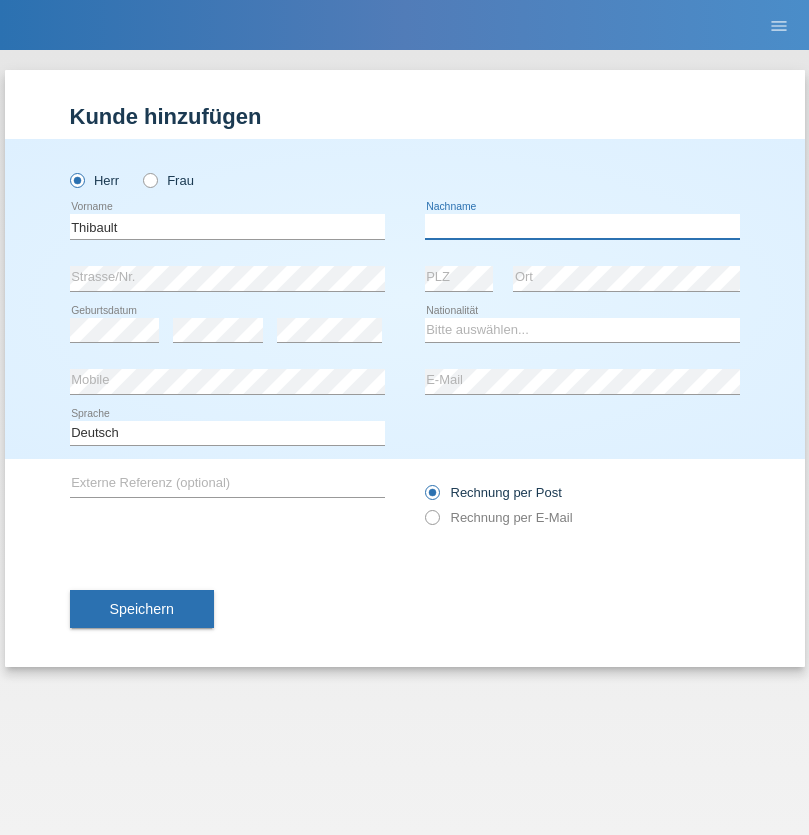 click at bounding box center (582, 226) 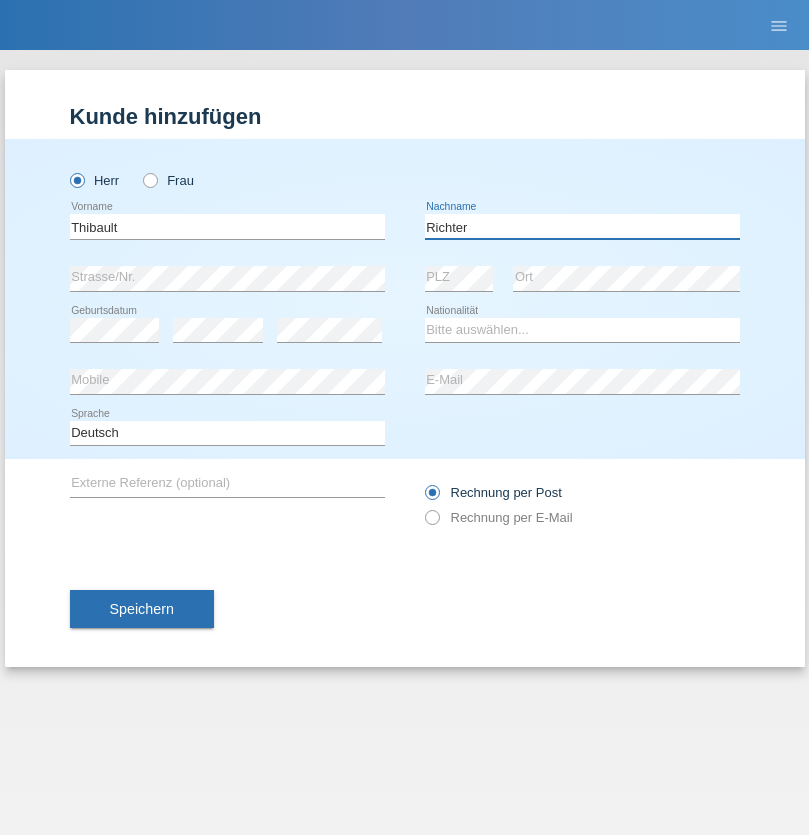 type on "Richter" 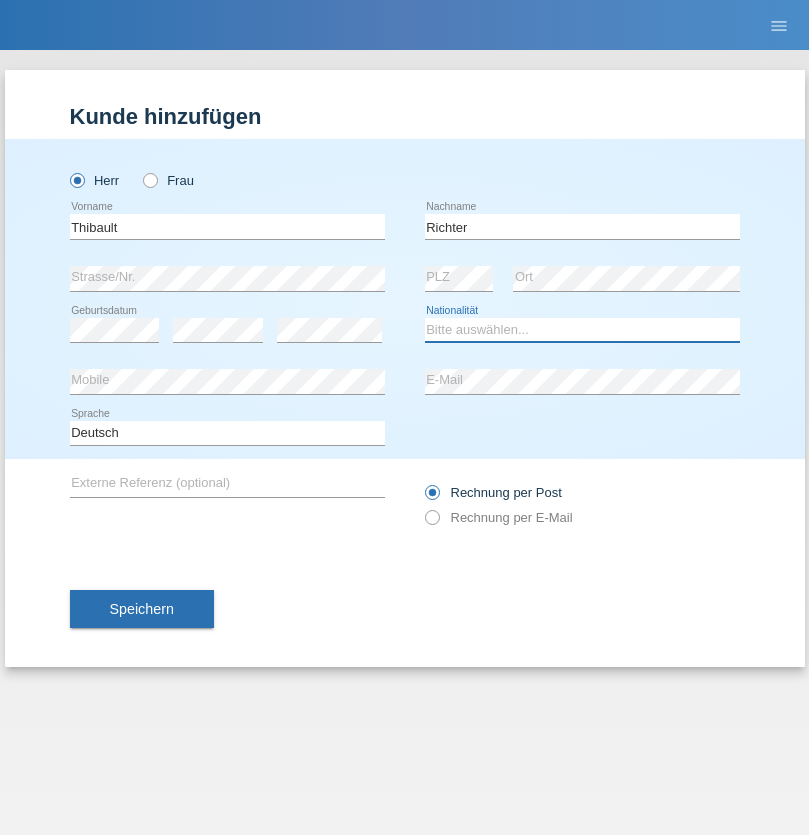 select on "CH" 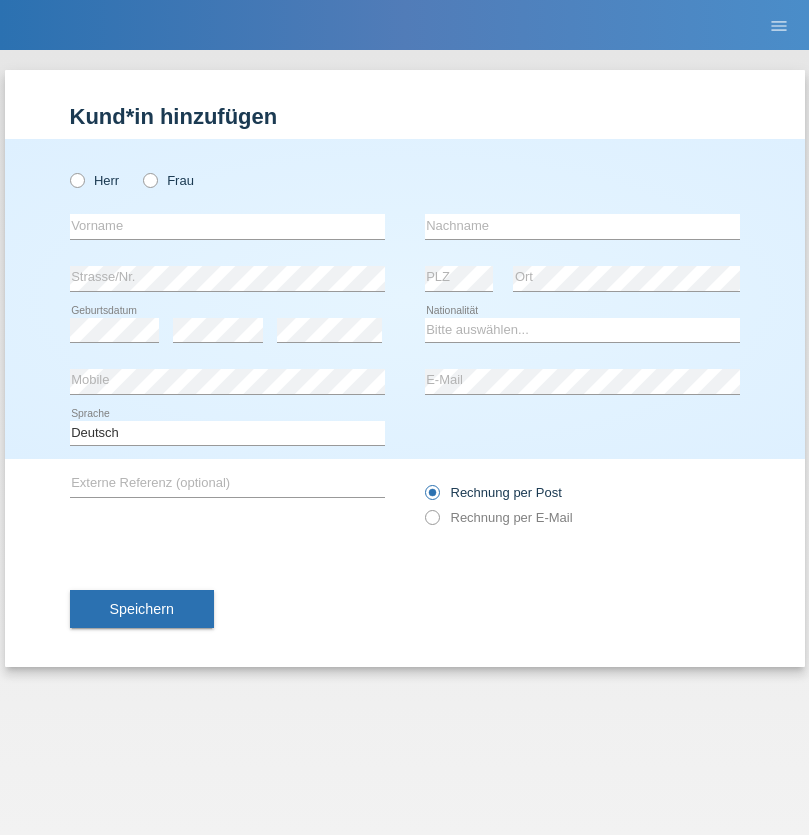 scroll, scrollTop: 0, scrollLeft: 0, axis: both 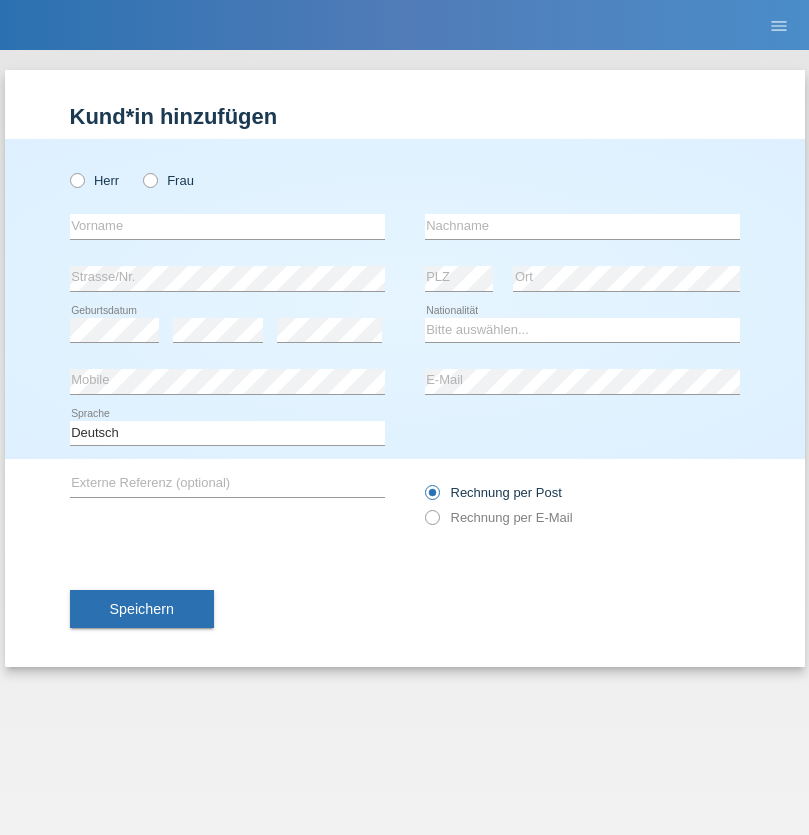 radio on "true" 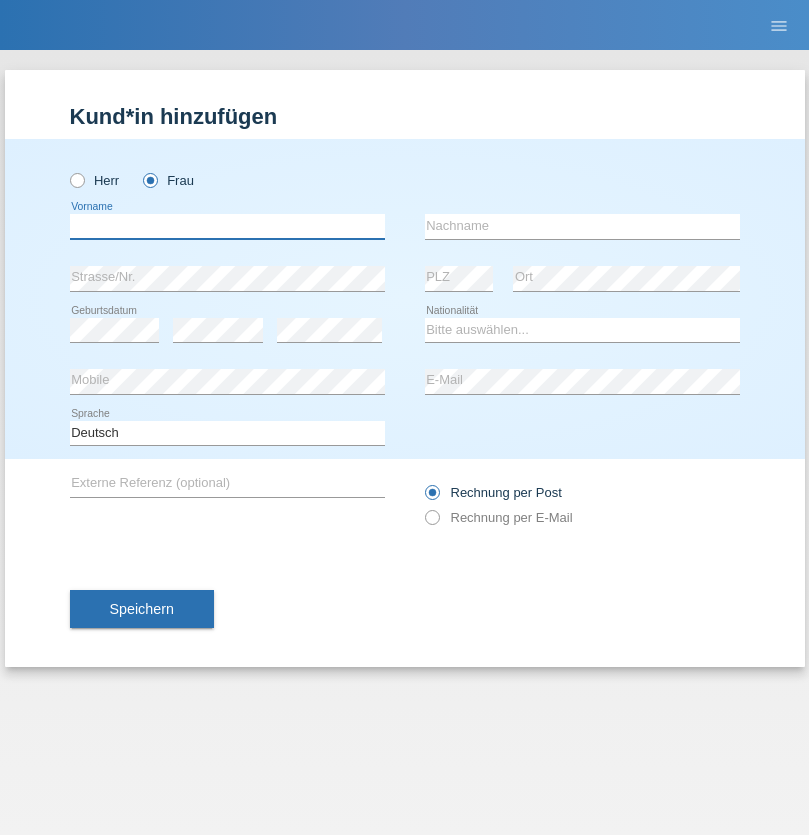 click at bounding box center (227, 226) 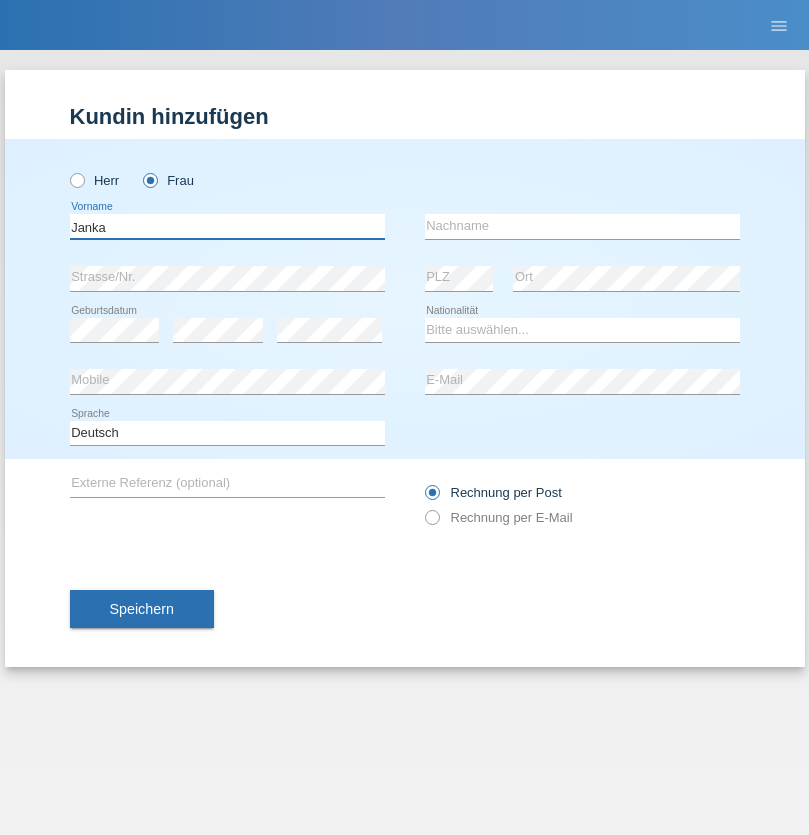 type on "Janka" 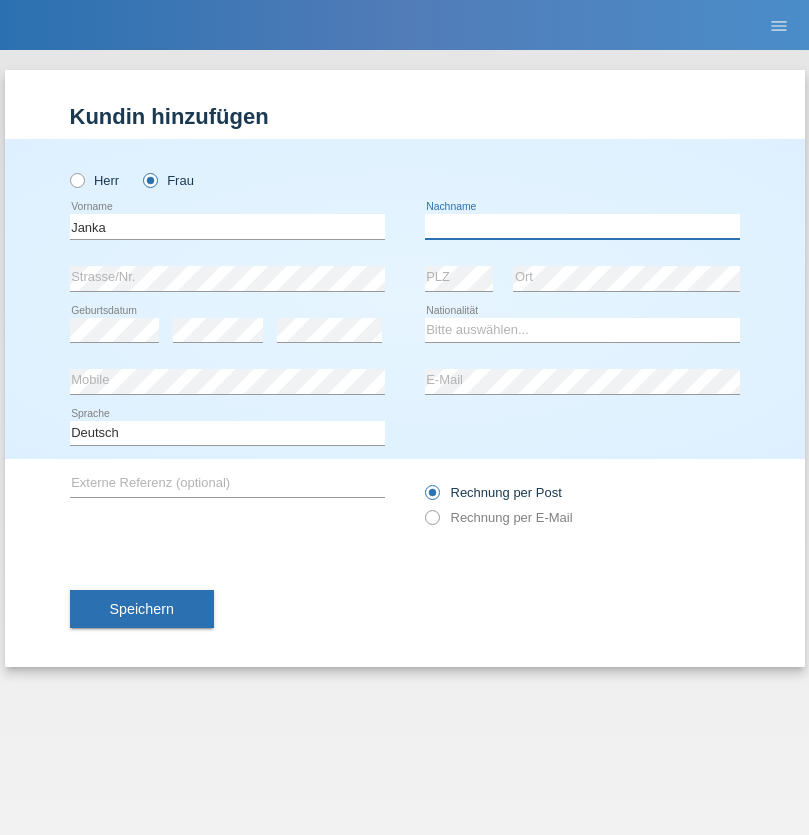 click at bounding box center (582, 226) 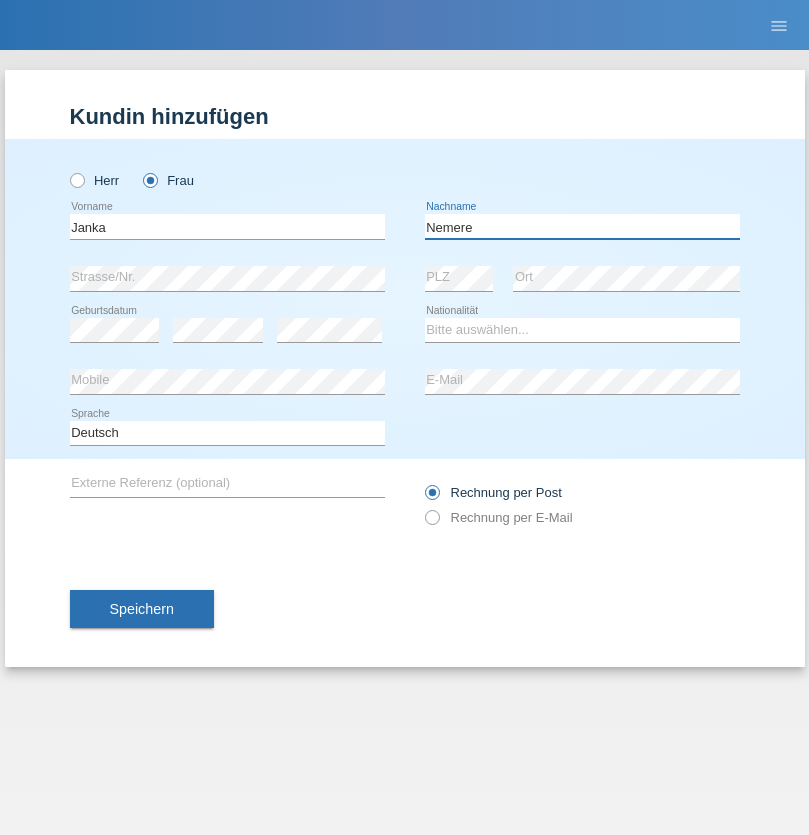 type on "Nemere" 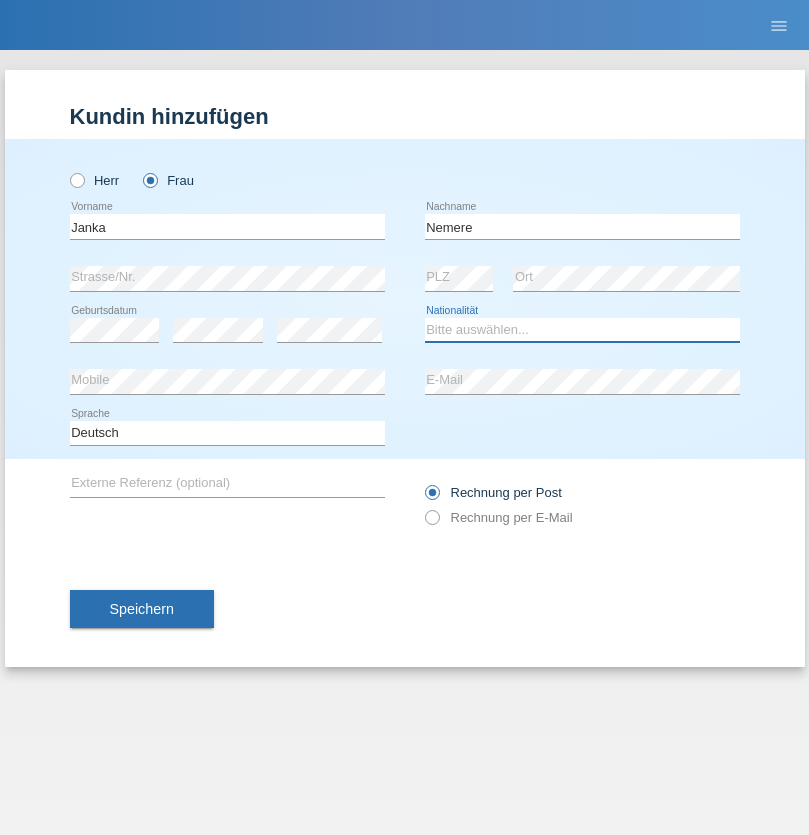 select on "HU" 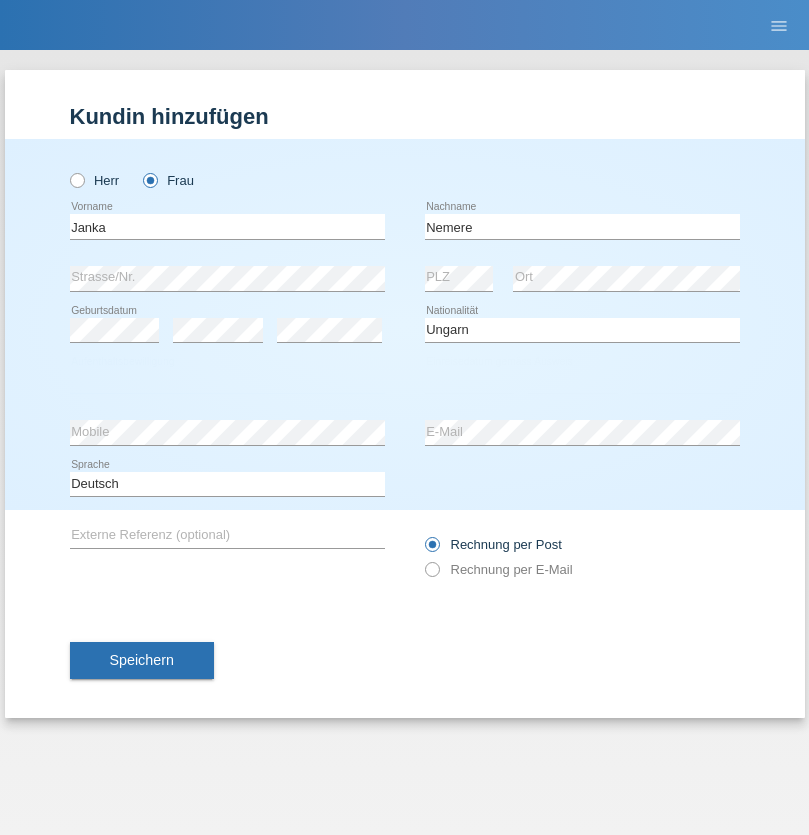 select on "C" 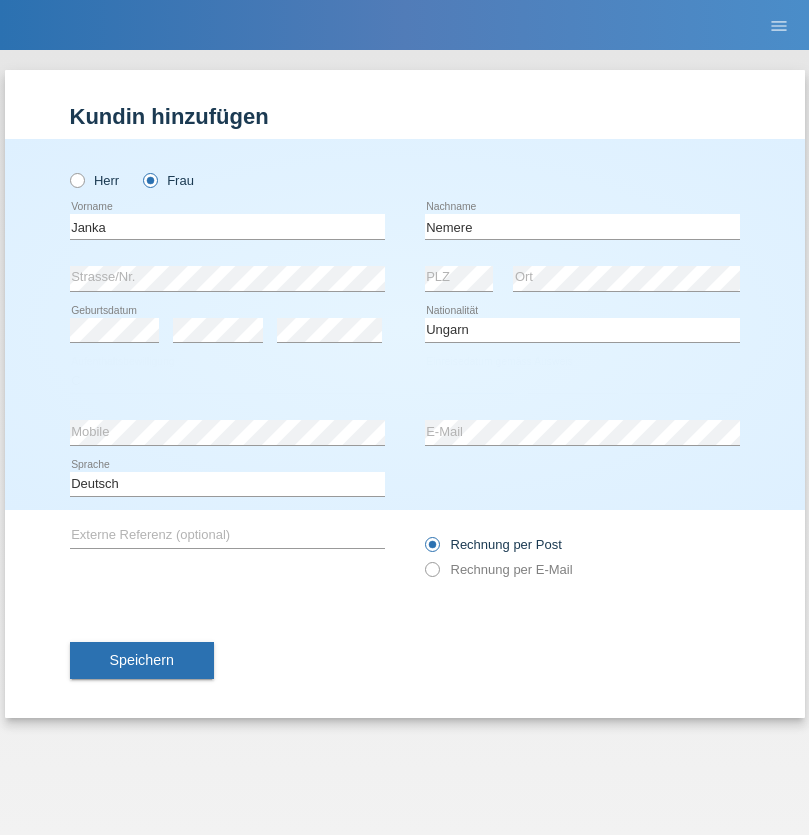 select on "13" 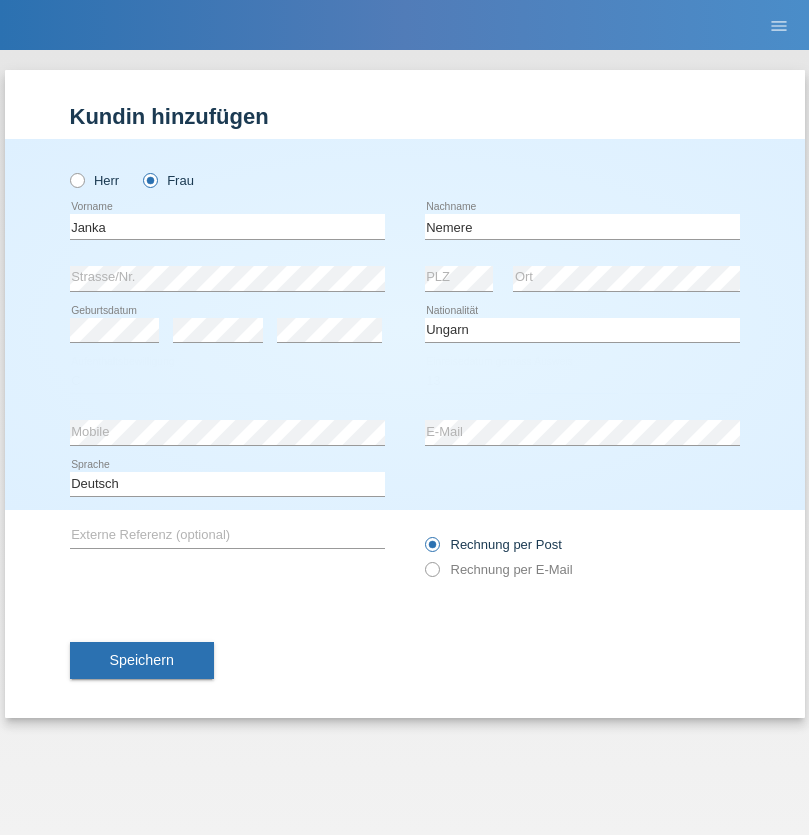 select on "12" 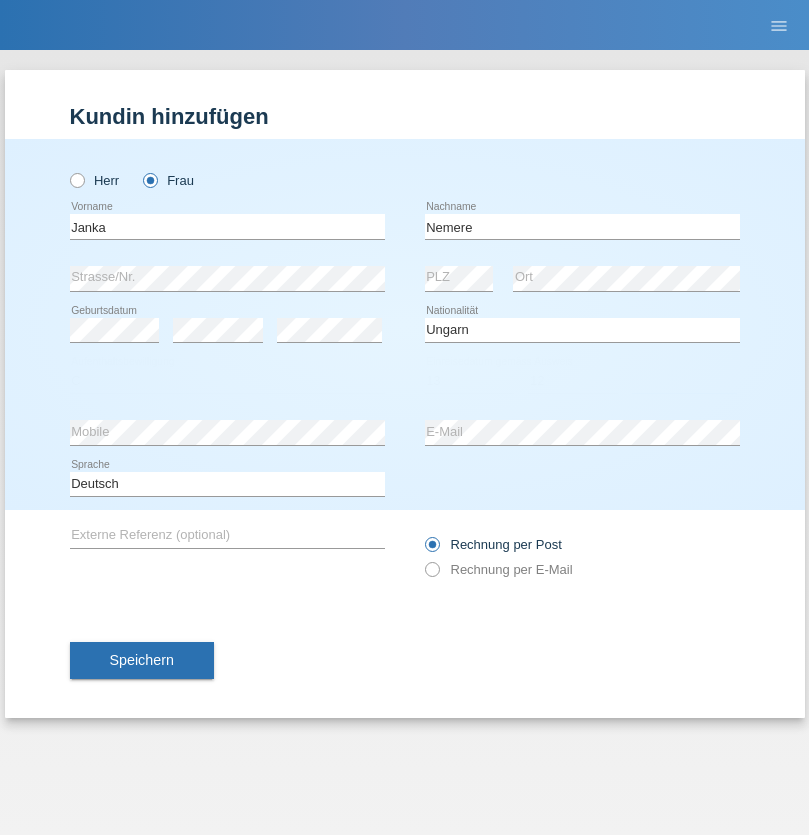 select on "2021" 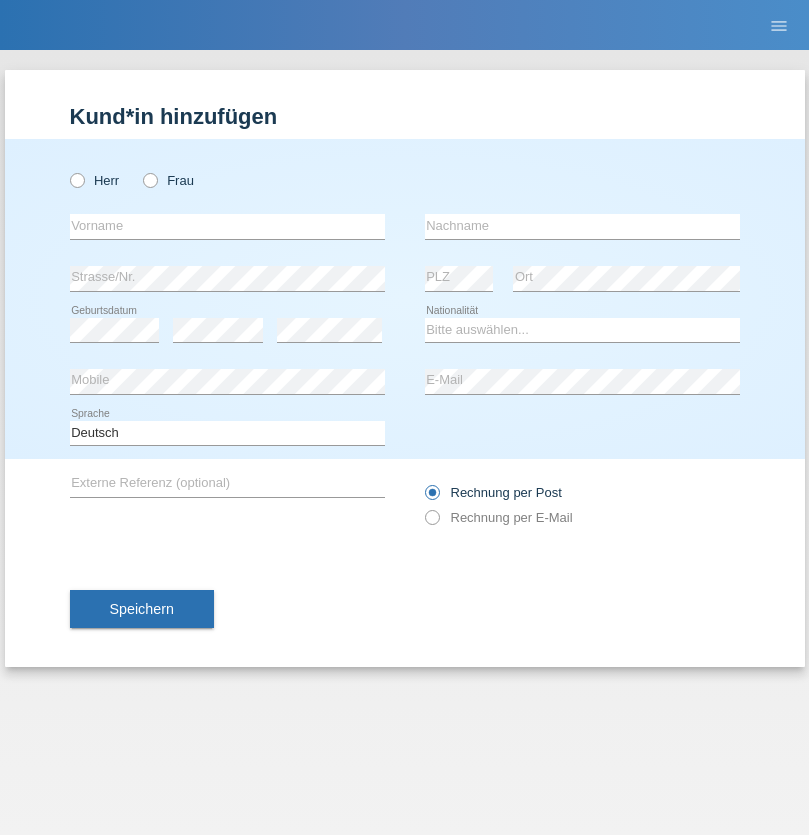 scroll, scrollTop: 0, scrollLeft: 0, axis: both 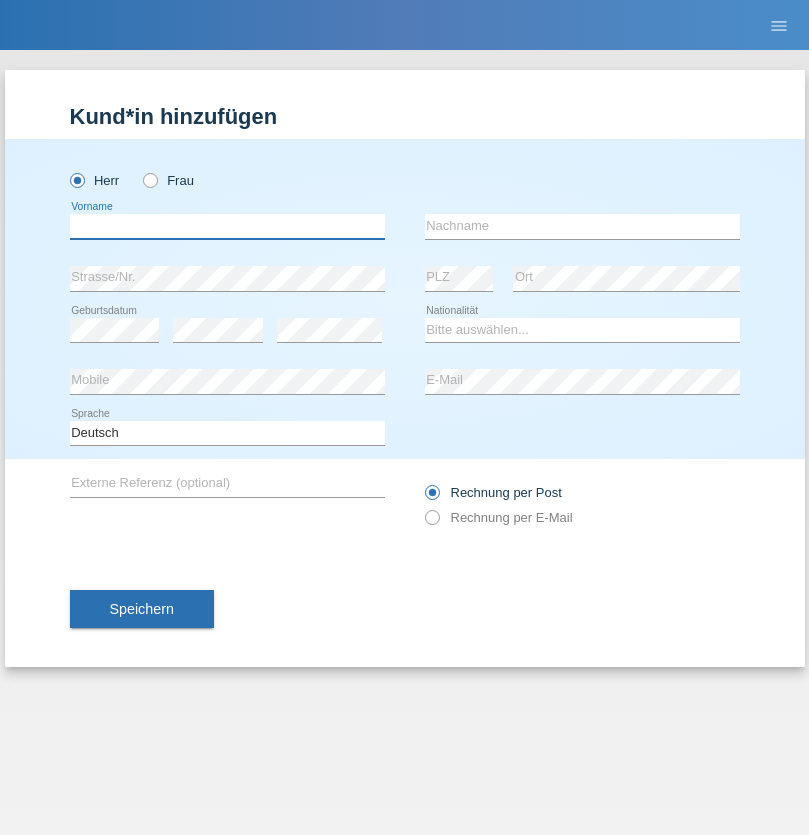 click at bounding box center (227, 226) 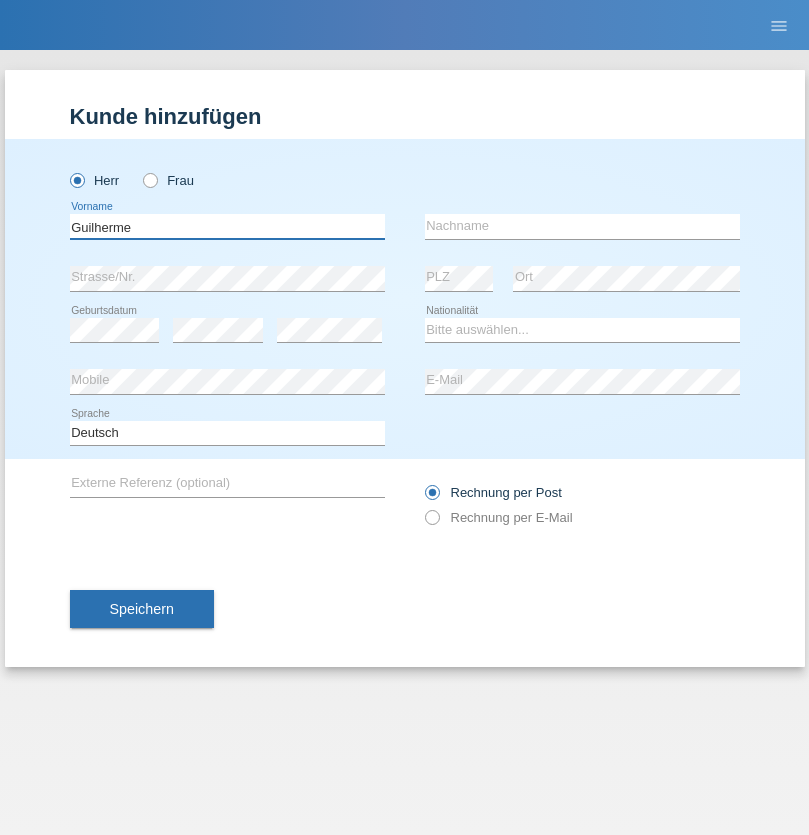 type on "Guilherme" 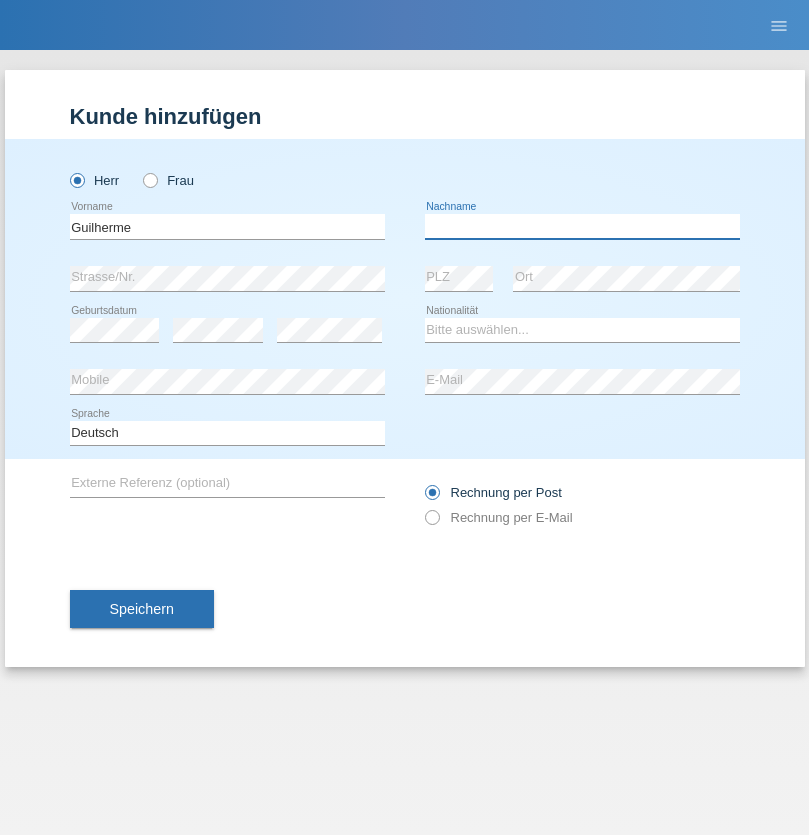 click at bounding box center (582, 226) 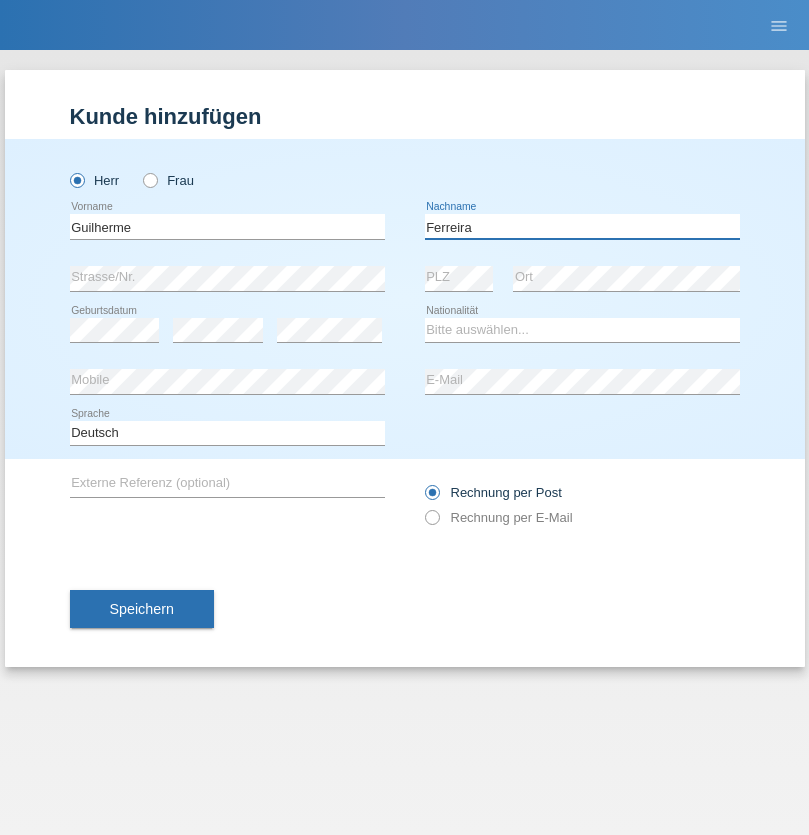 type on "Ferreira" 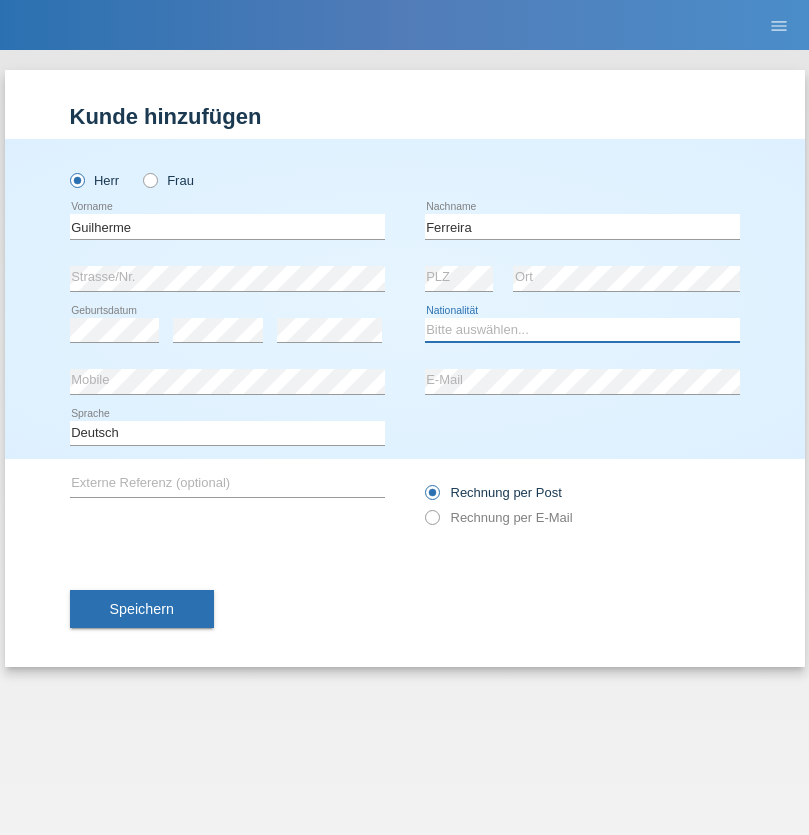 select on "PT" 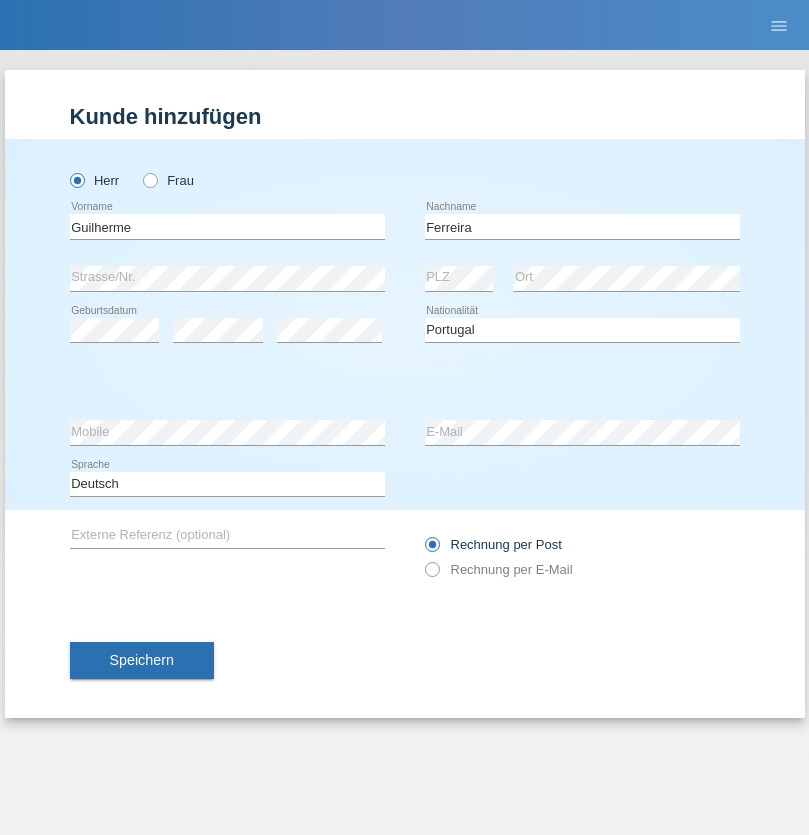 select on "C" 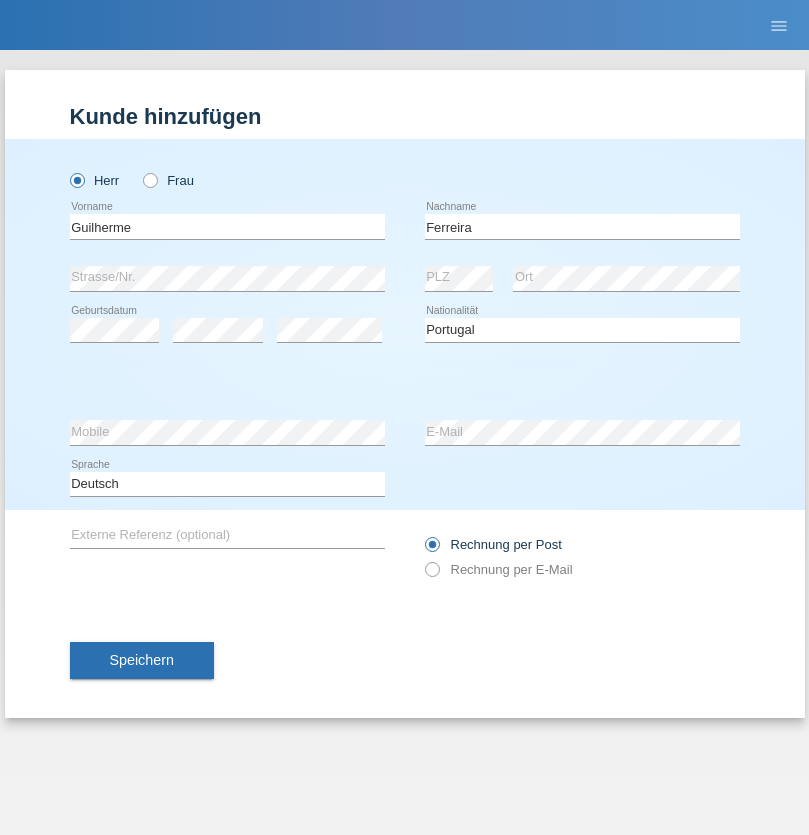 select on "04" 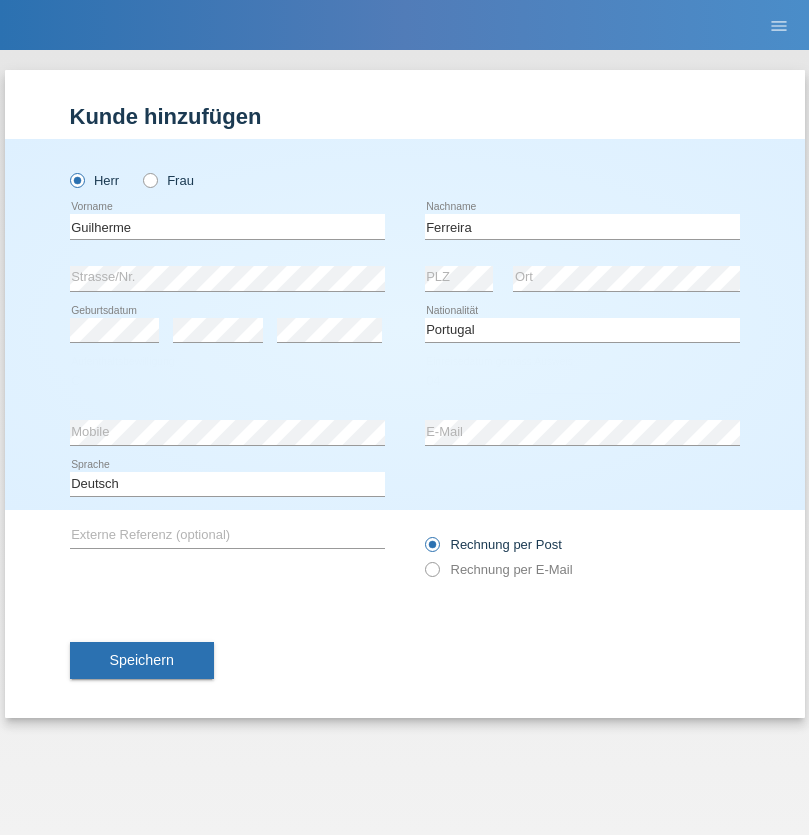 select on "09" 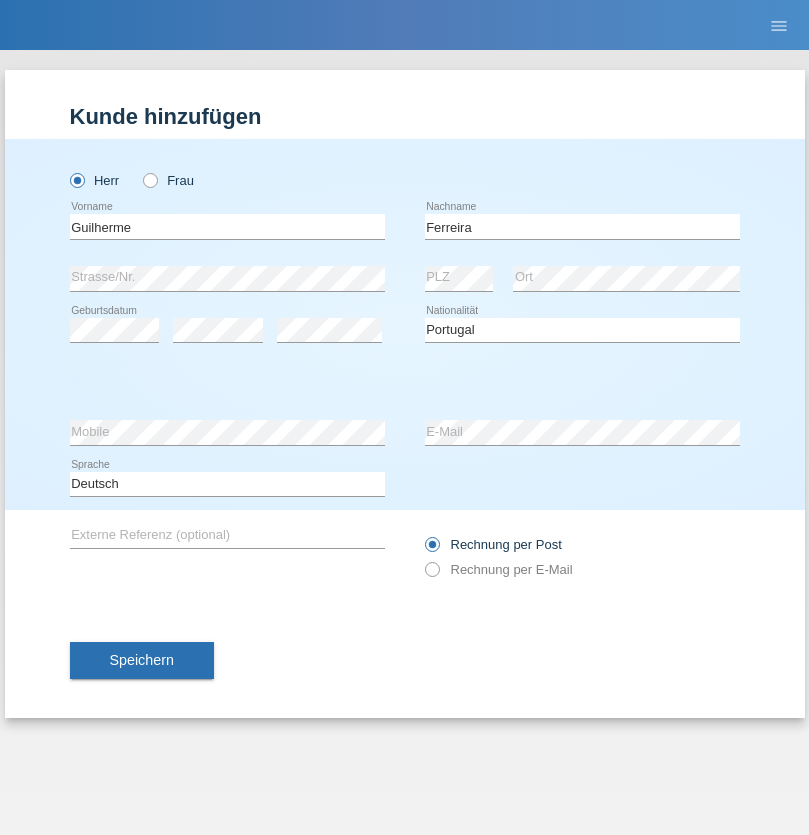 select on "2021" 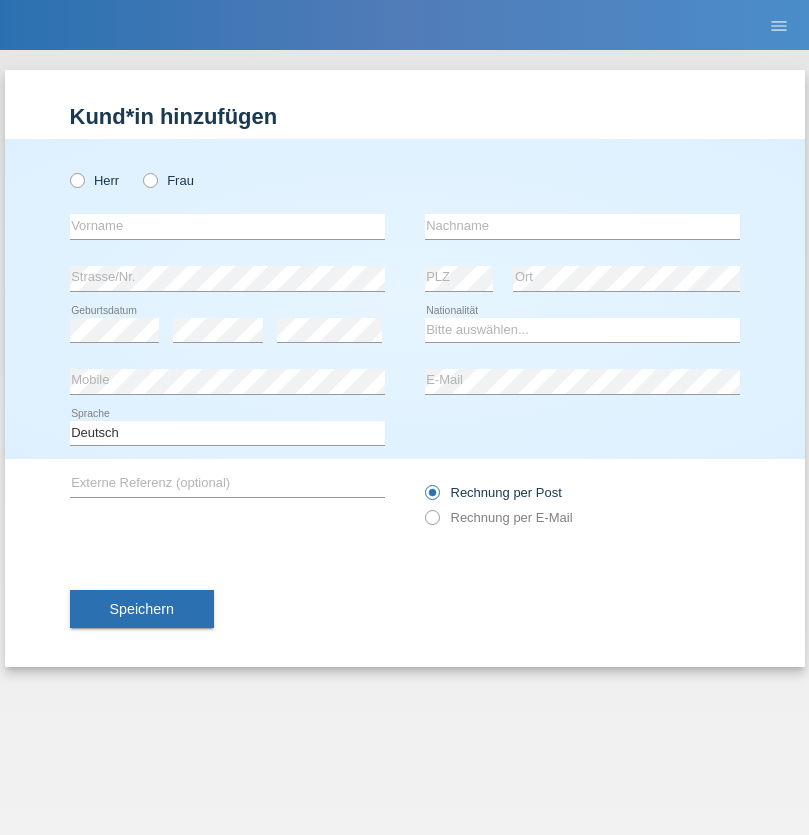 scroll, scrollTop: 0, scrollLeft: 0, axis: both 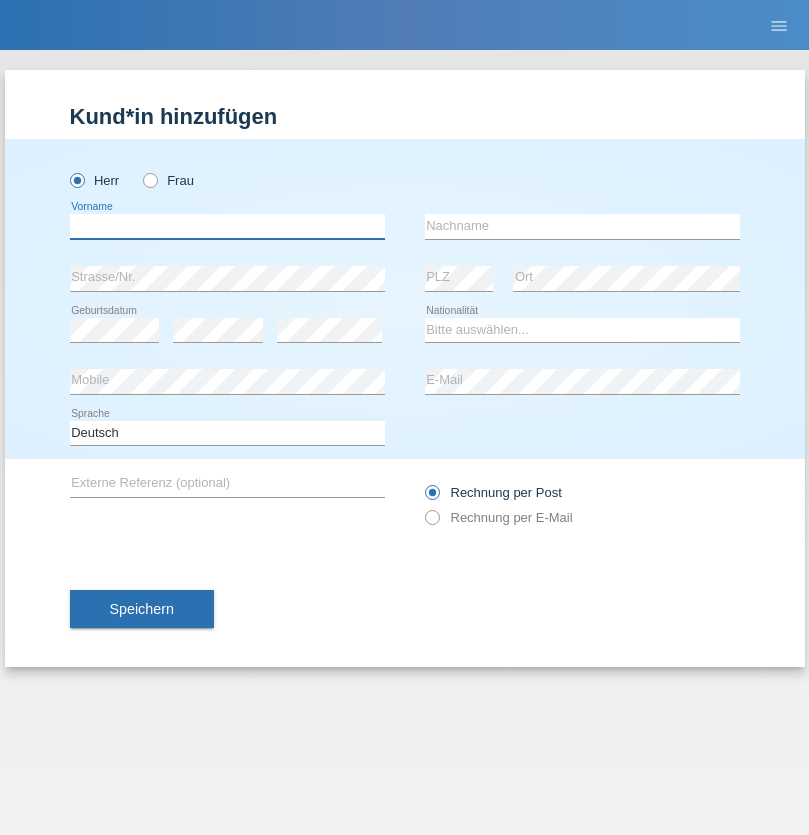 click at bounding box center (227, 226) 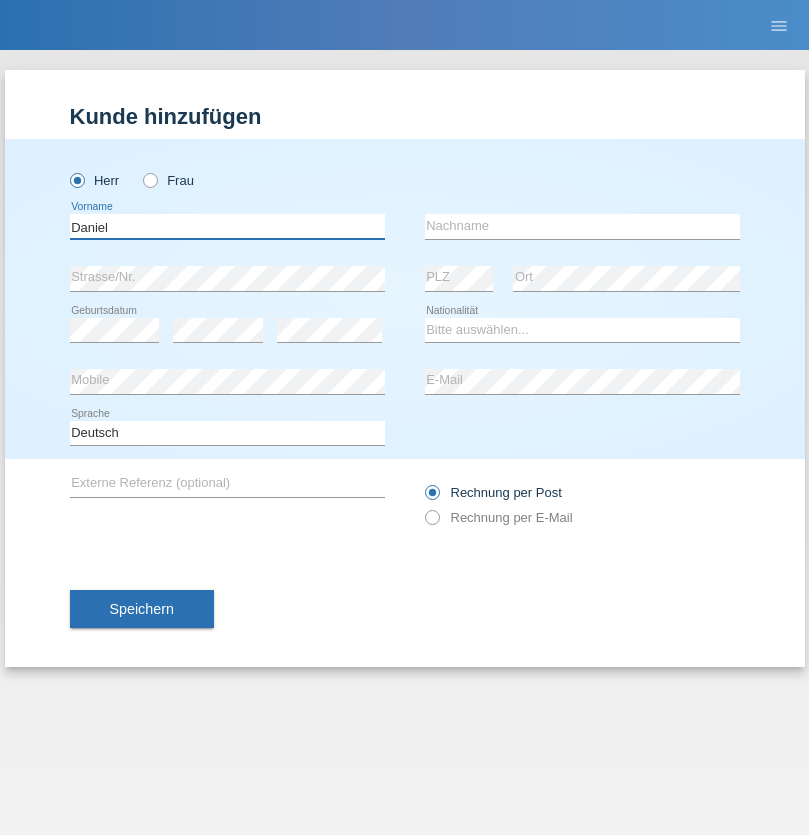 type on "Daniel" 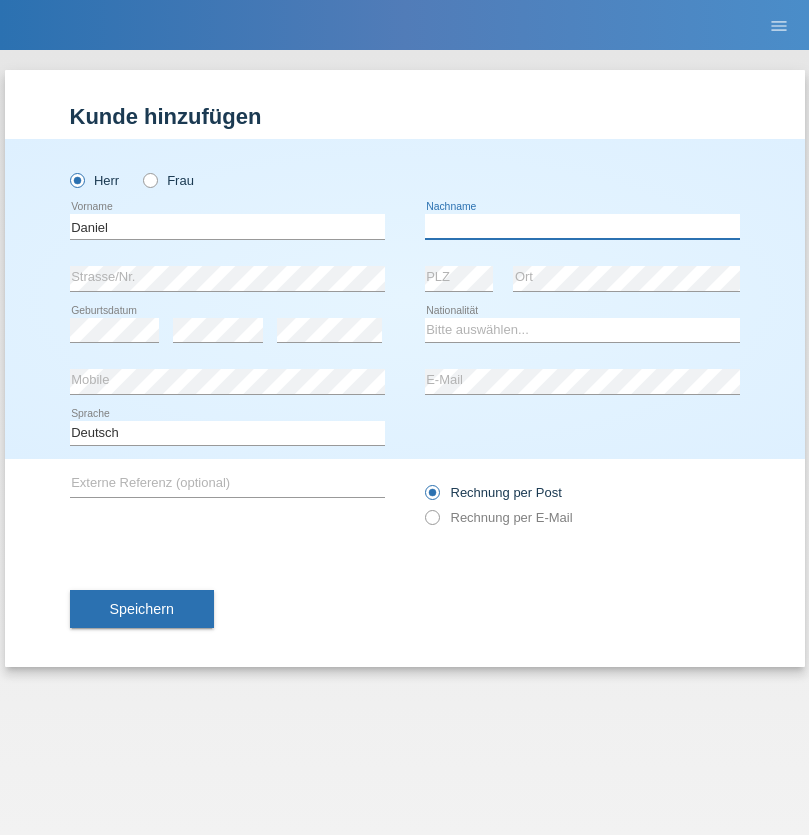click at bounding box center (582, 226) 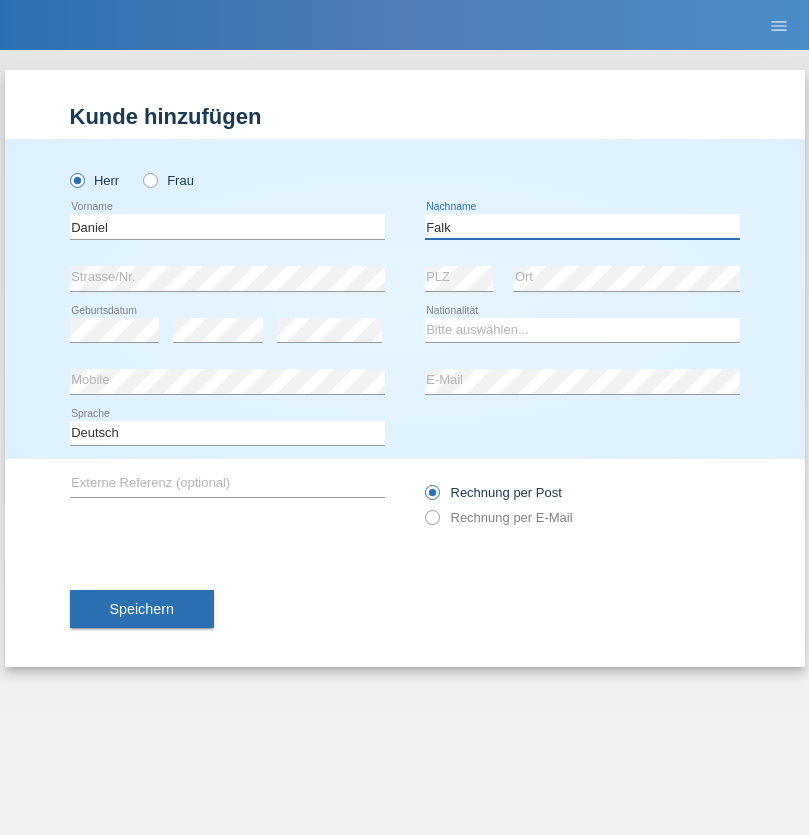 type on "Falk" 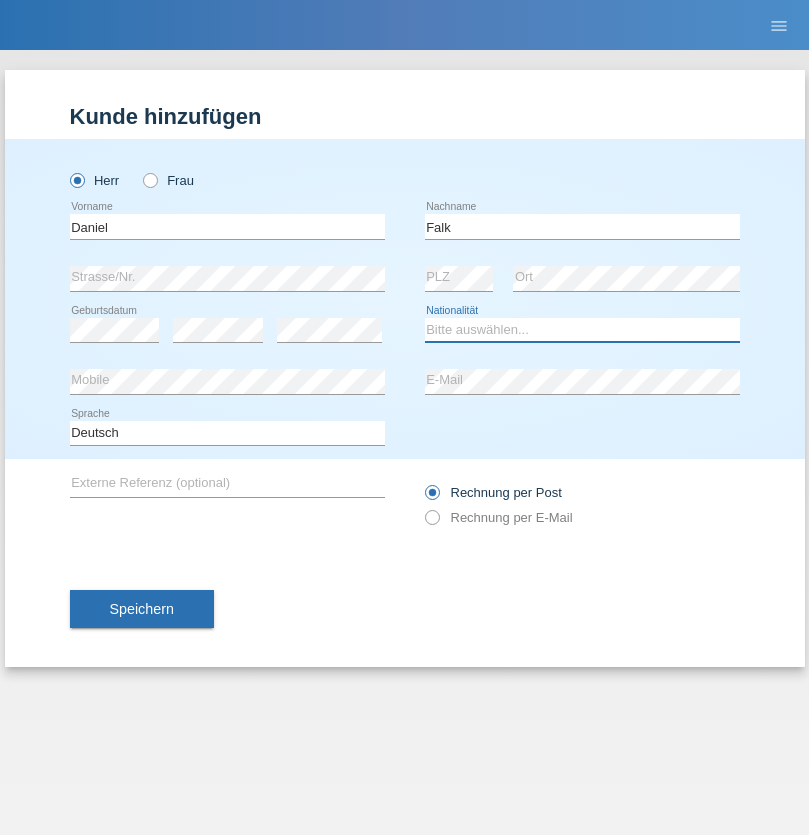 select on "CH" 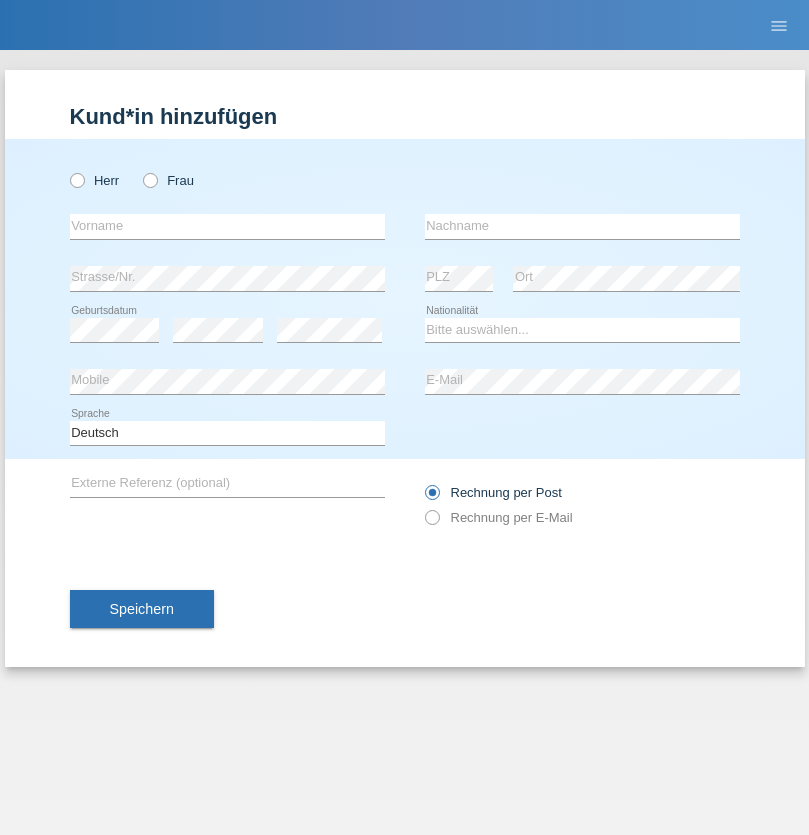 scroll, scrollTop: 0, scrollLeft: 0, axis: both 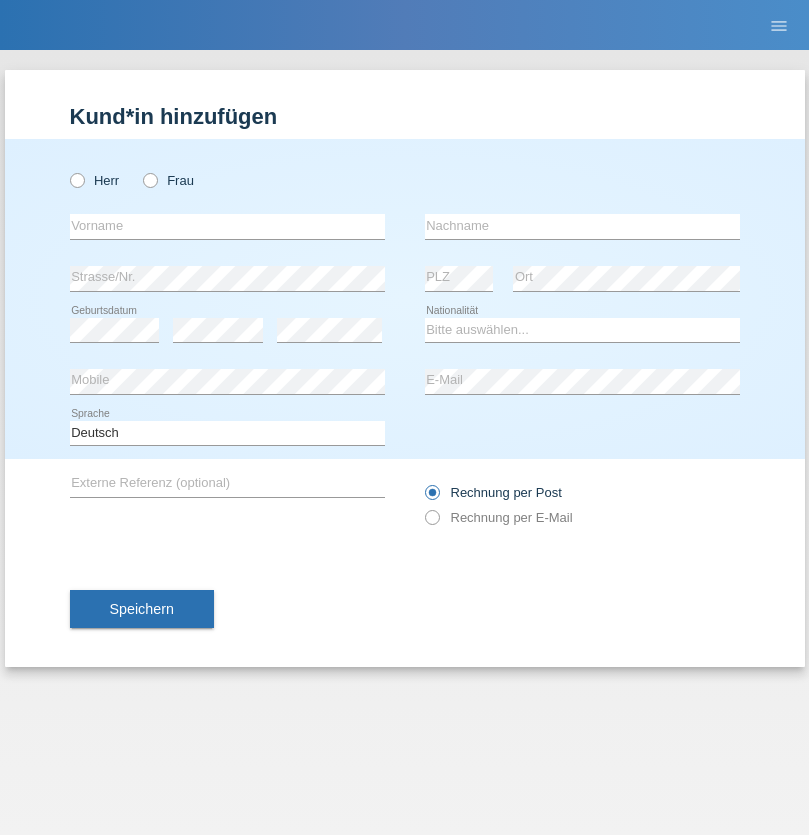 radio on "true" 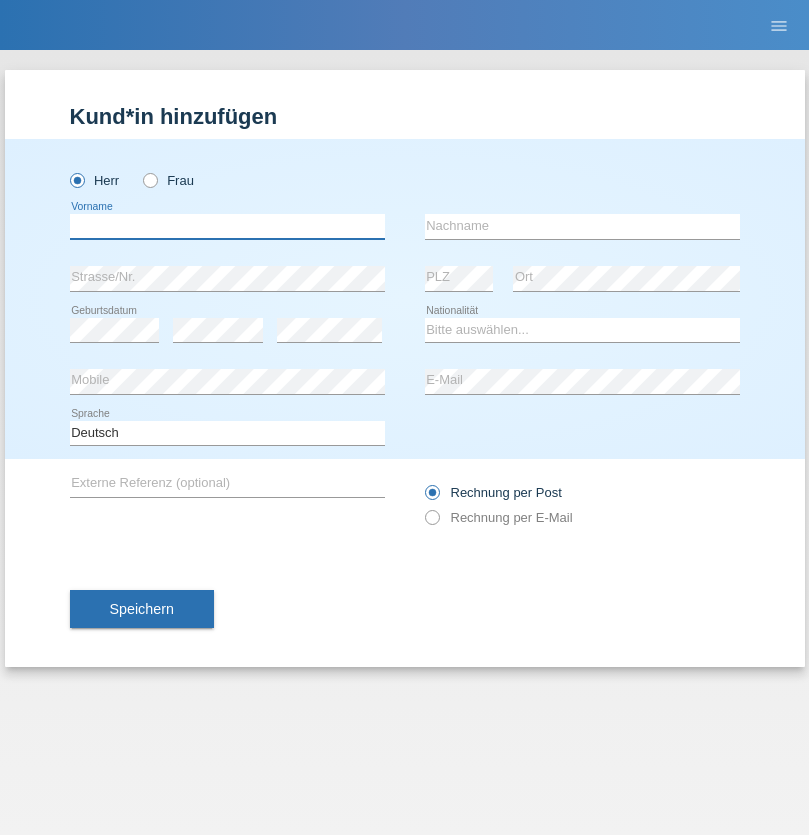click at bounding box center [227, 226] 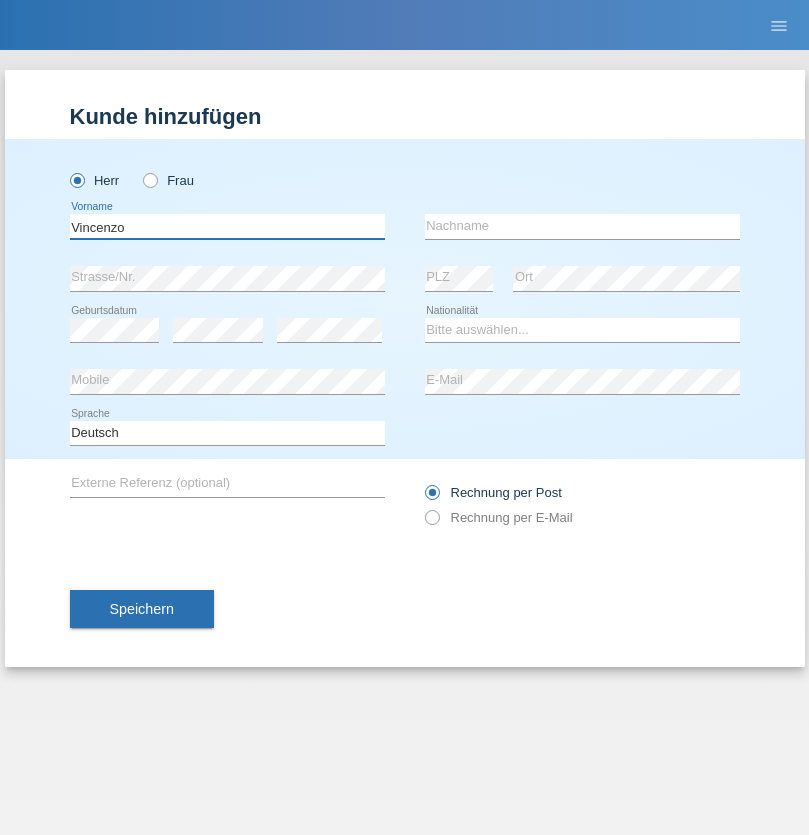 type on "Vincenzo" 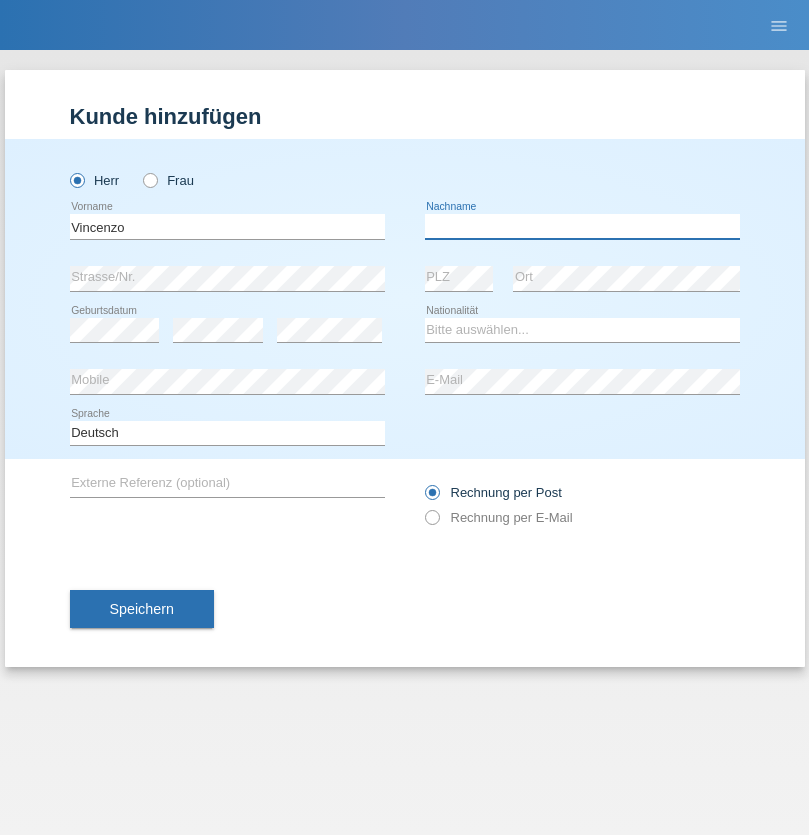 click at bounding box center [582, 226] 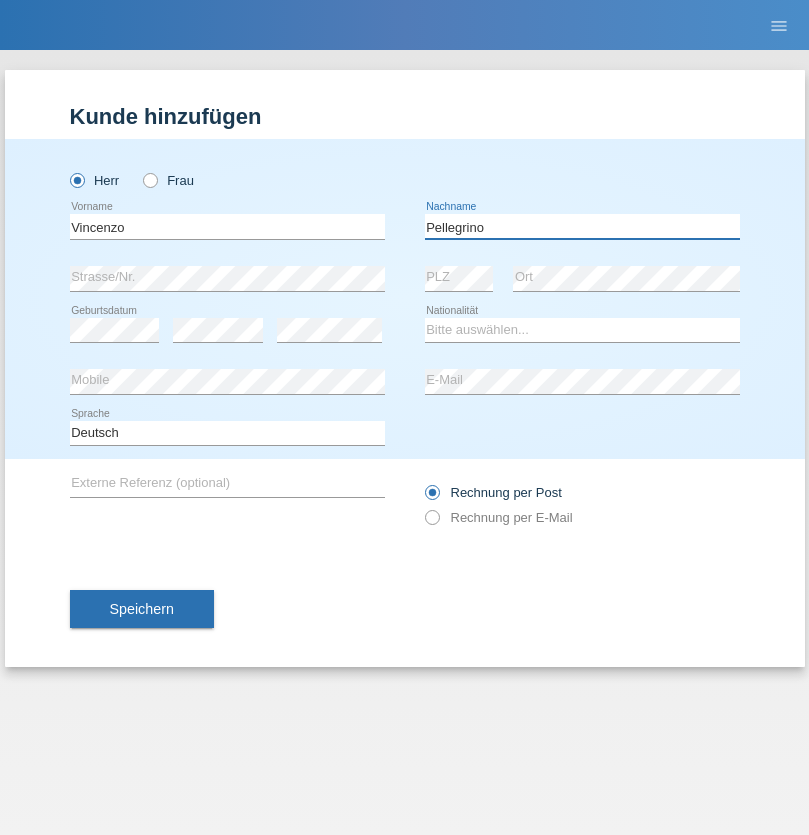 type on "Pellegrino" 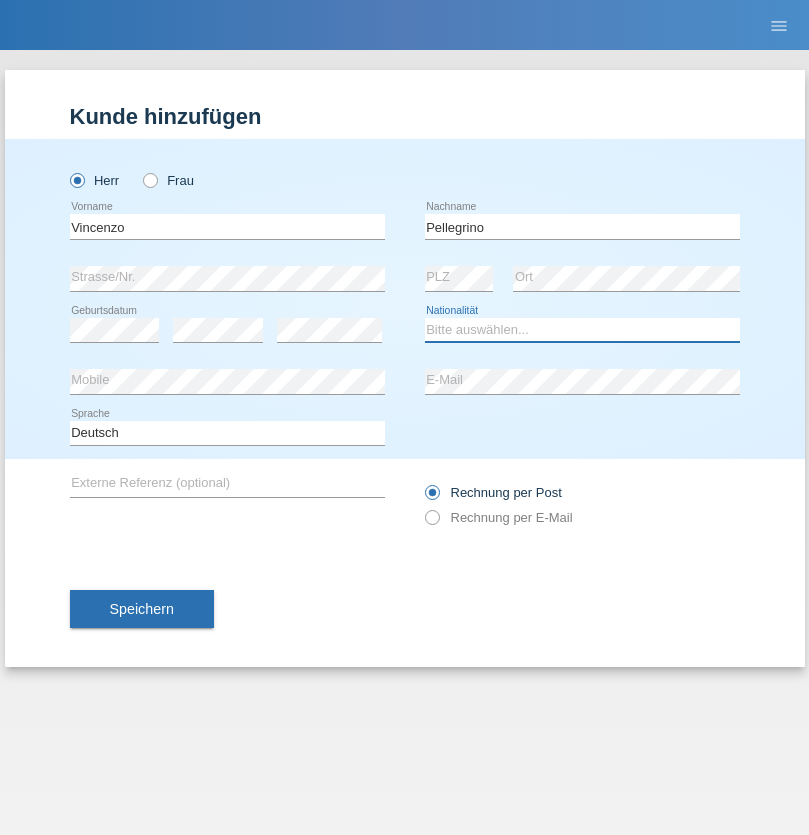 select on "IT" 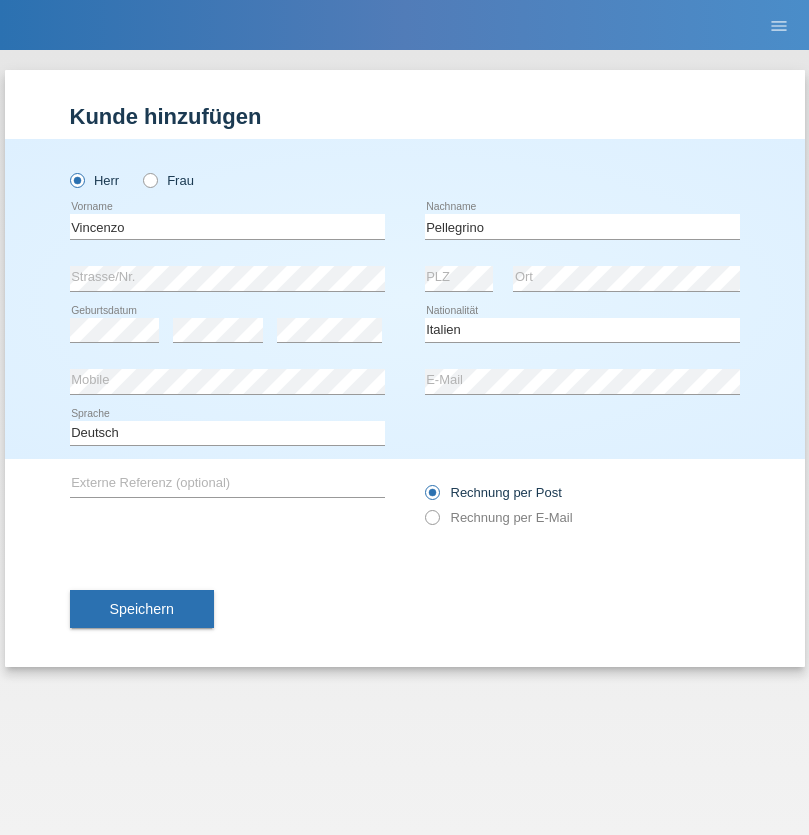 select on "C" 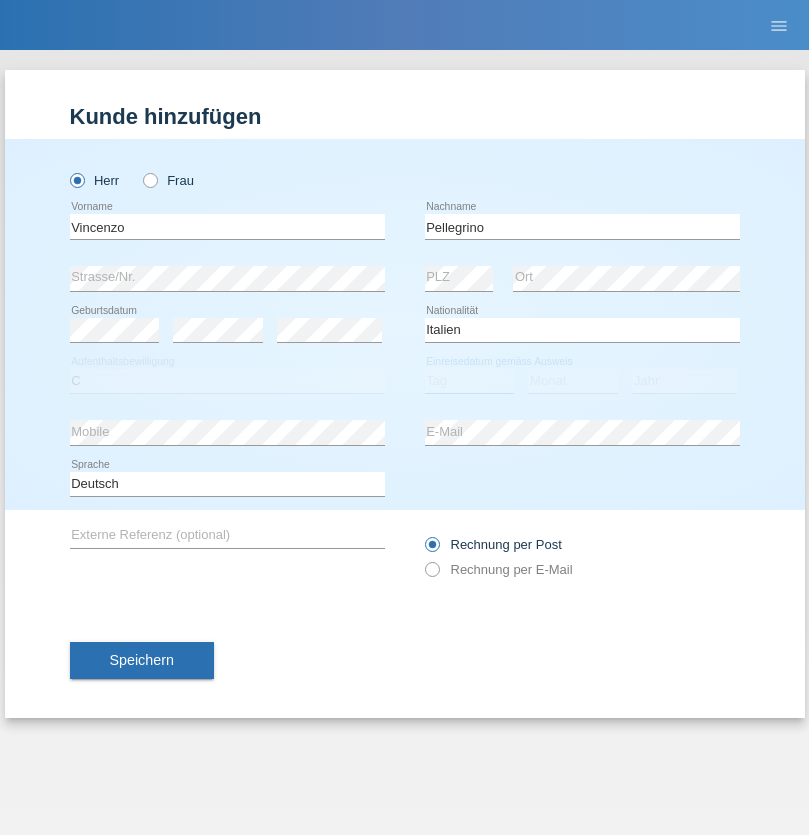select on "07" 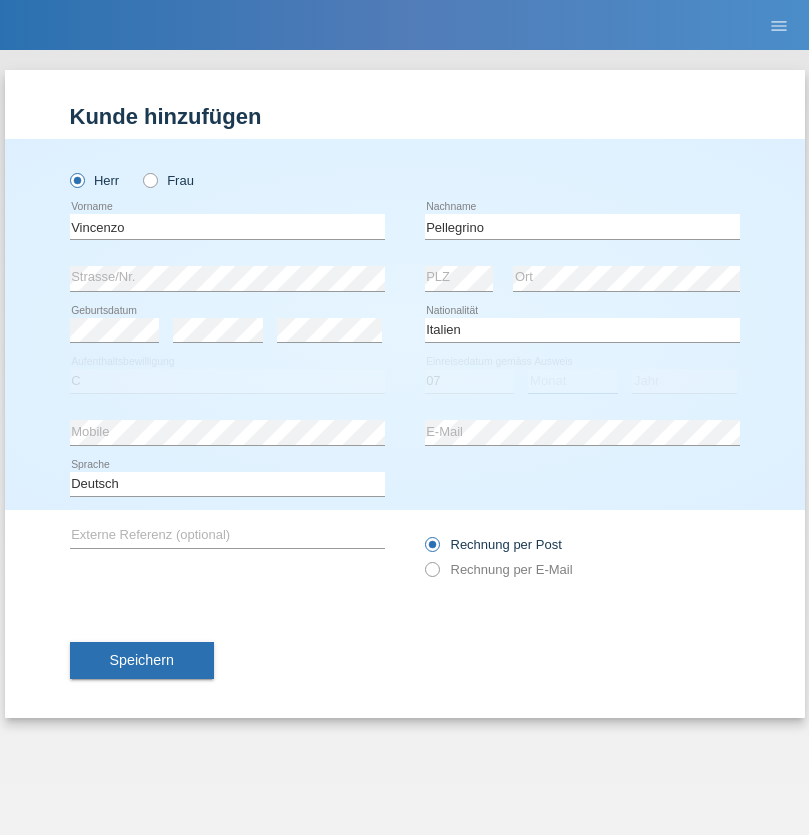 select on "07" 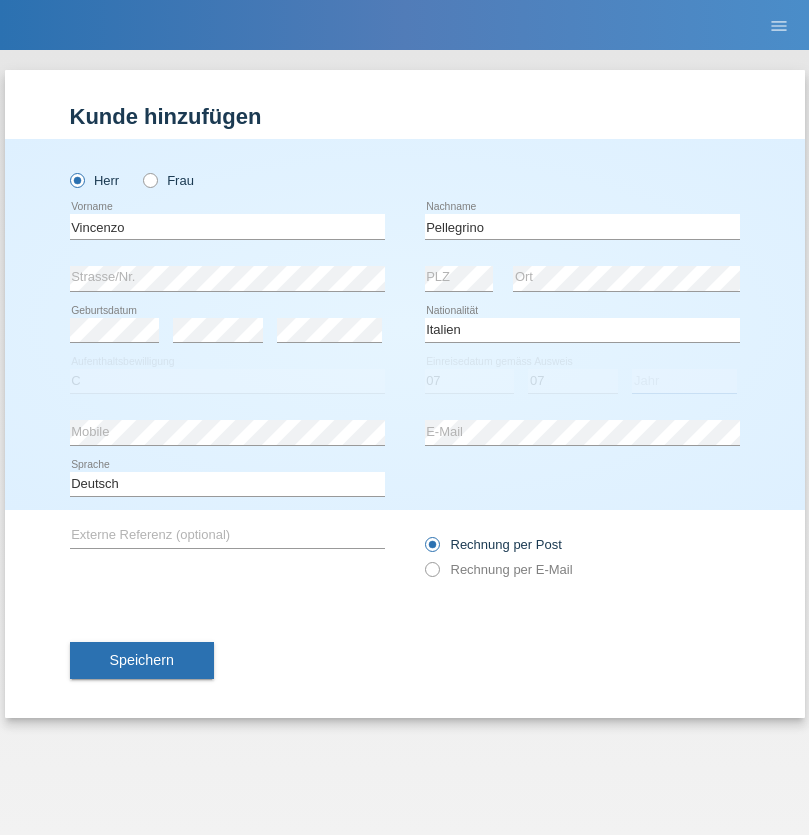 select on "2021" 